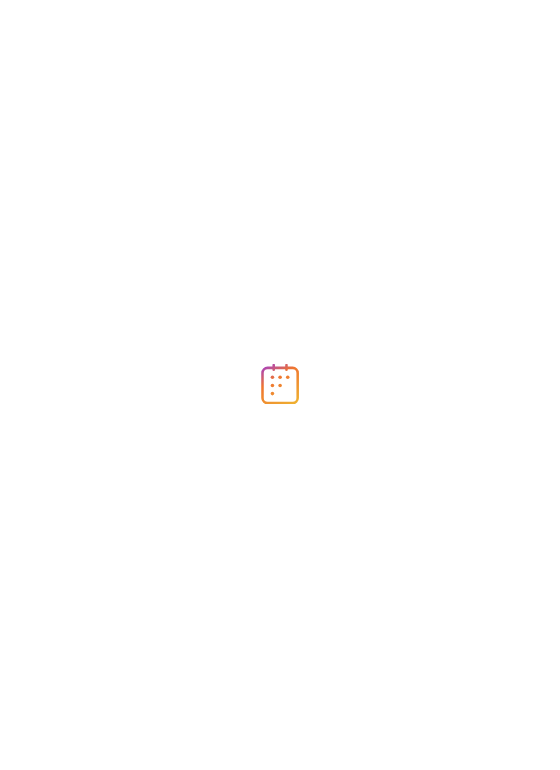 scroll, scrollTop: 0, scrollLeft: 0, axis: both 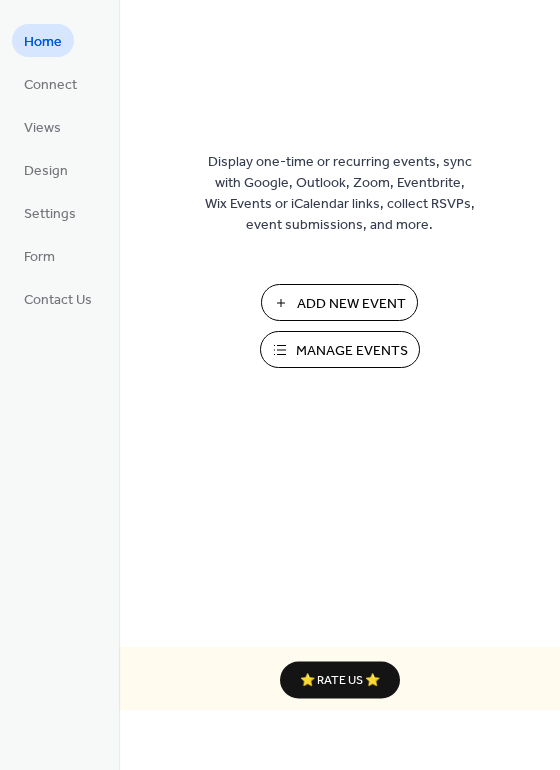 click on "Add New Event" at bounding box center [351, 304] 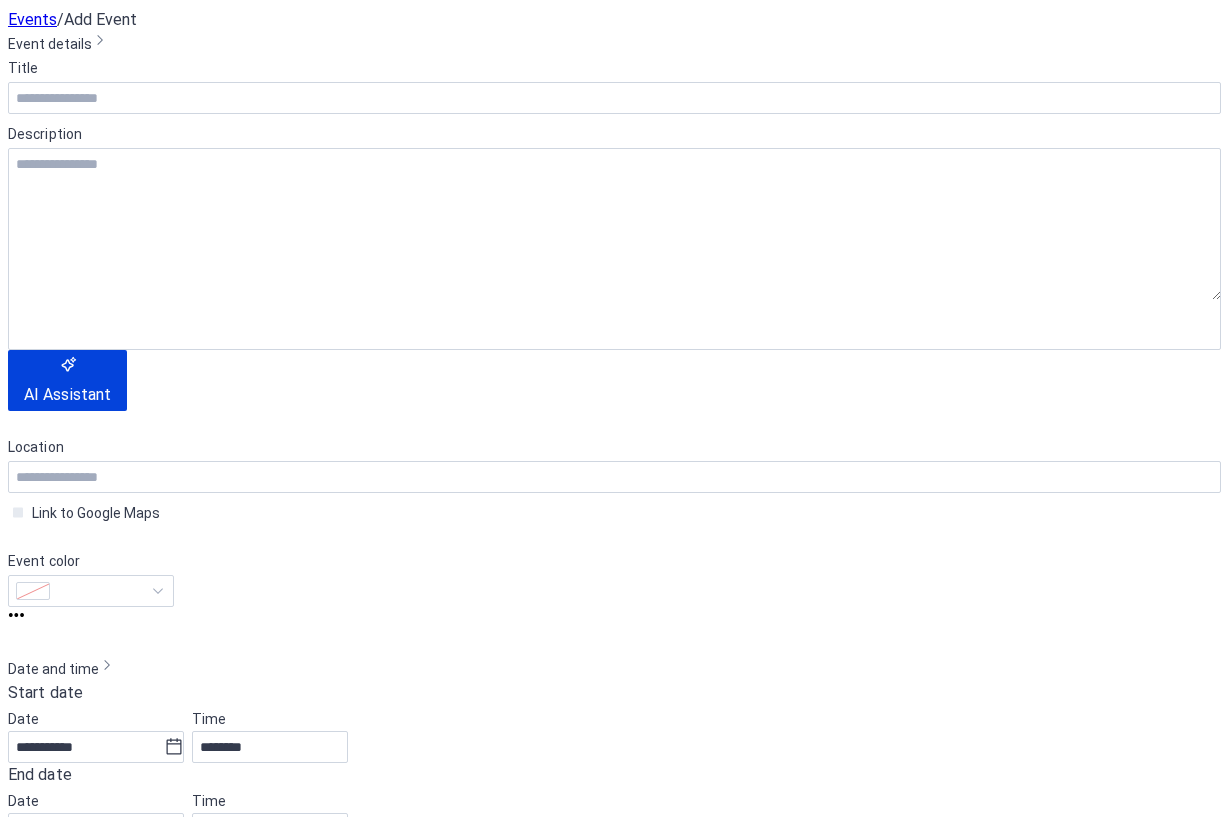 scroll, scrollTop: 0, scrollLeft: 0, axis: both 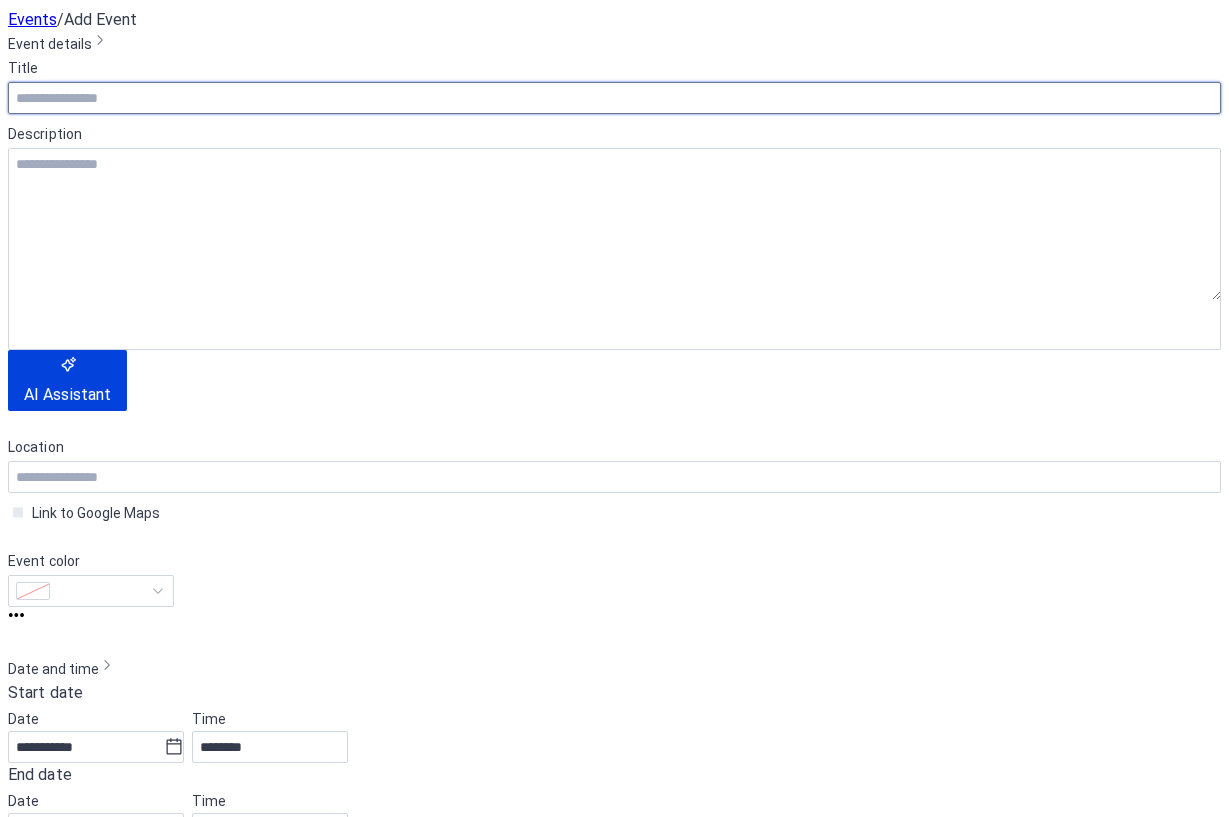 click at bounding box center [614, 98] 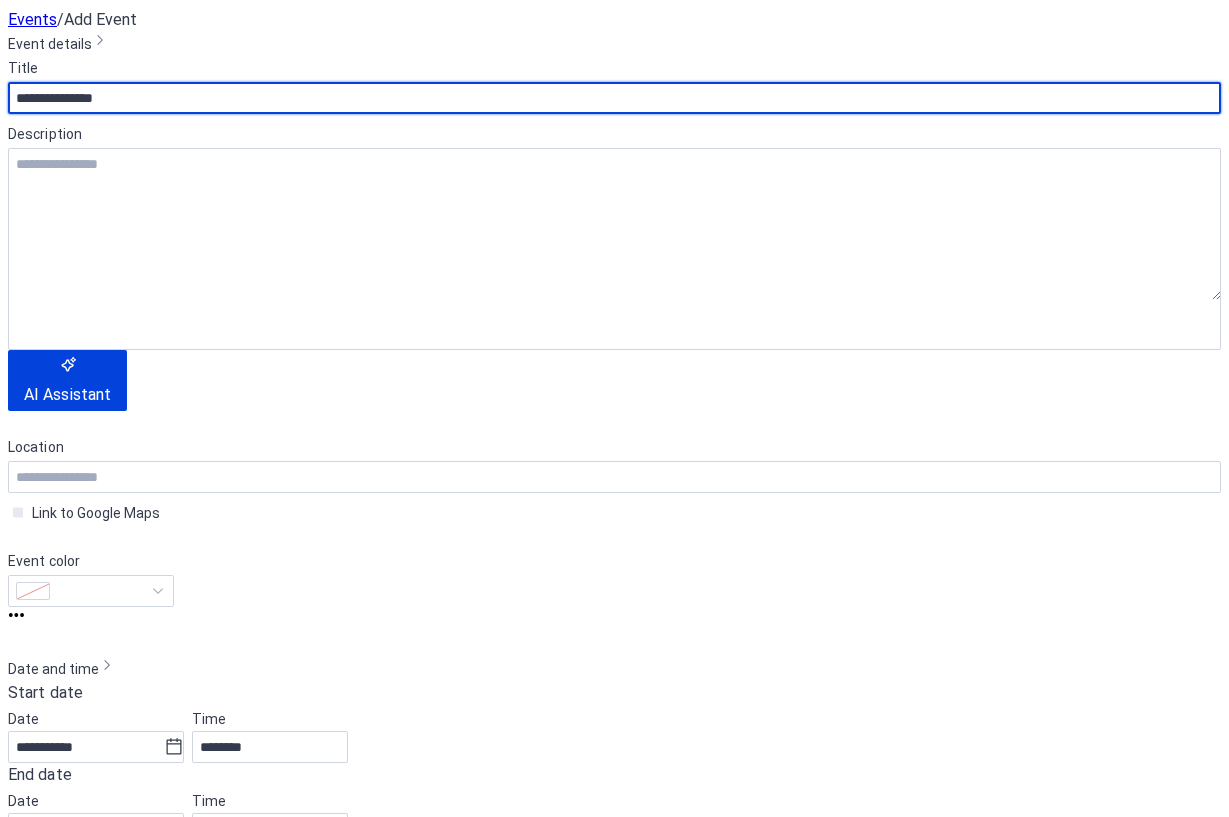 scroll, scrollTop: 218, scrollLeft: 0, axis: vertical 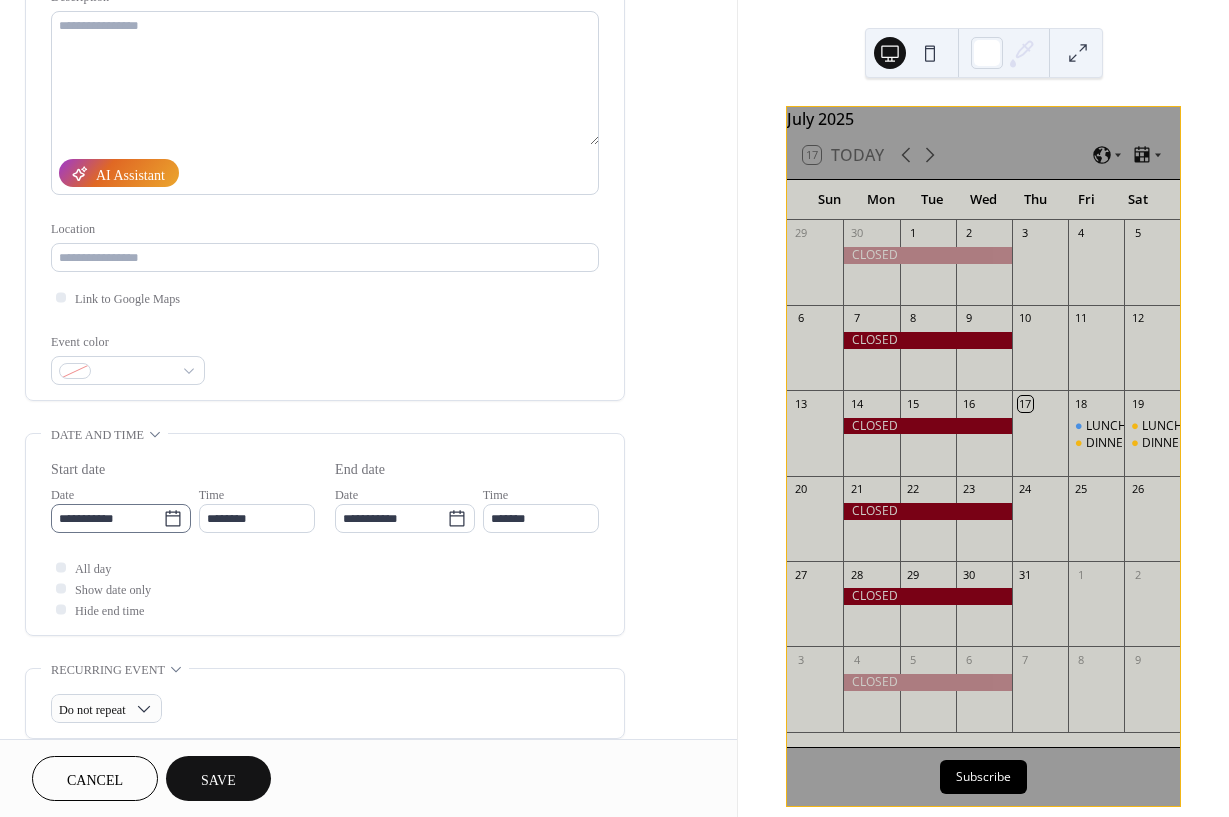 type on "**********" 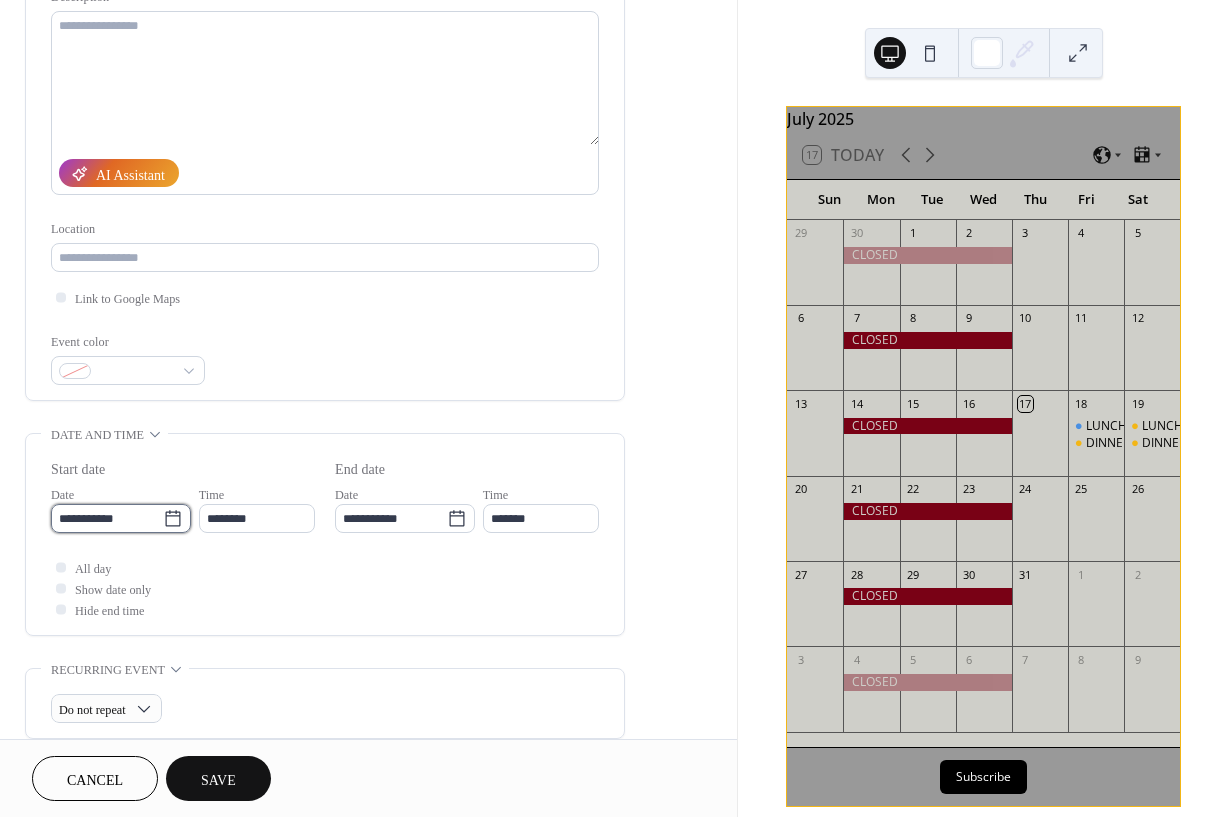 click on "**********" at bounding box center [107, 518] 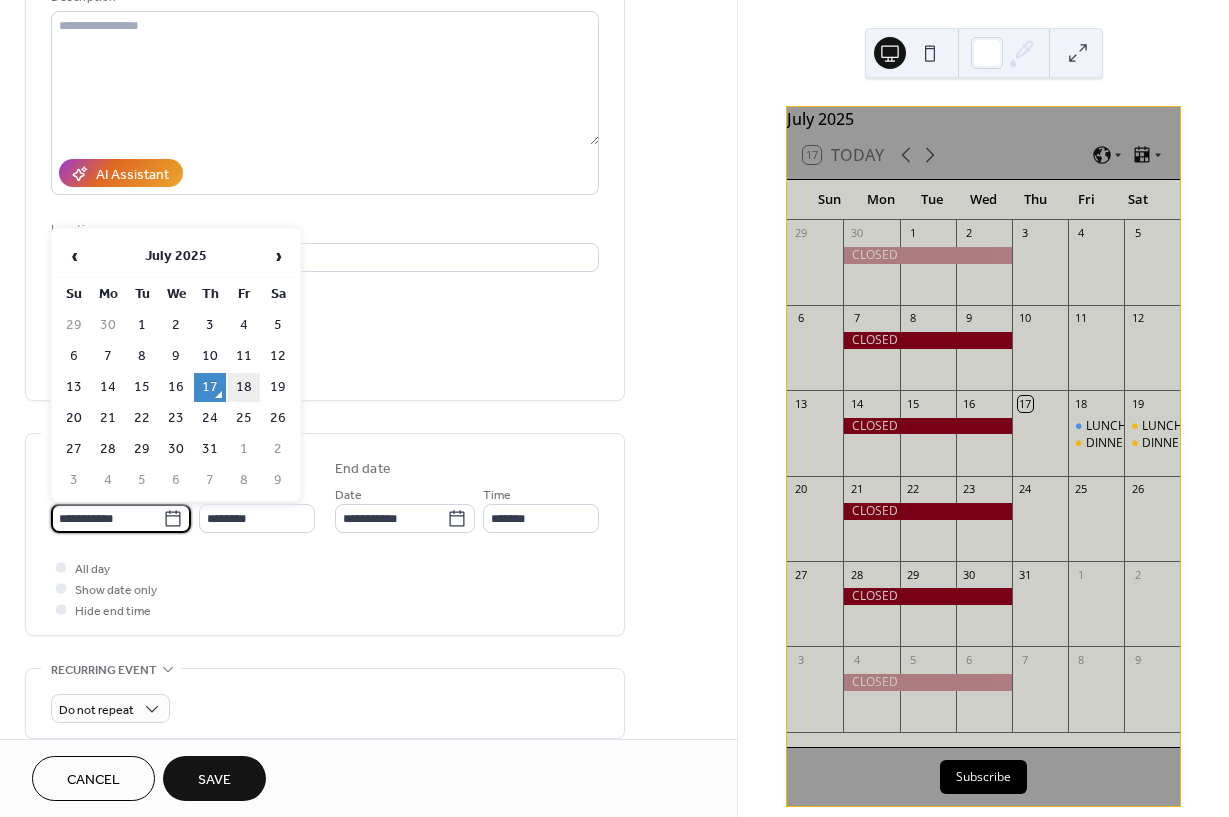 click on "18" at bounding box center (244, 387) 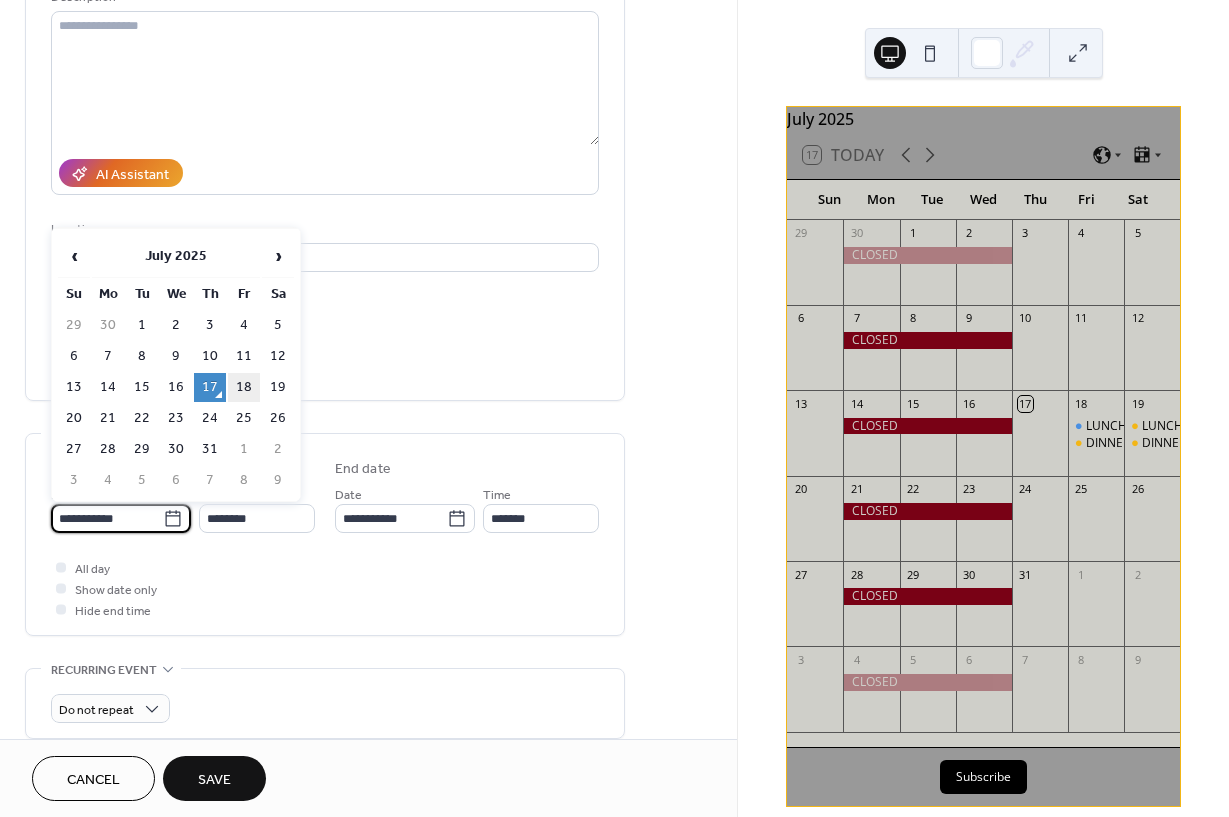 type on "**********" 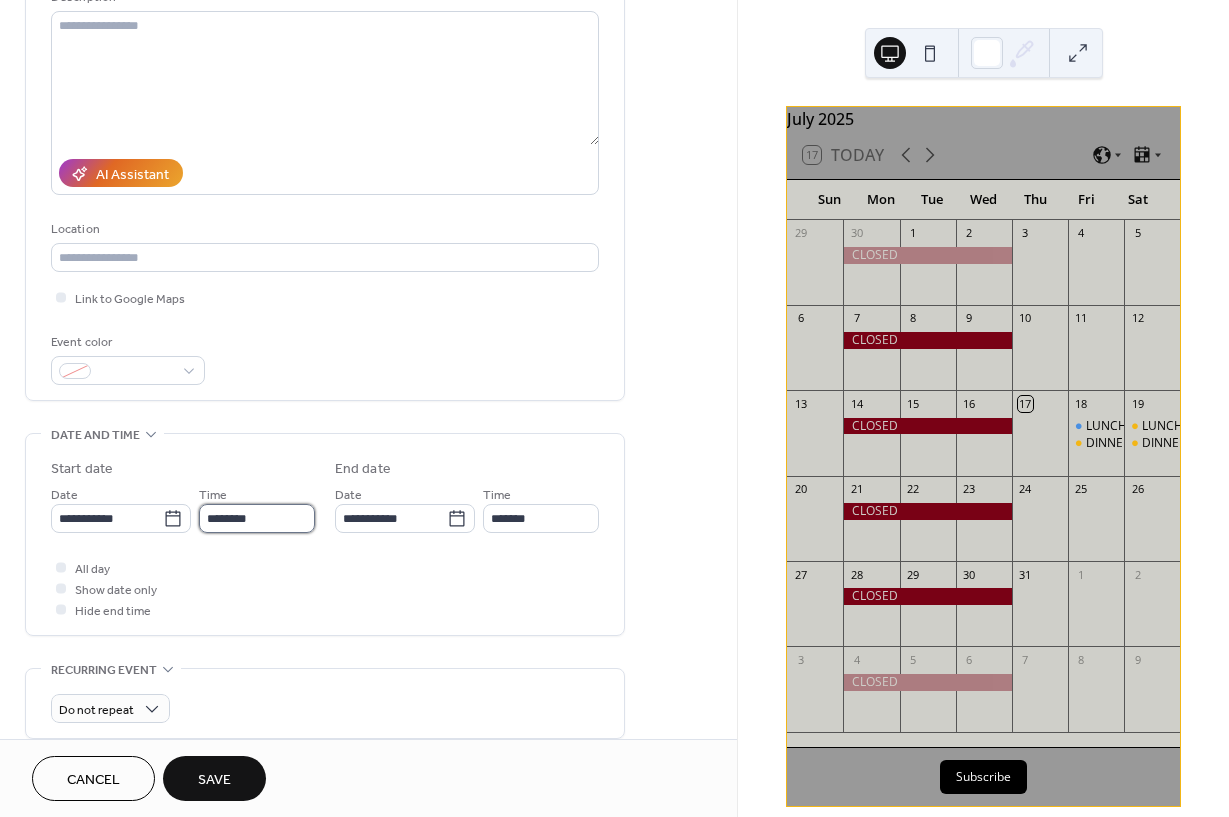 click on "********" at bounding box center (257, 518) 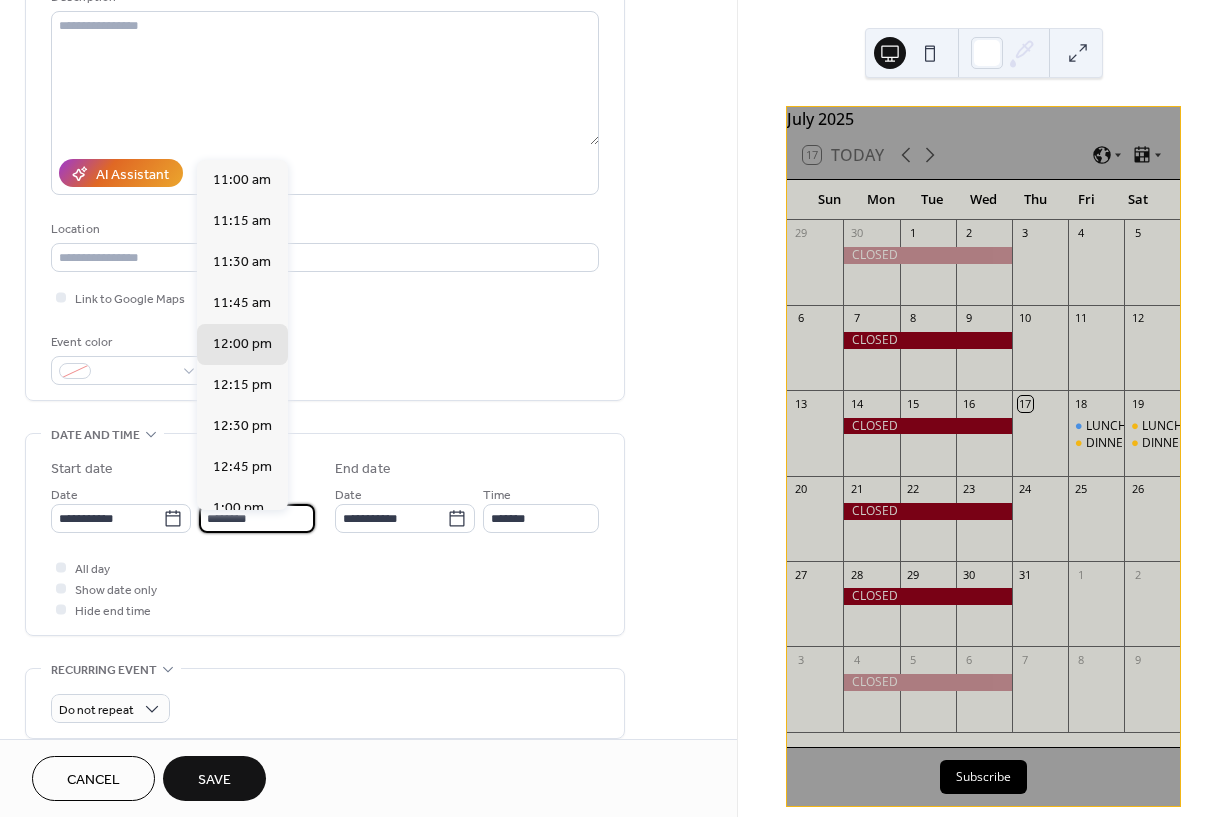 scroll, scrollTop: 1790, scrollLeft: 0, axis: vertical 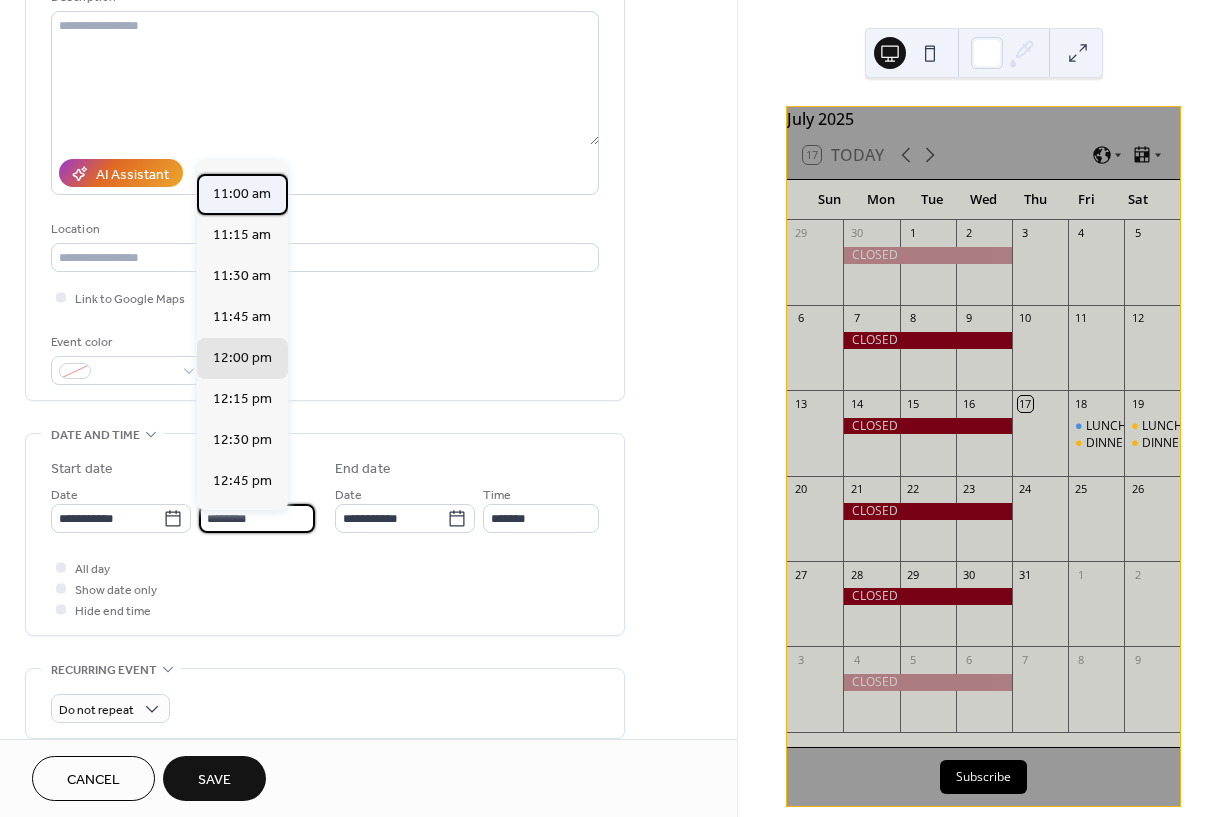 click on "11:00 am" at bounding box center [242, 194] 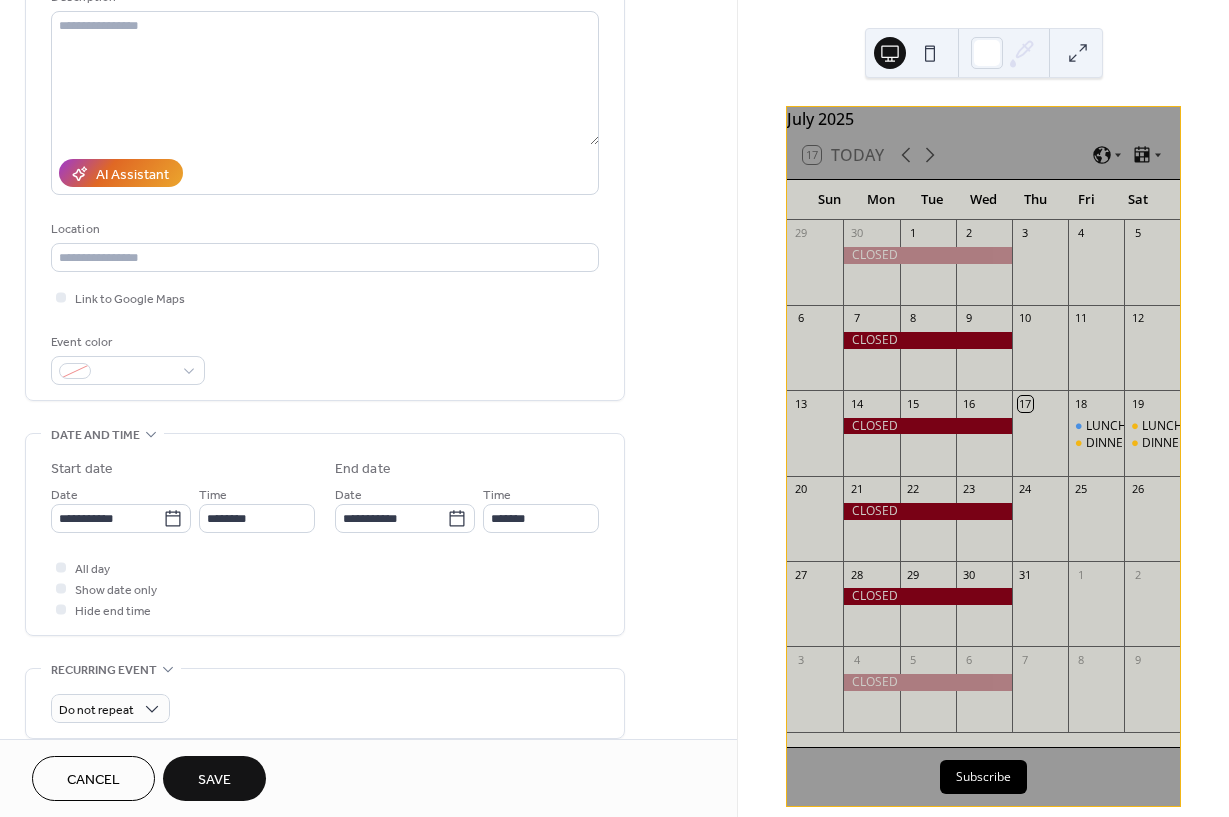 type on "********" 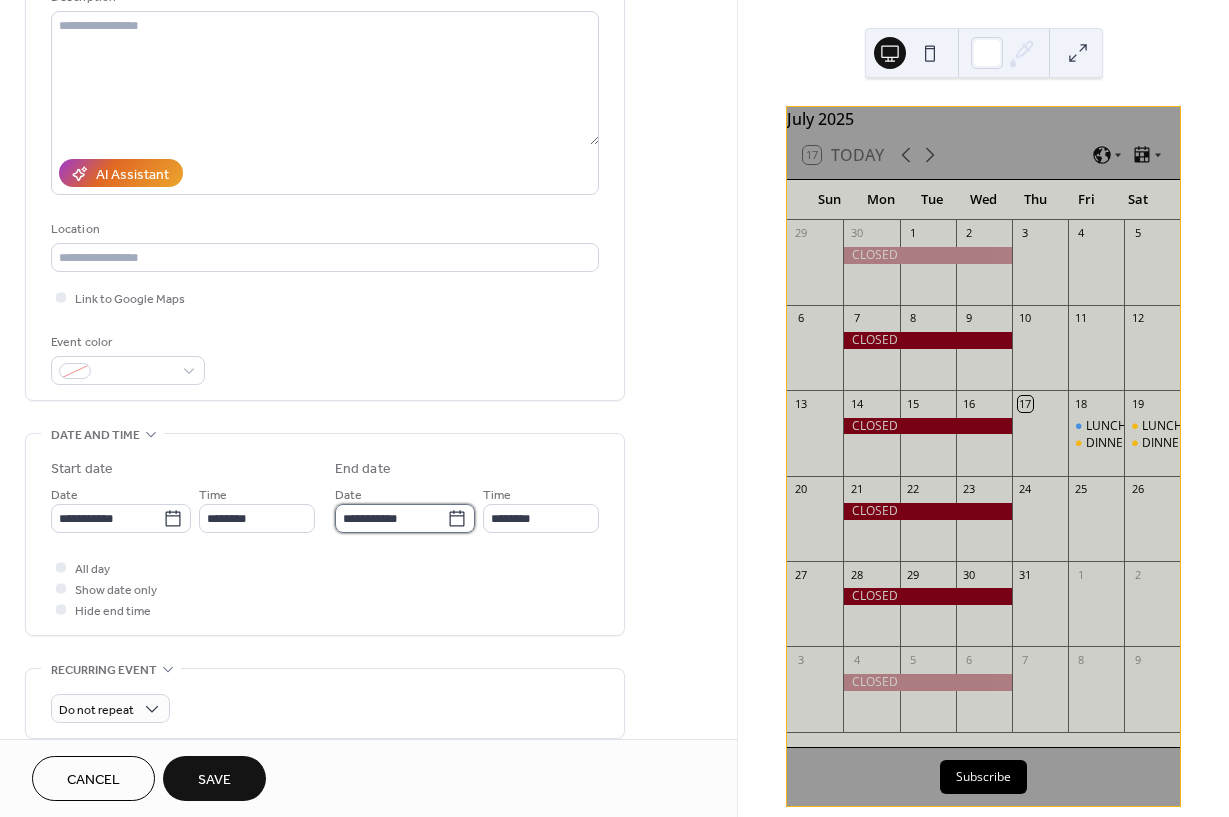 click on "**********" at bounding box center (391, 518) 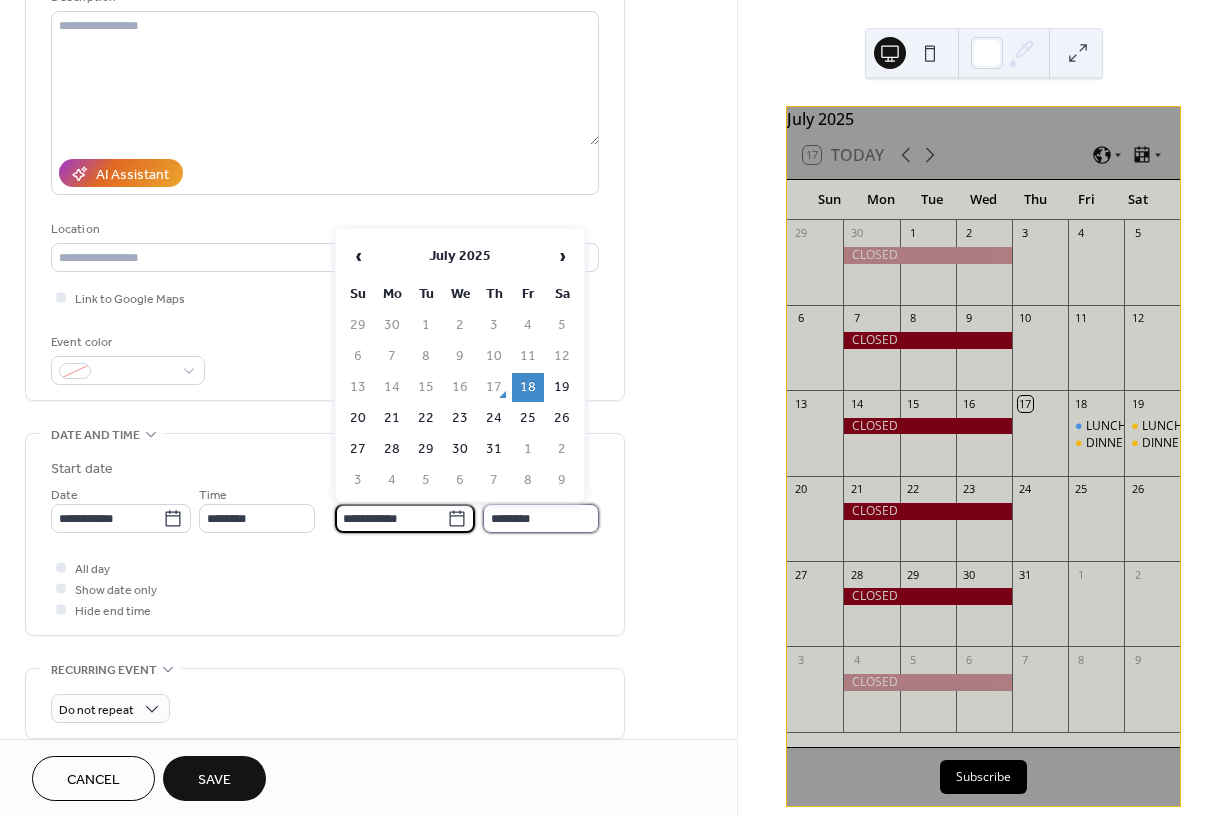 click on "********" at bounding box center [541, 518] 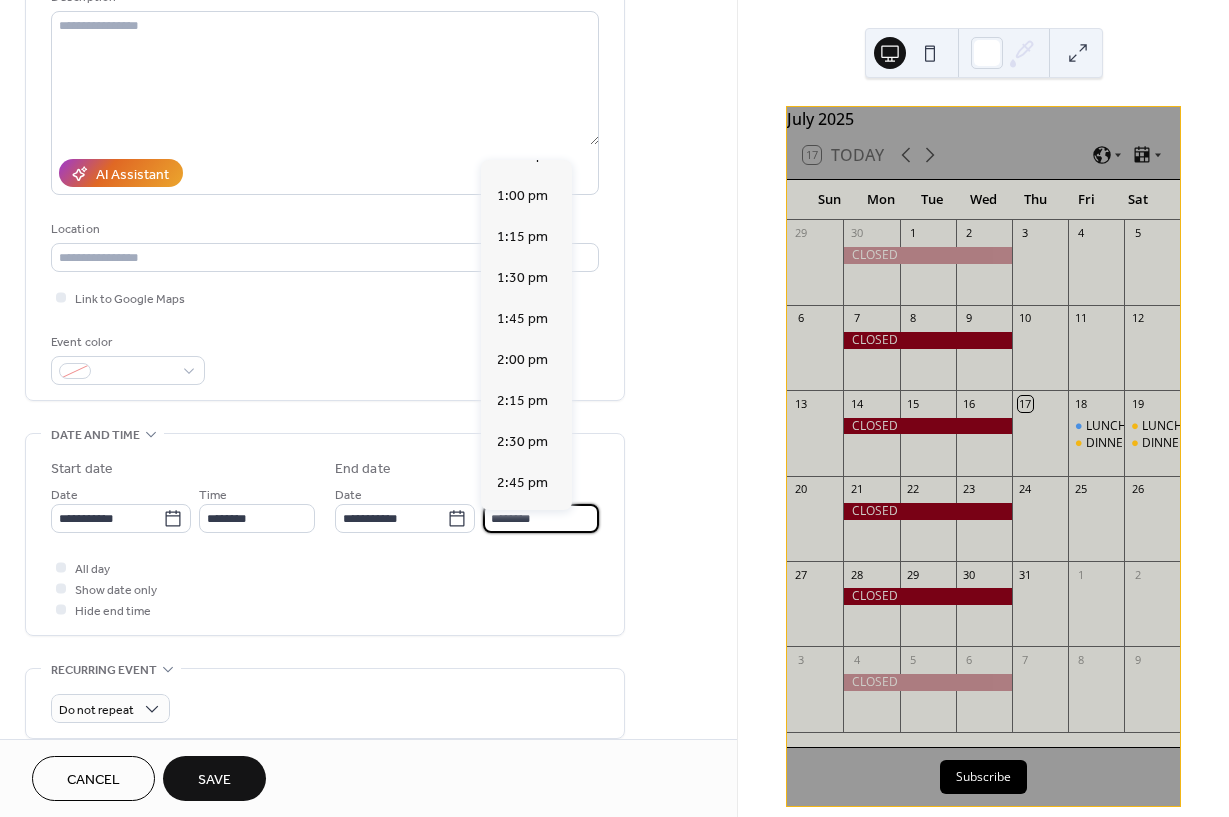 scroll, scrollTop: 273, scrollLeft: 0, axis: vertical 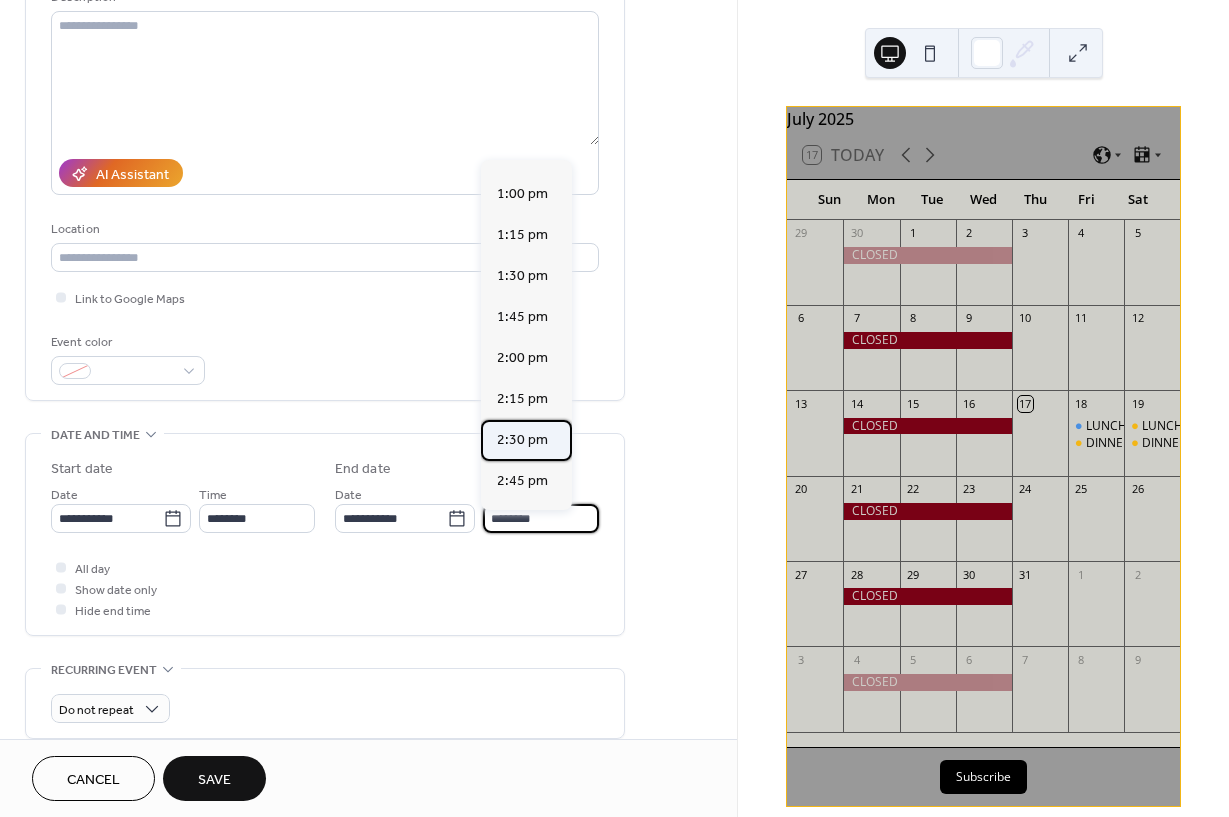 click on "2:30 pm" at bounding box center (522, 440) 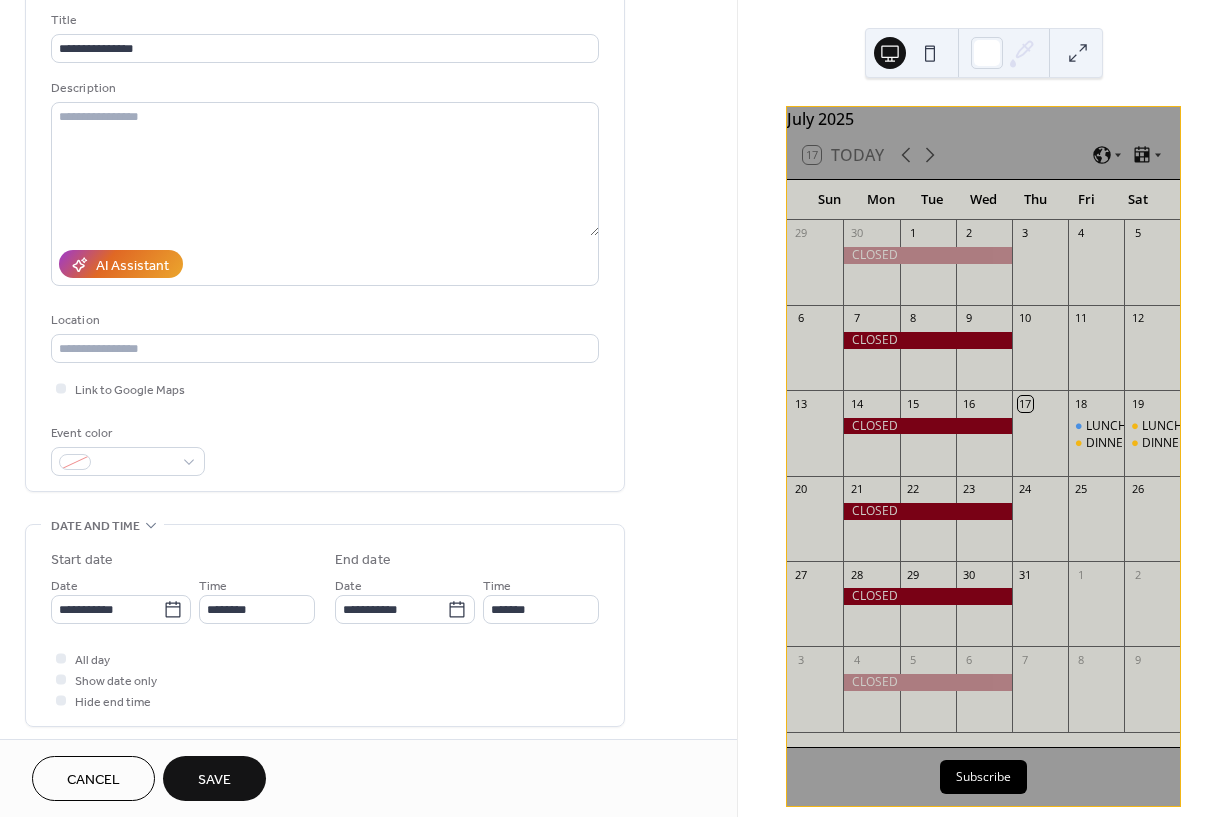 scroll, scrollTop: 95, scrollLeft: 0, axis: vertical 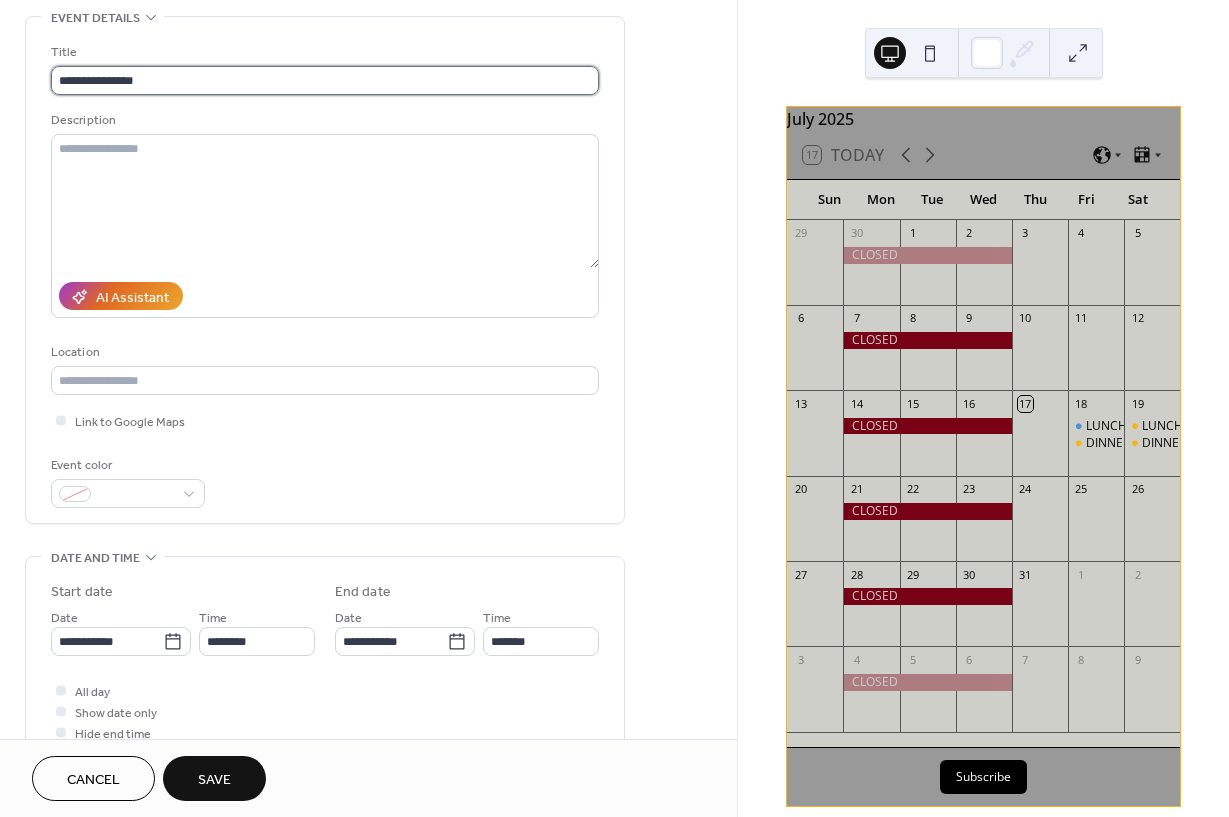 click on "**********" at bounding box center [325, 80] 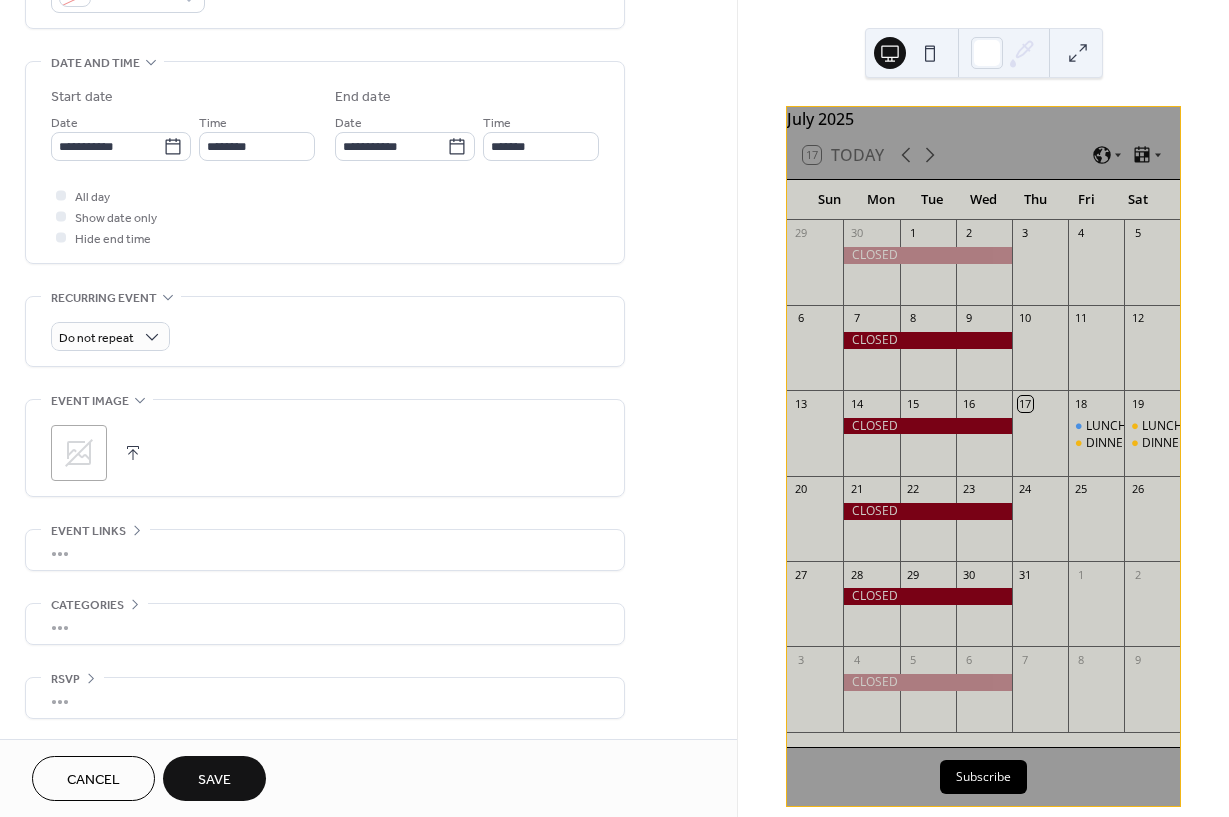 scroll, scrollTop: 603, scrollLeft: 0, axis: vertical 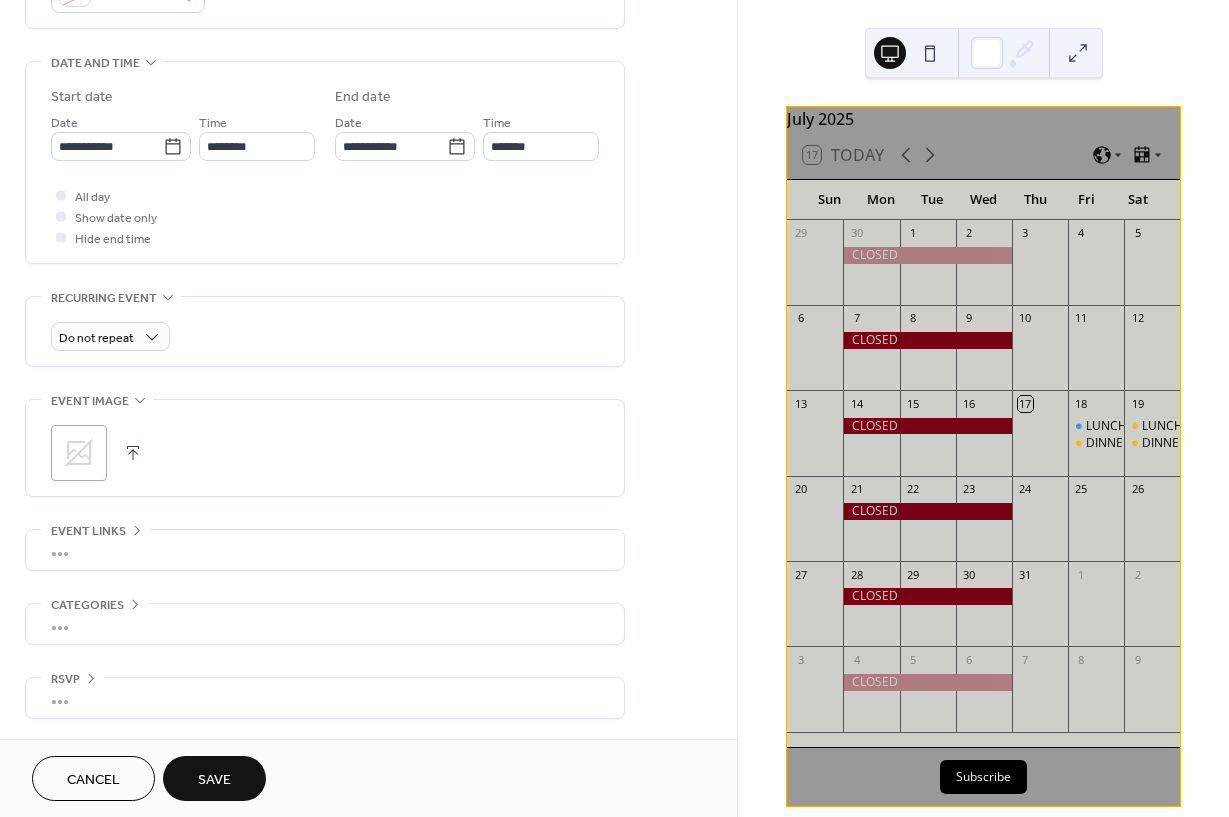 click 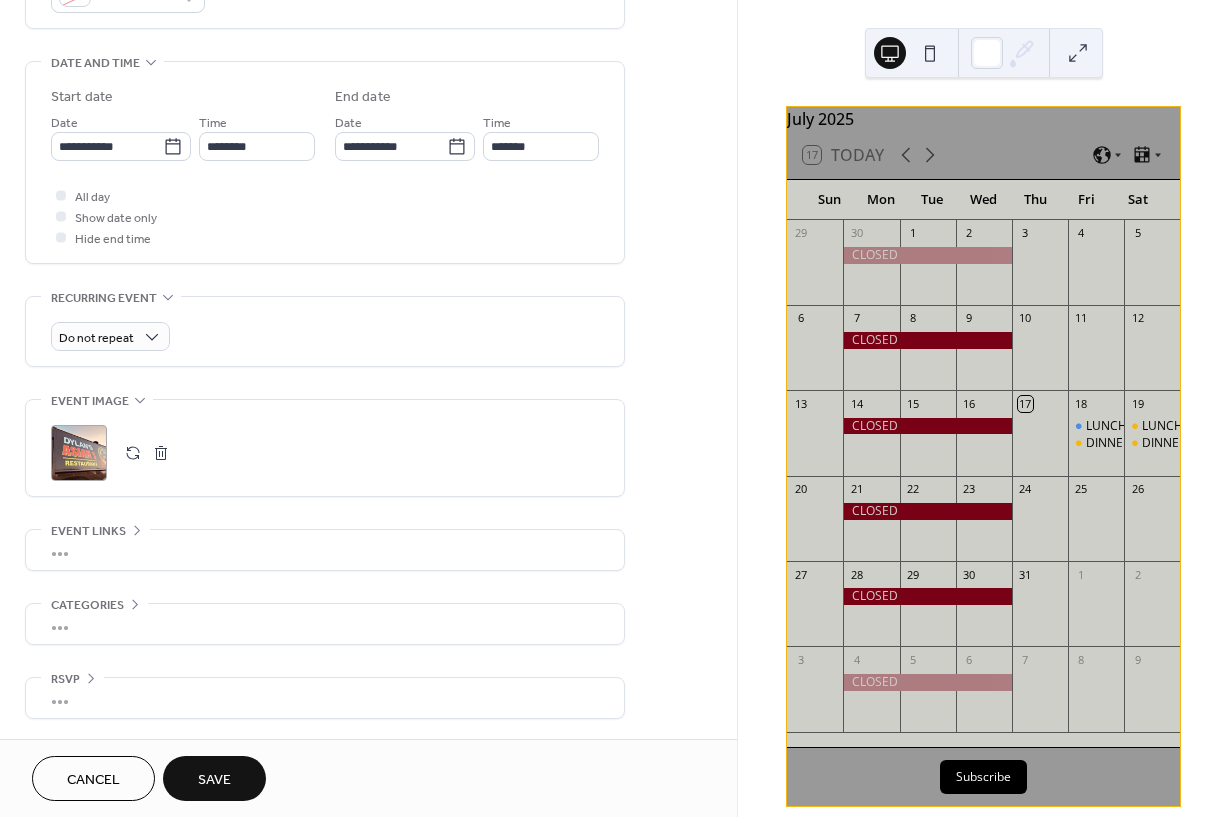click on "Save" at bounding box center (214, 780) 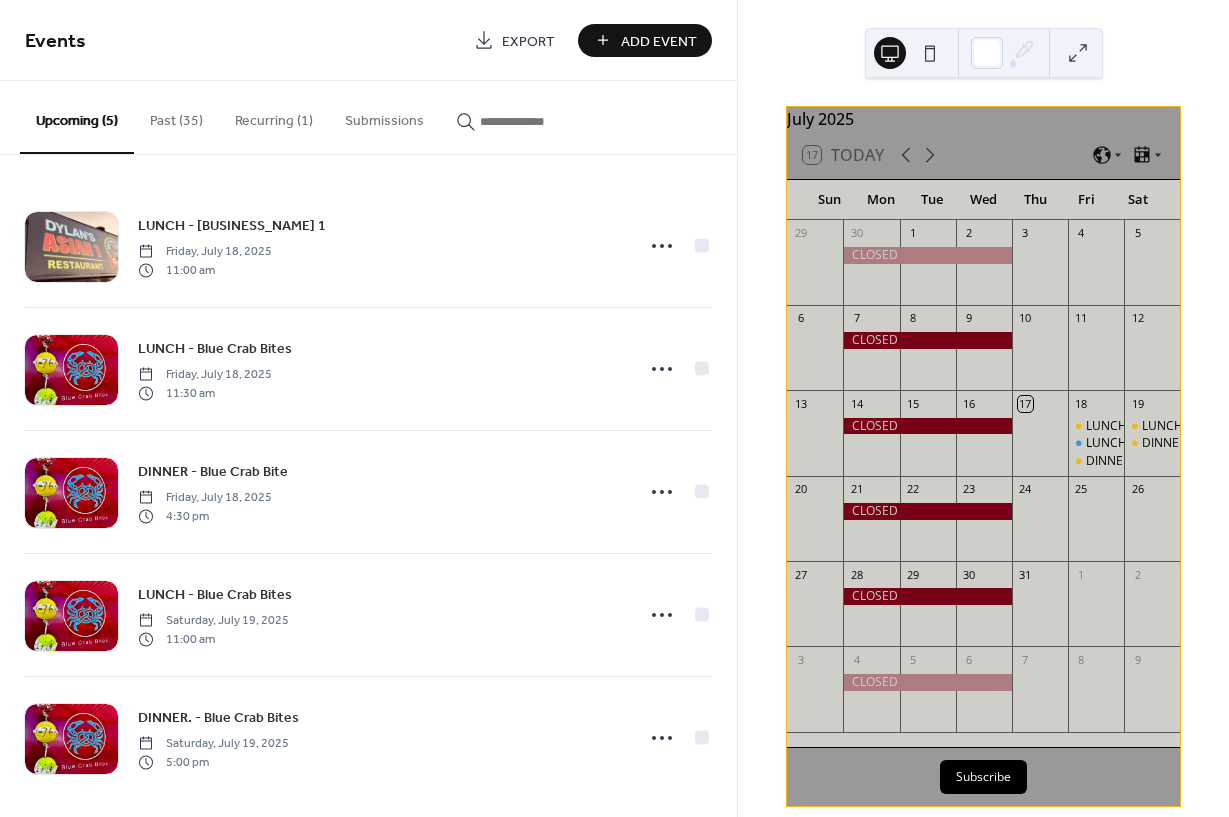 click on "Add Event" at bounding box center [659, 41] 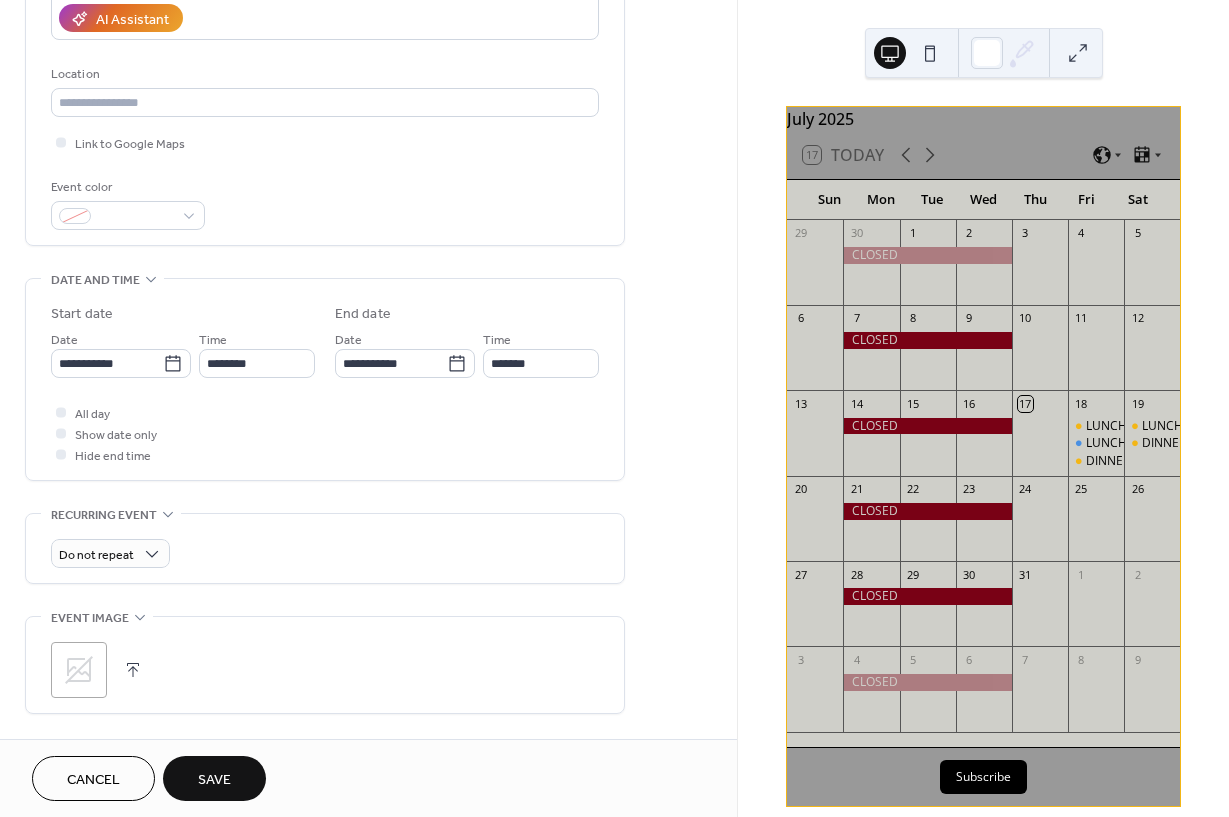 scroll, scrollTop: 374, scrollLeft: 0, axis: vertical 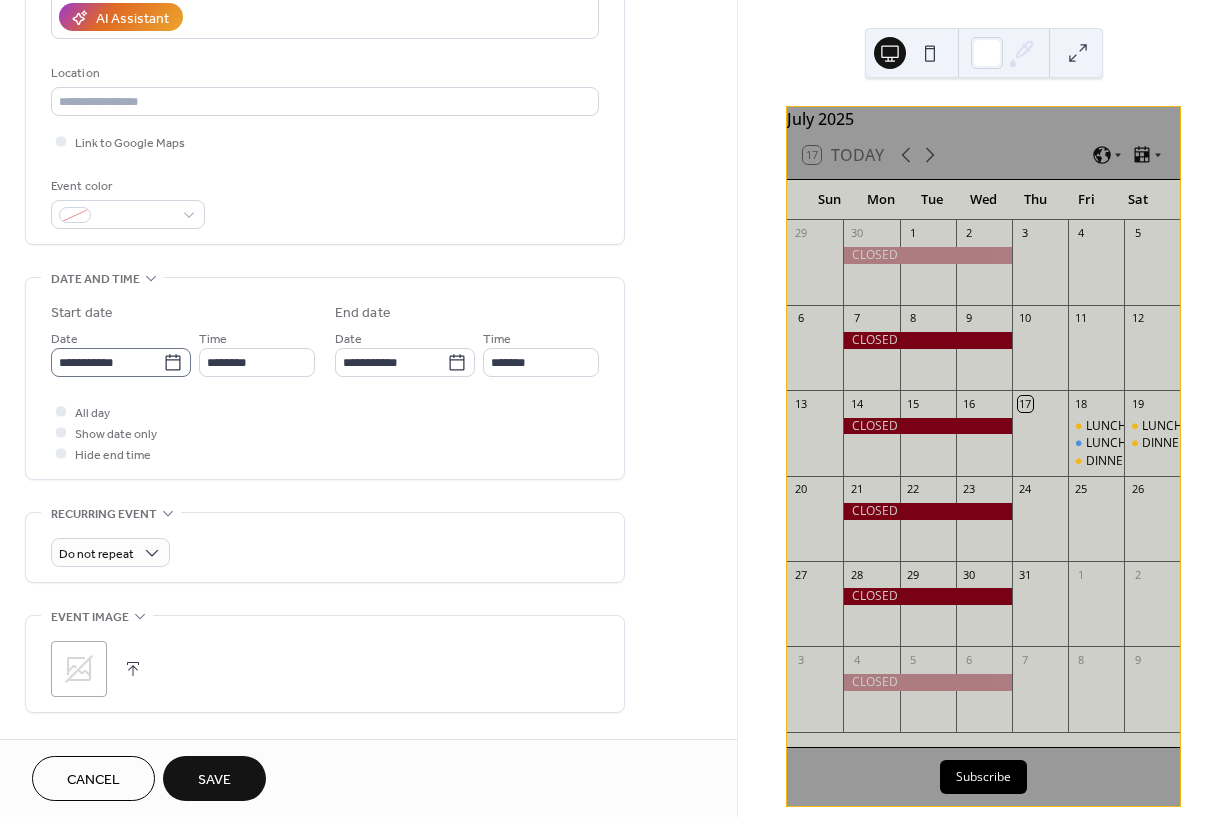 type on "**********" 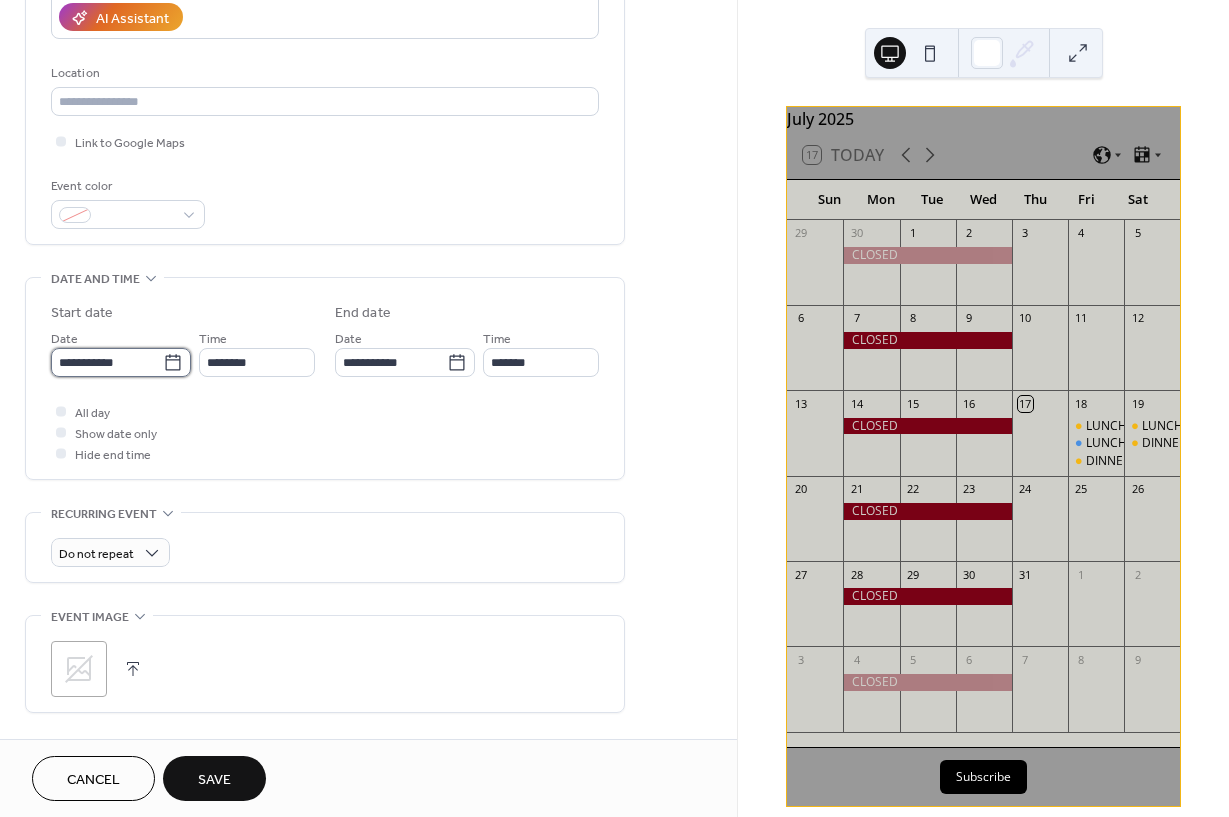 click on "**********" at bounding box center [107, 362] 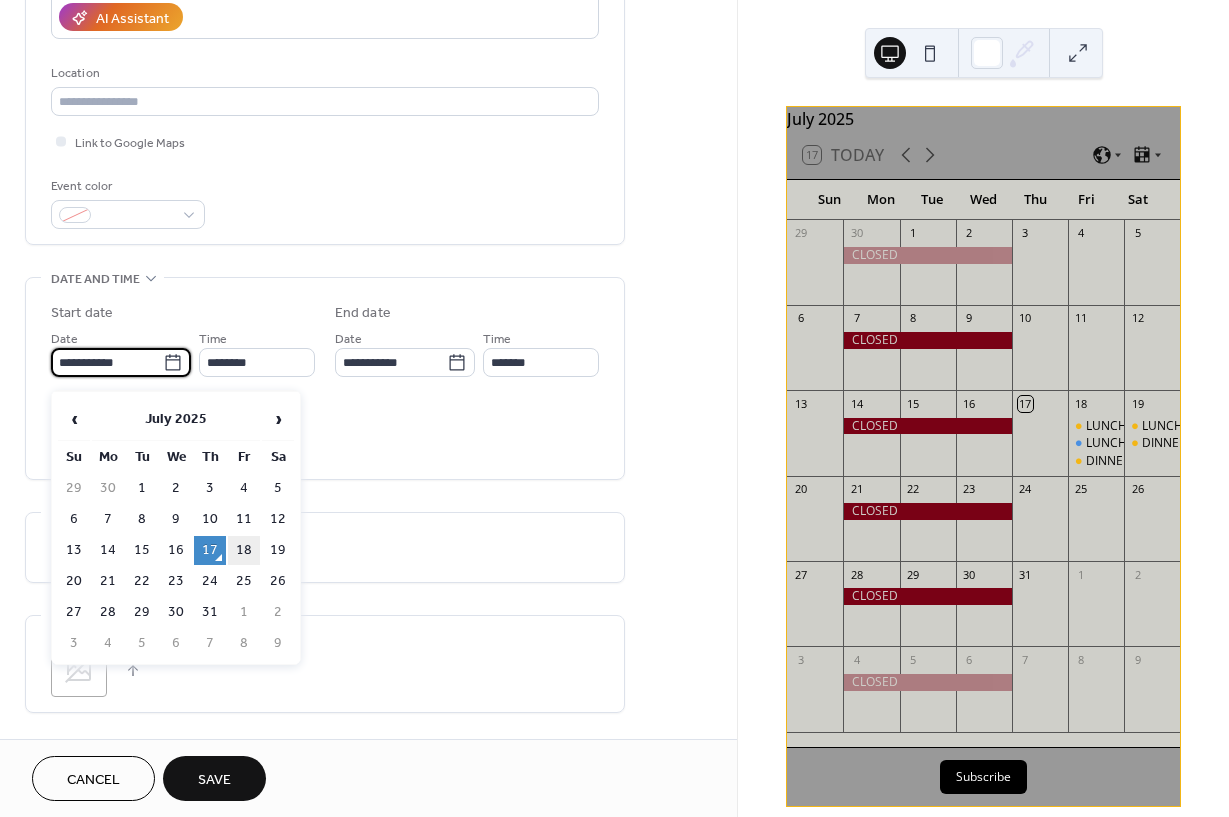 click on "18" at bounding box center (244, 550) 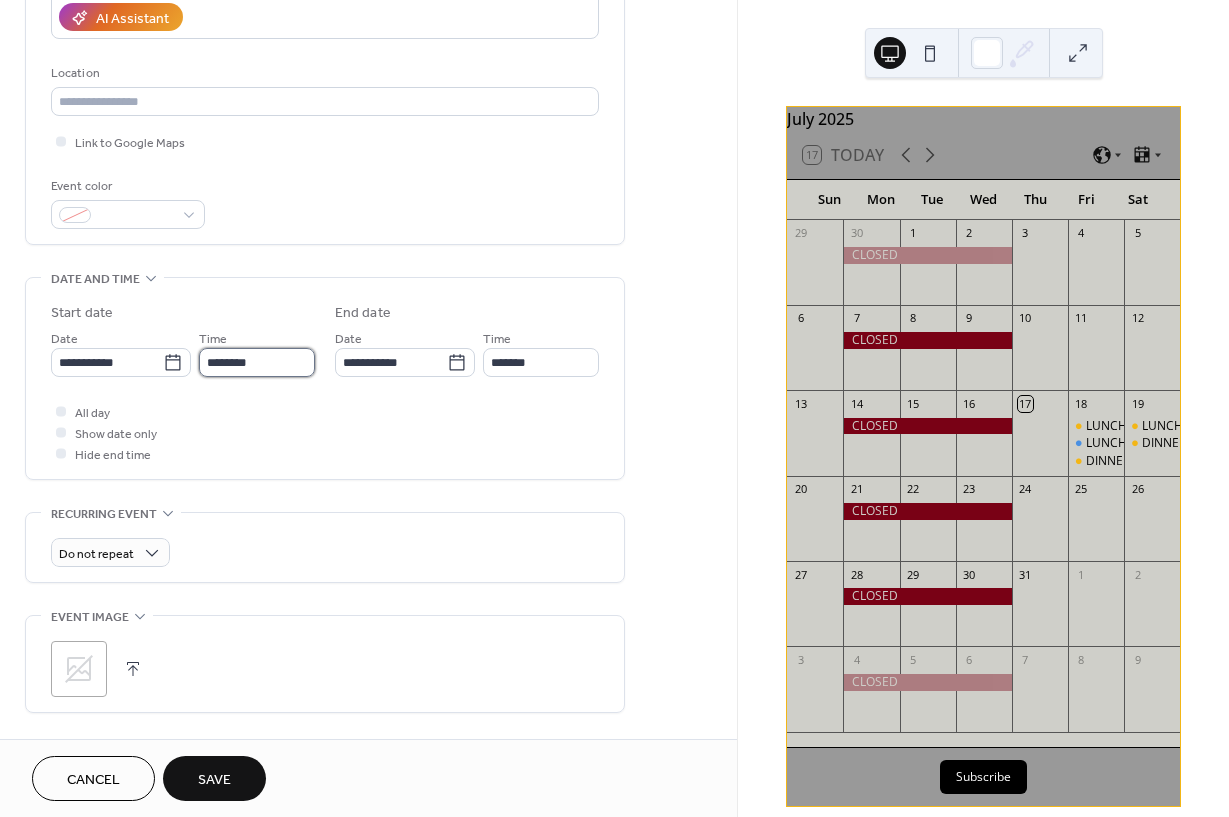 click on "********" at bounding box center (257, 362) 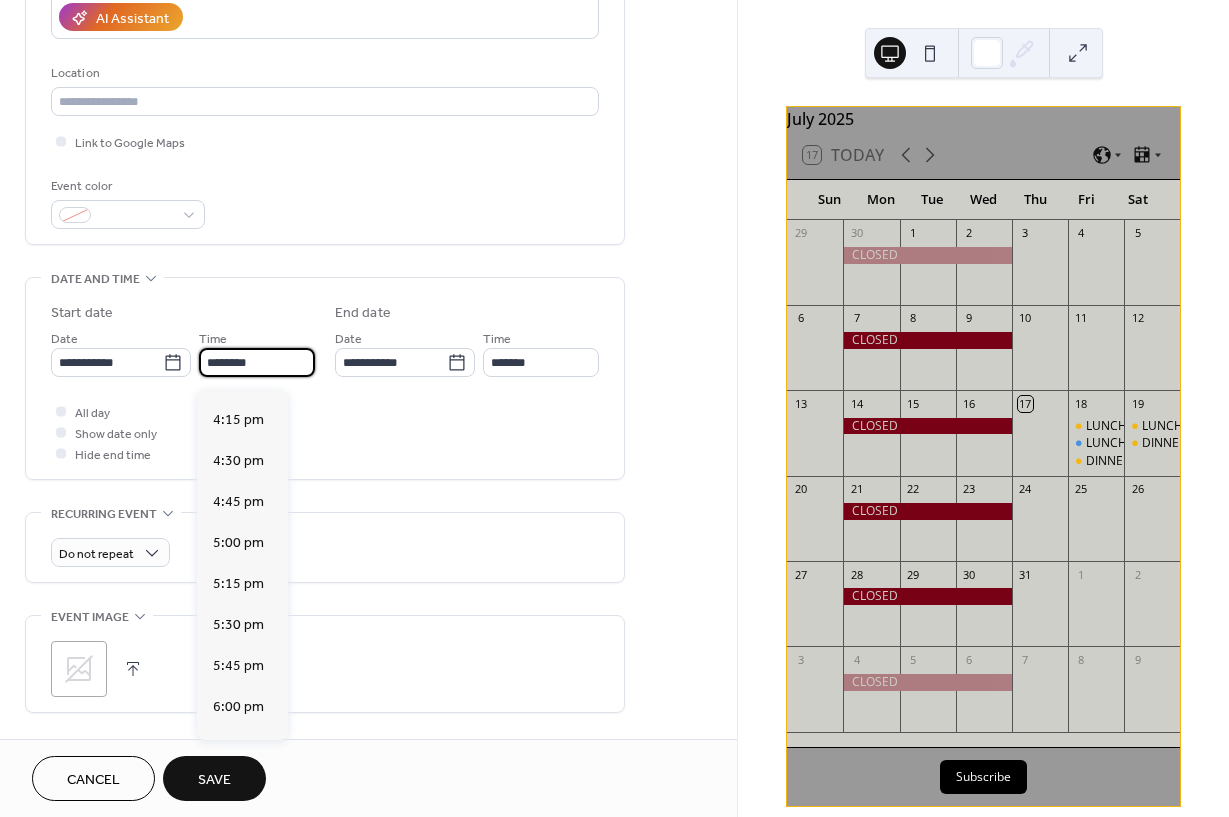 scroll, scrollTop: 2653, scrollLeft: 0, axis: vertical 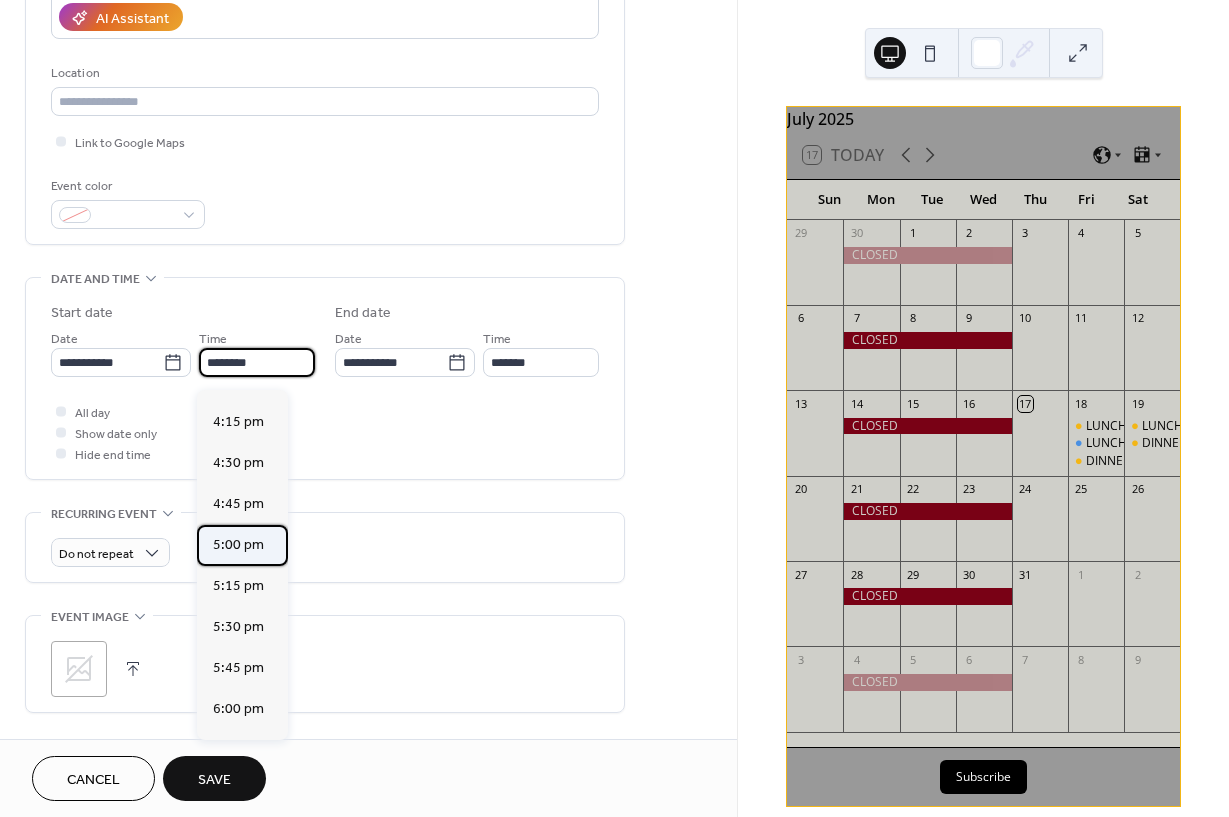 click on "5:00 pm" at bounding box center (238, 545) 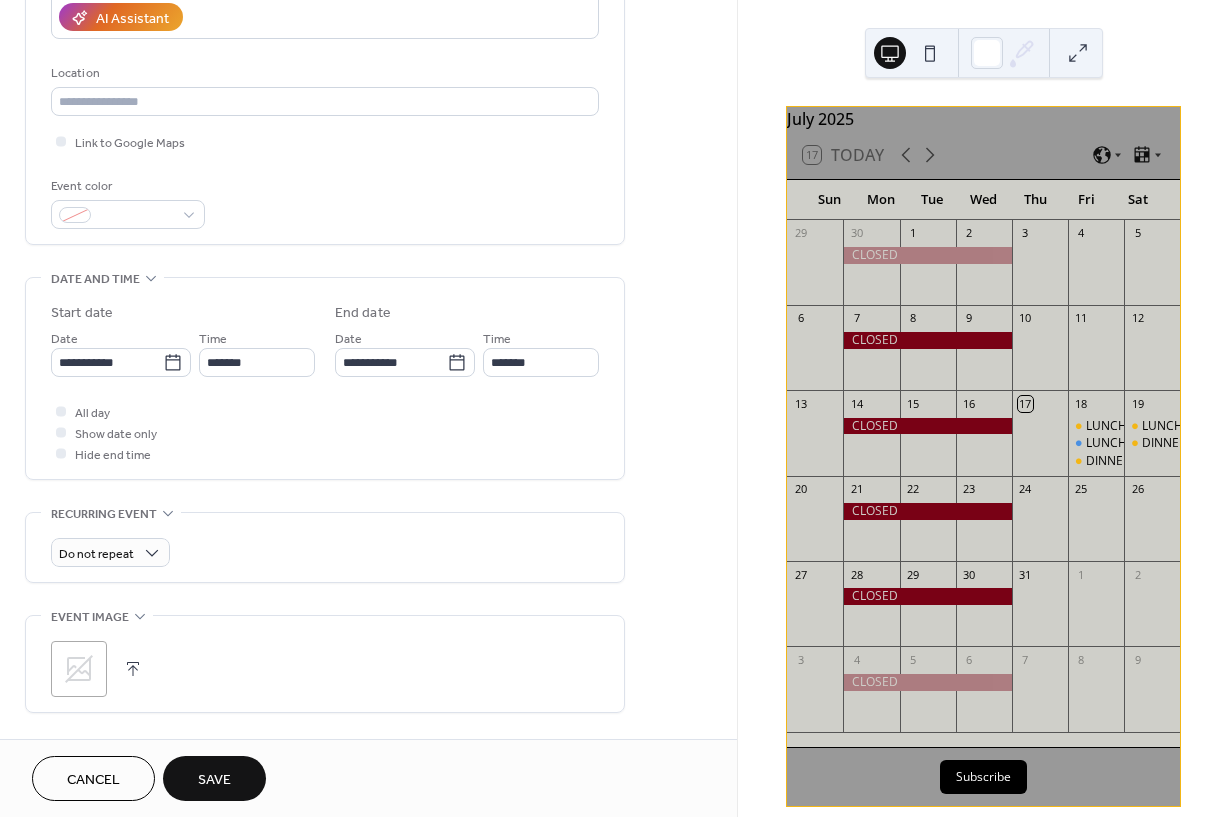 type on "*******" 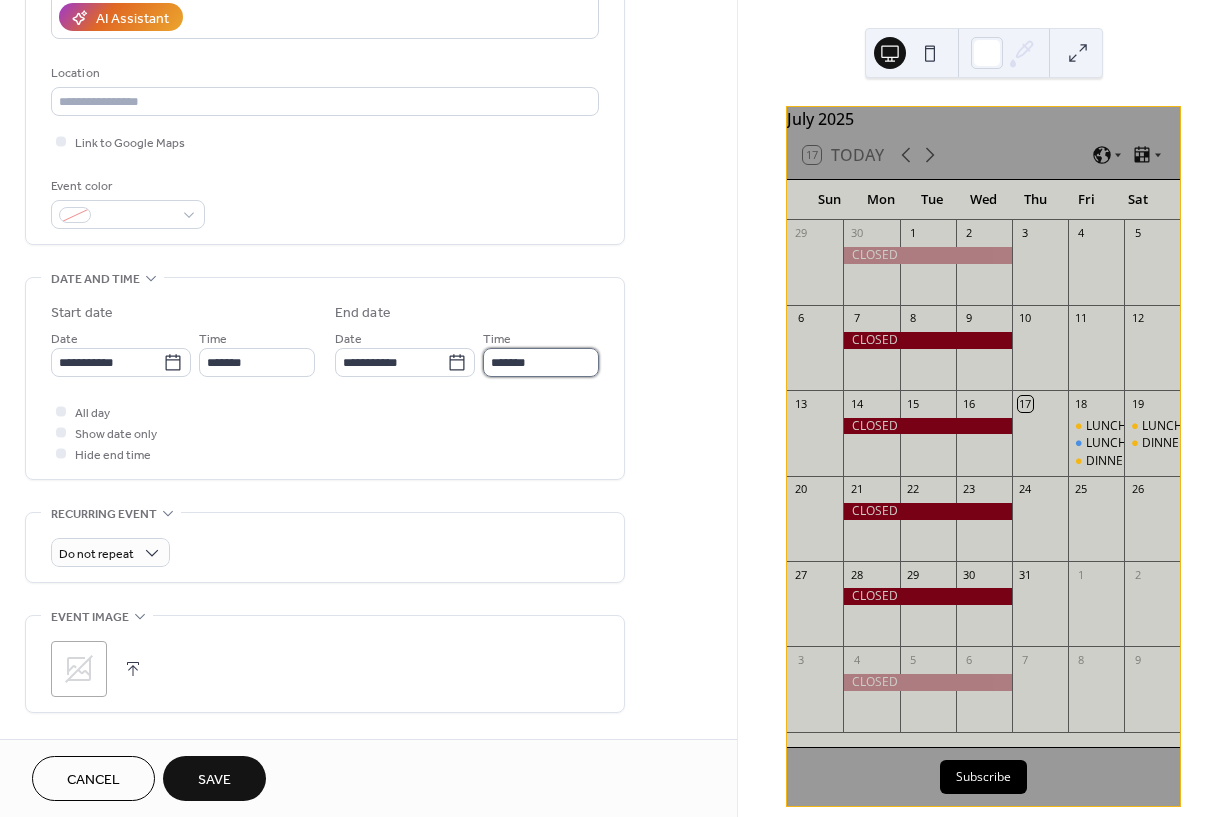 click on "*******" at bounding box center (541, 362) 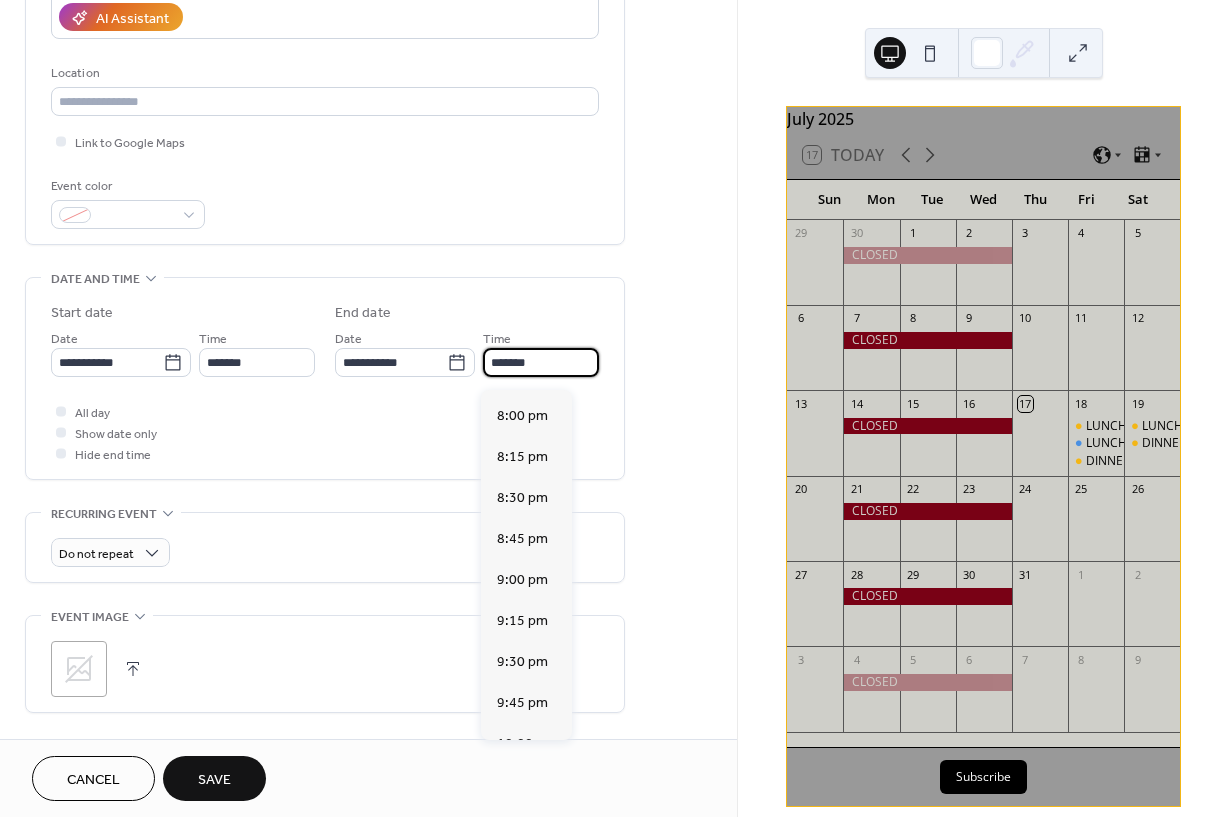 scroll, scrollTop: 474, scrollLeft: 0, axis: vertical 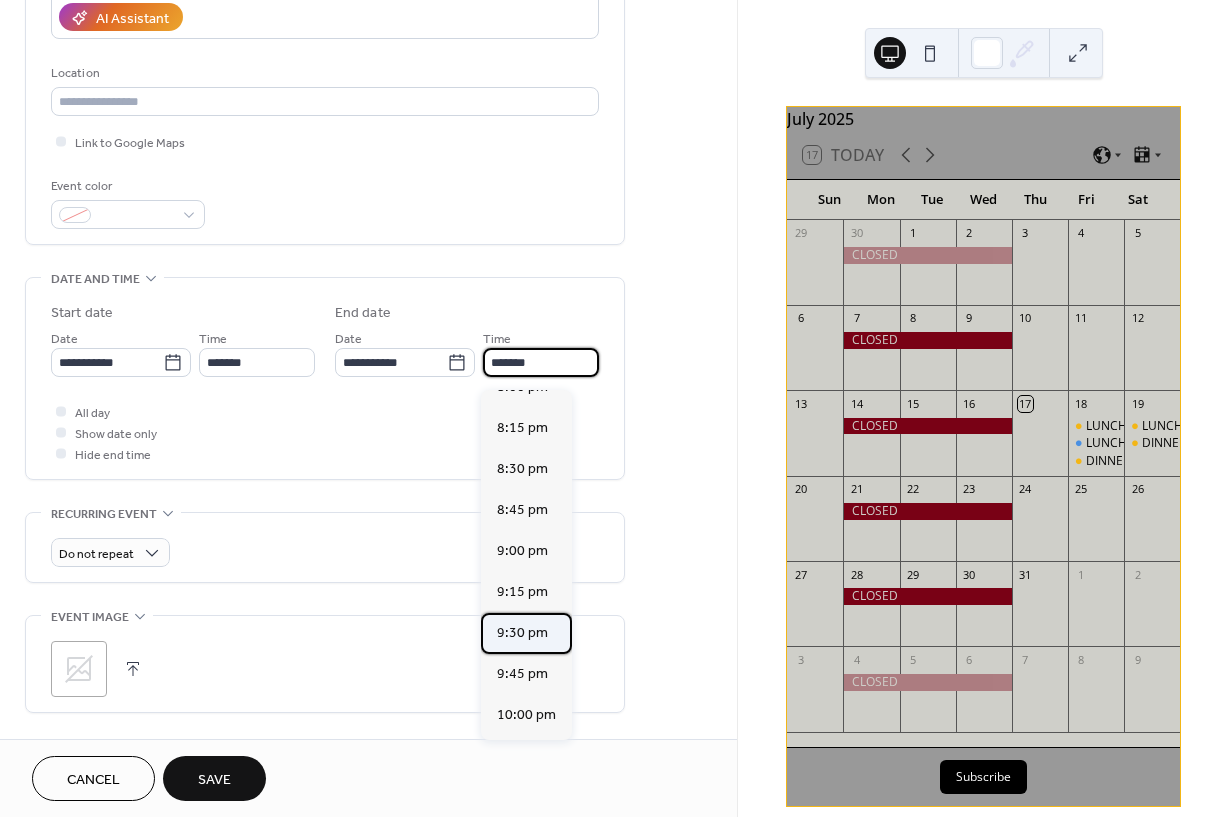 click on "9:30 pm" at bounding box center (522, 633) 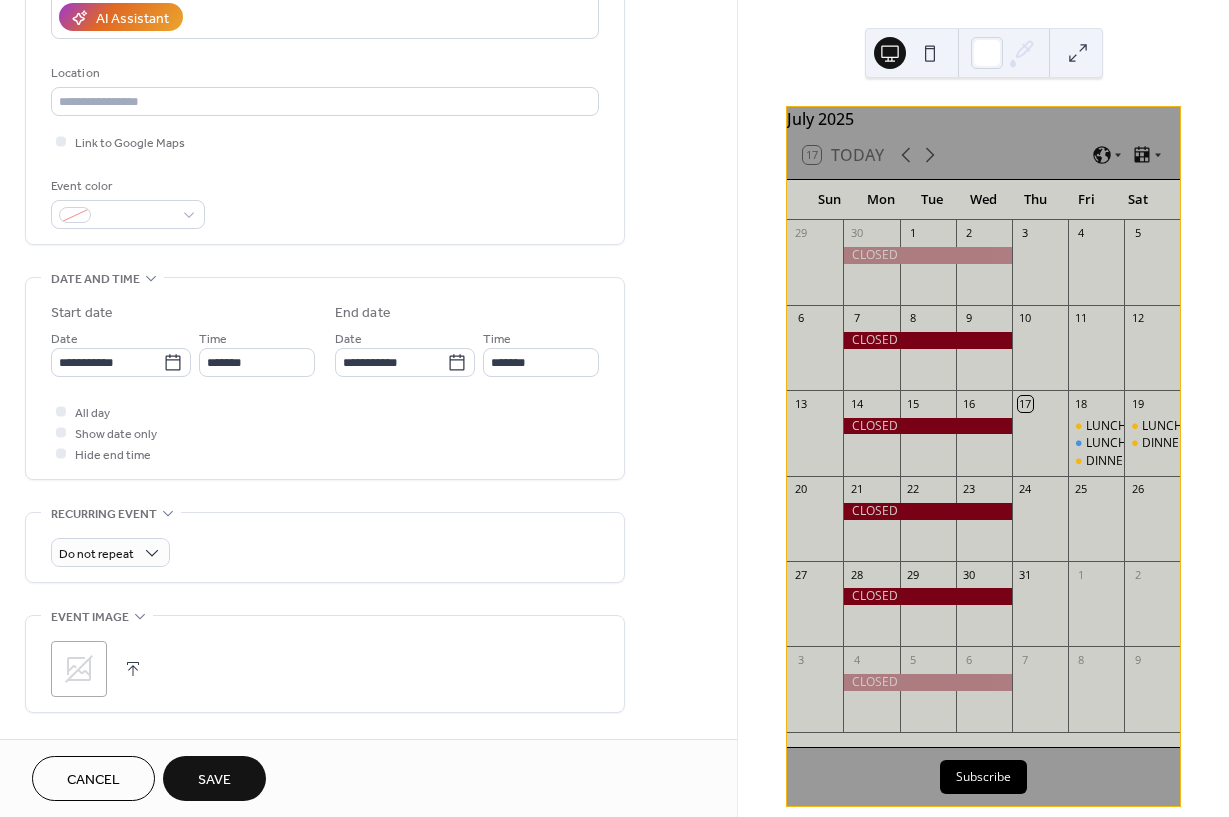 click 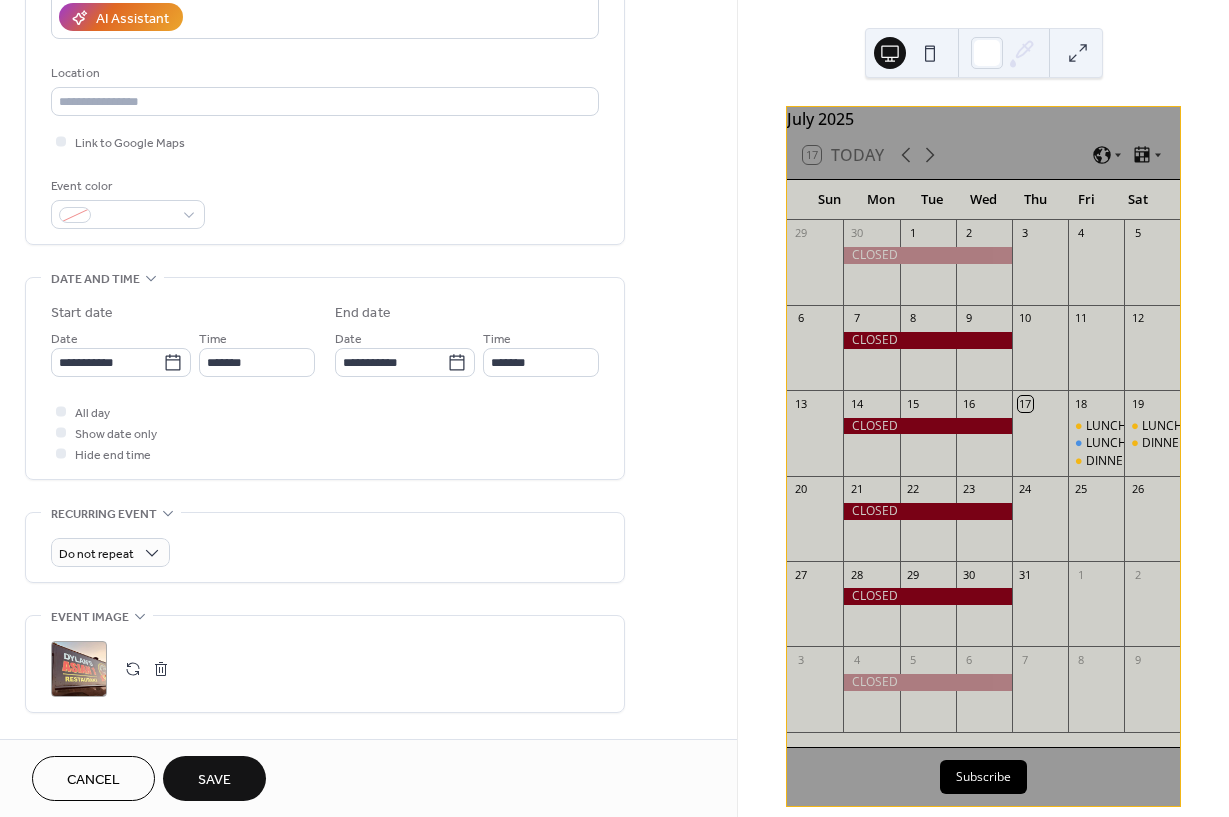 click on "Save" at bounding box center (214, 780) 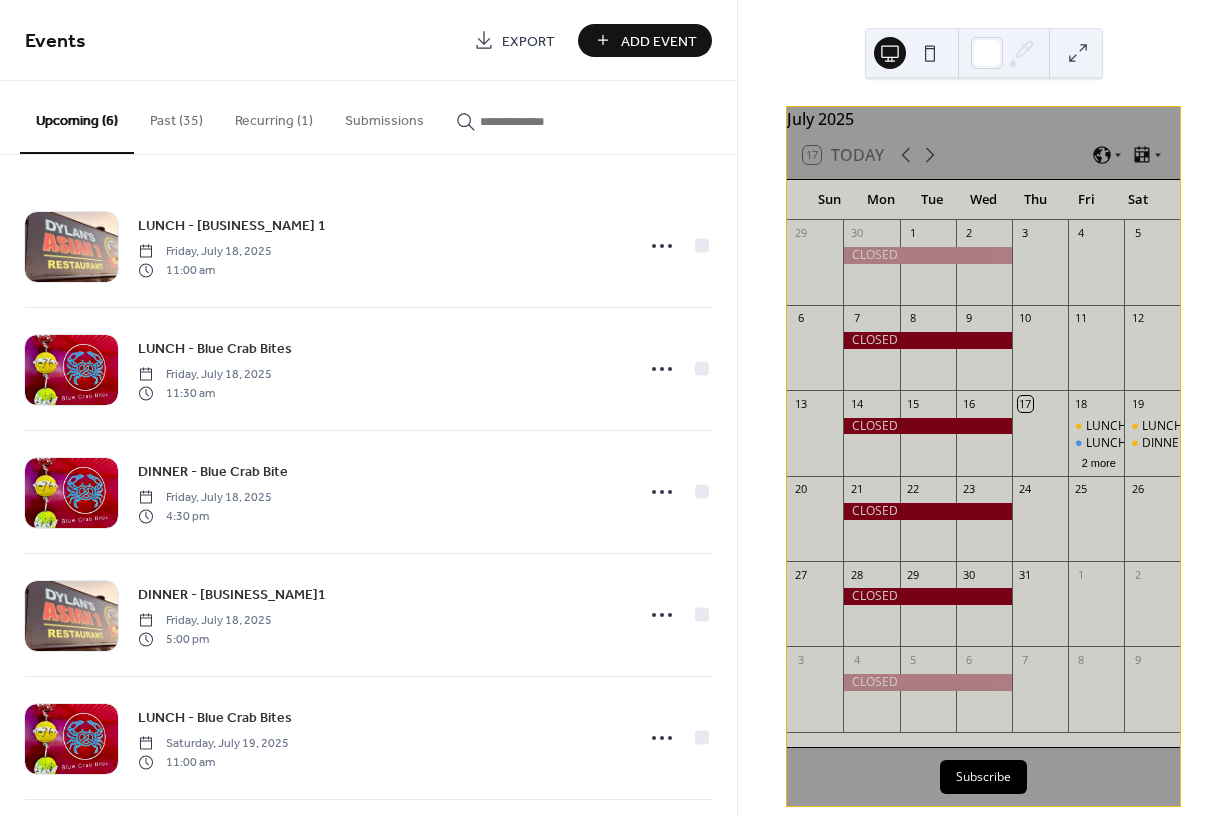 click on "Add Event" at bounding box center (659, 41) 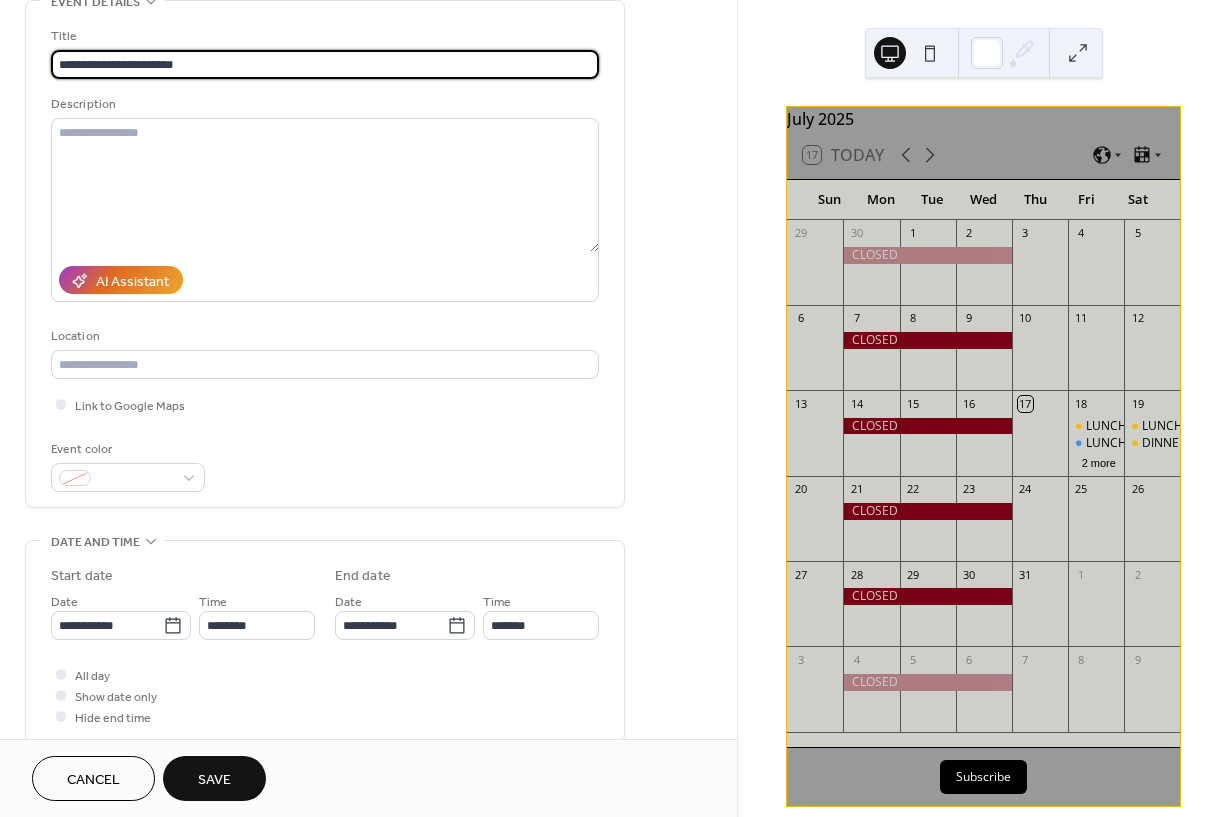 scroll, scrollTop: 114, scrollLeft: 0, axis: vertical 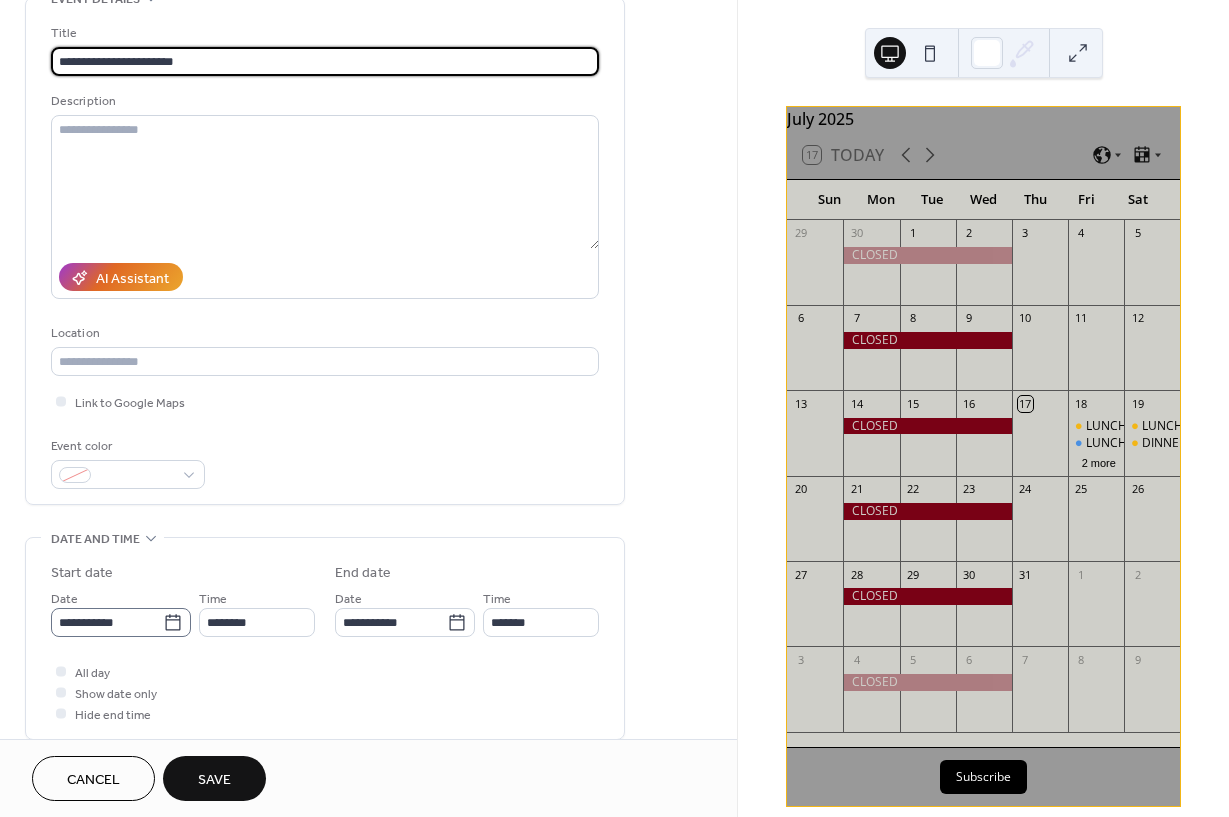 type on "**********" 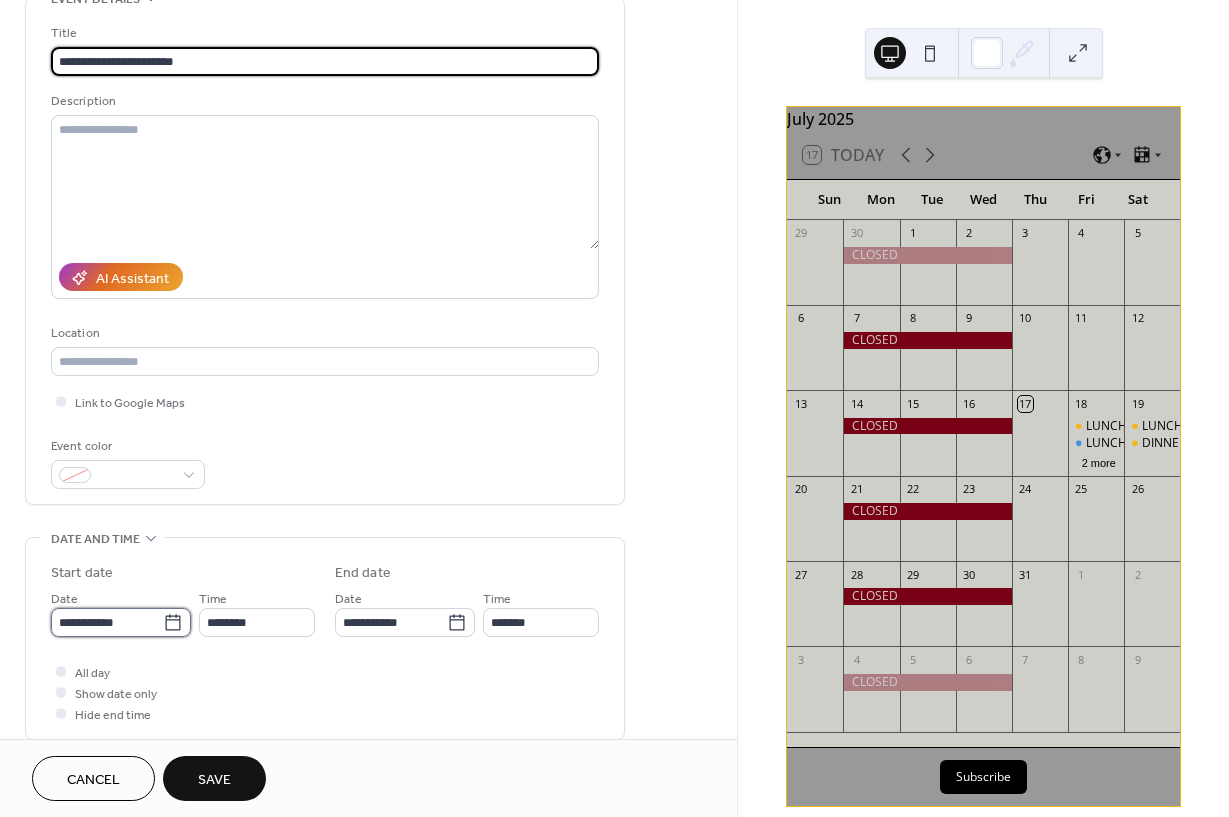 click on "**********" at bounding box center (107, 622) 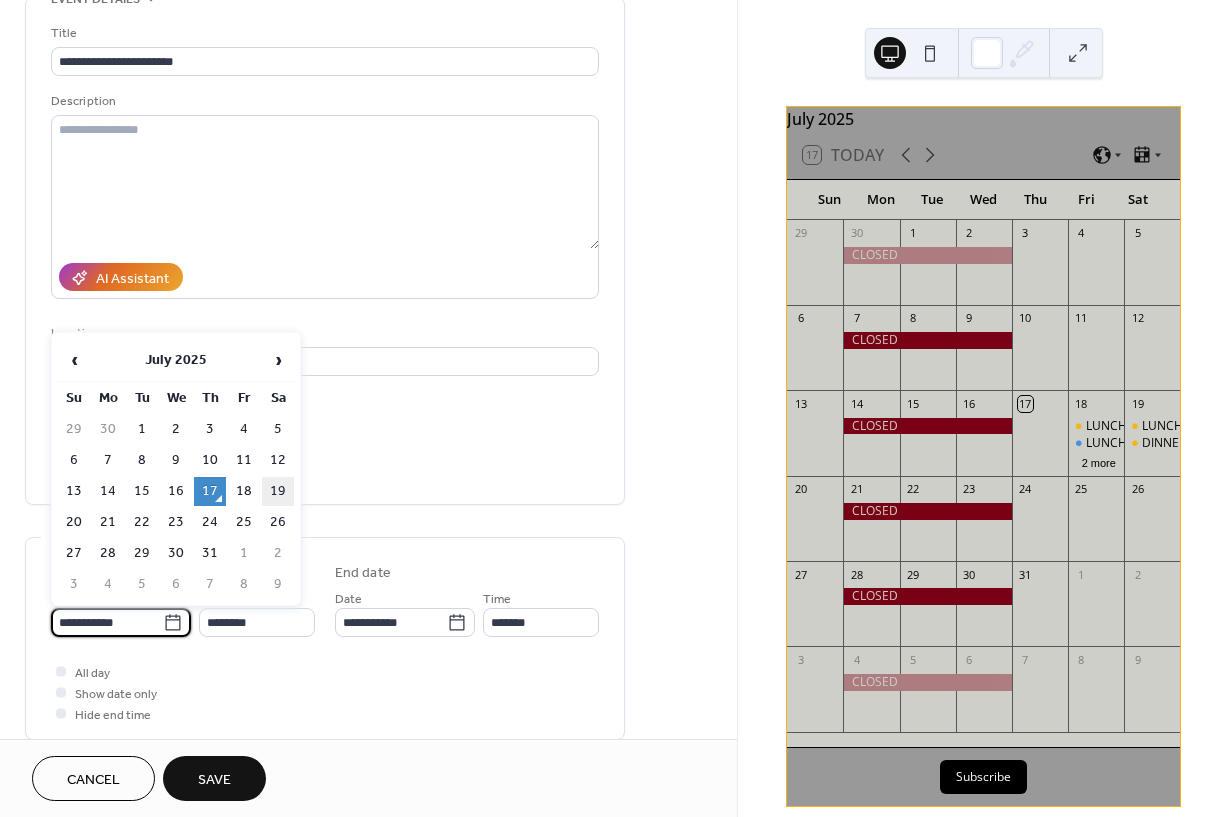 click on "19" at bounding box center (278, 491) 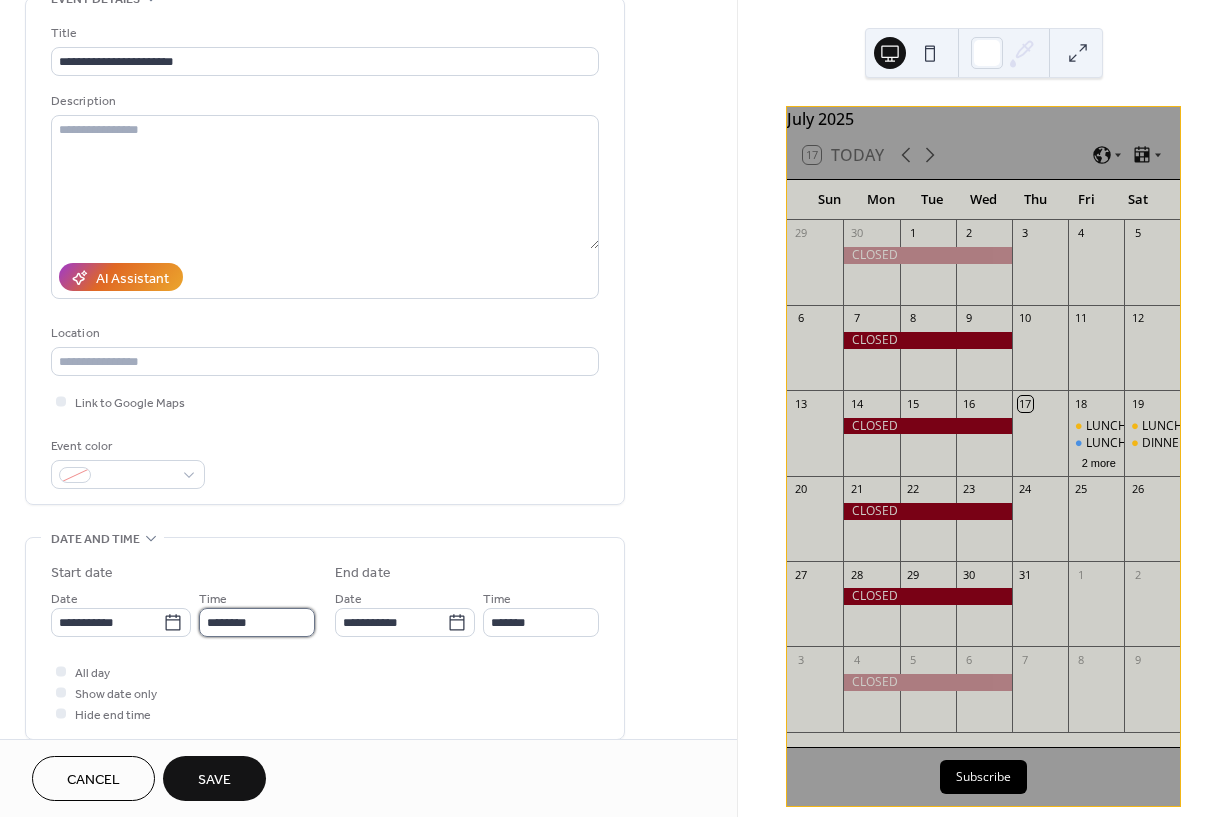 click on "********" at bounding box center [257, 622] 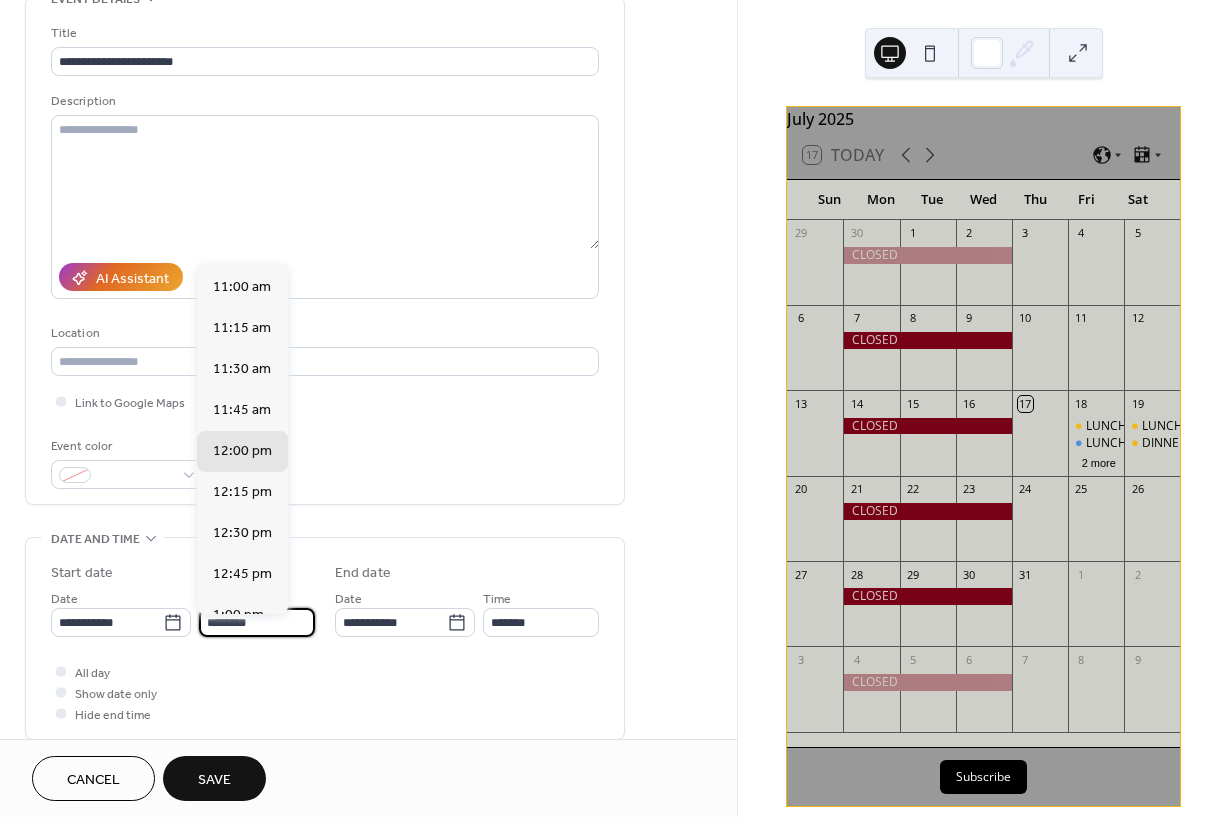 scroll, scrollTop: 1797, scrollLeft: 0, axis: vertical 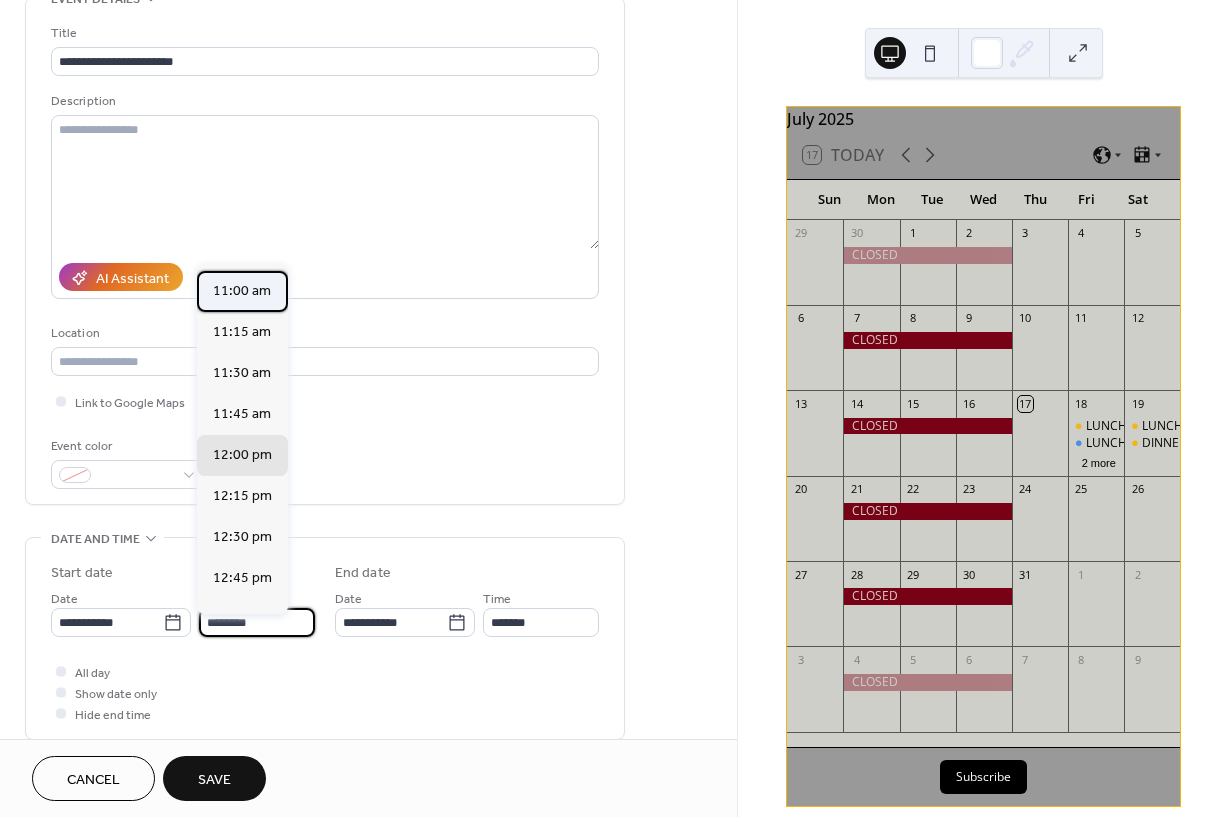 click on "11:00 am" at bounding box center [242, 291] 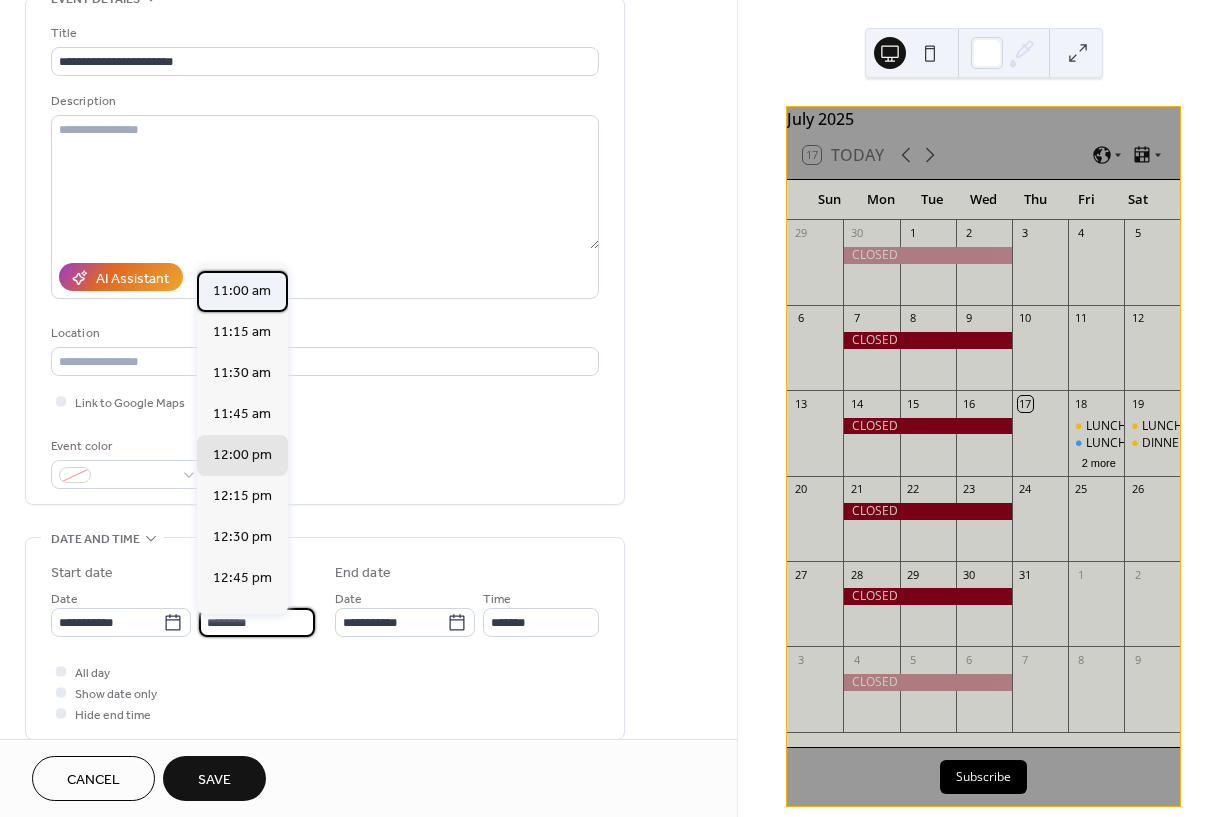 type on "********" 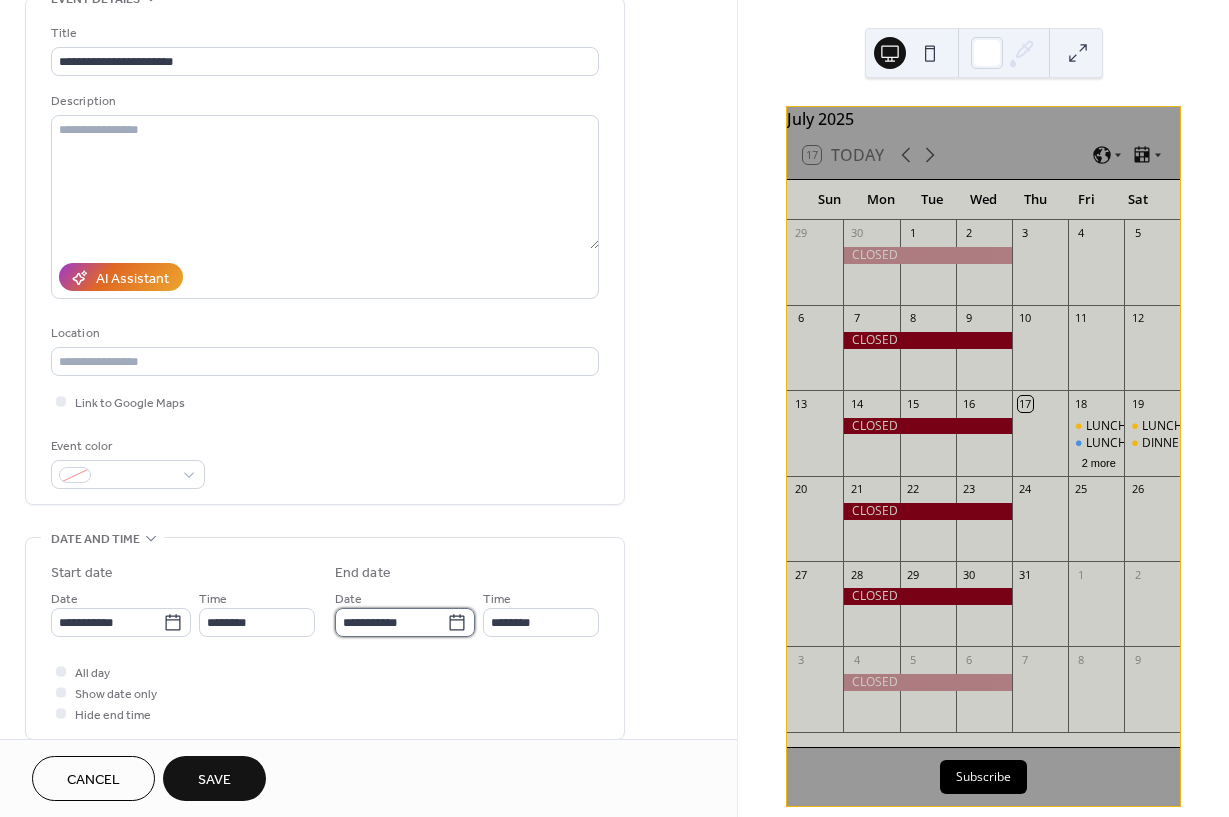click on "**********" at bounding box center [391, 622] 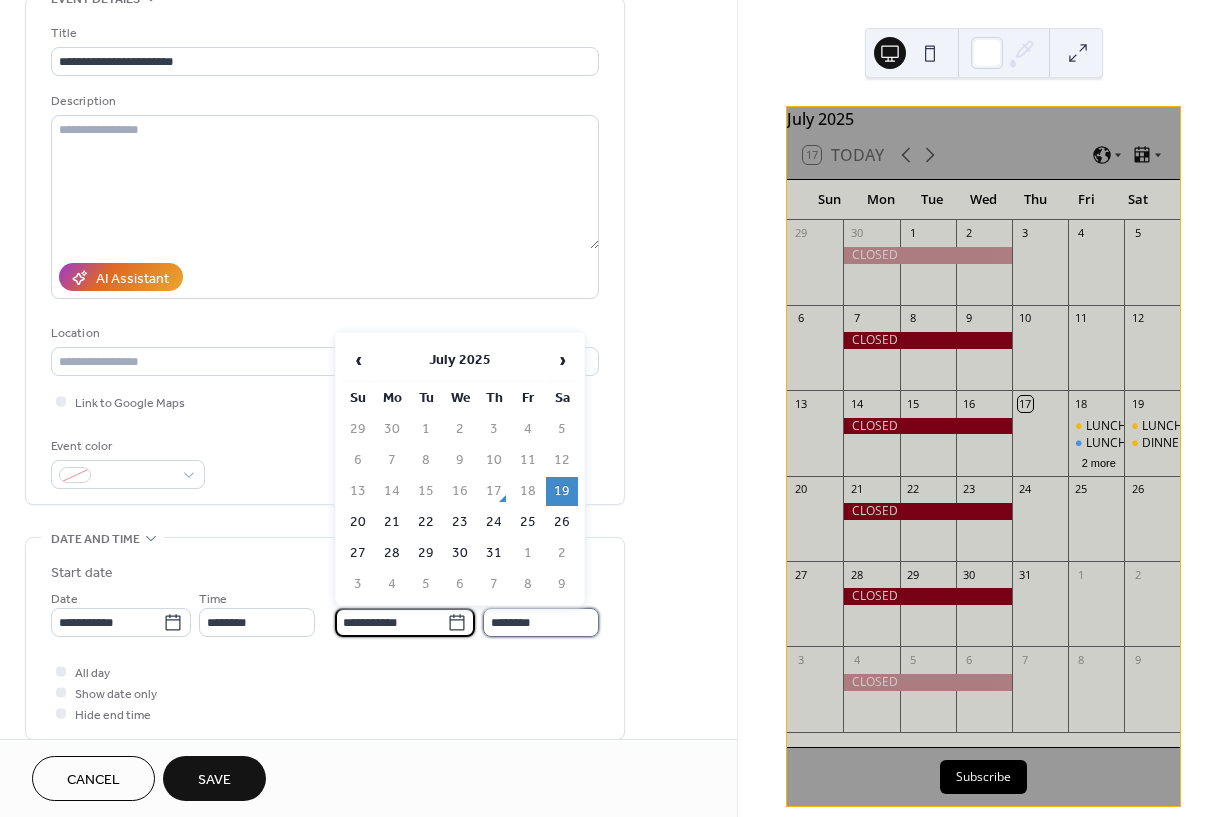 click on "********" at bounding box center (541, 622) 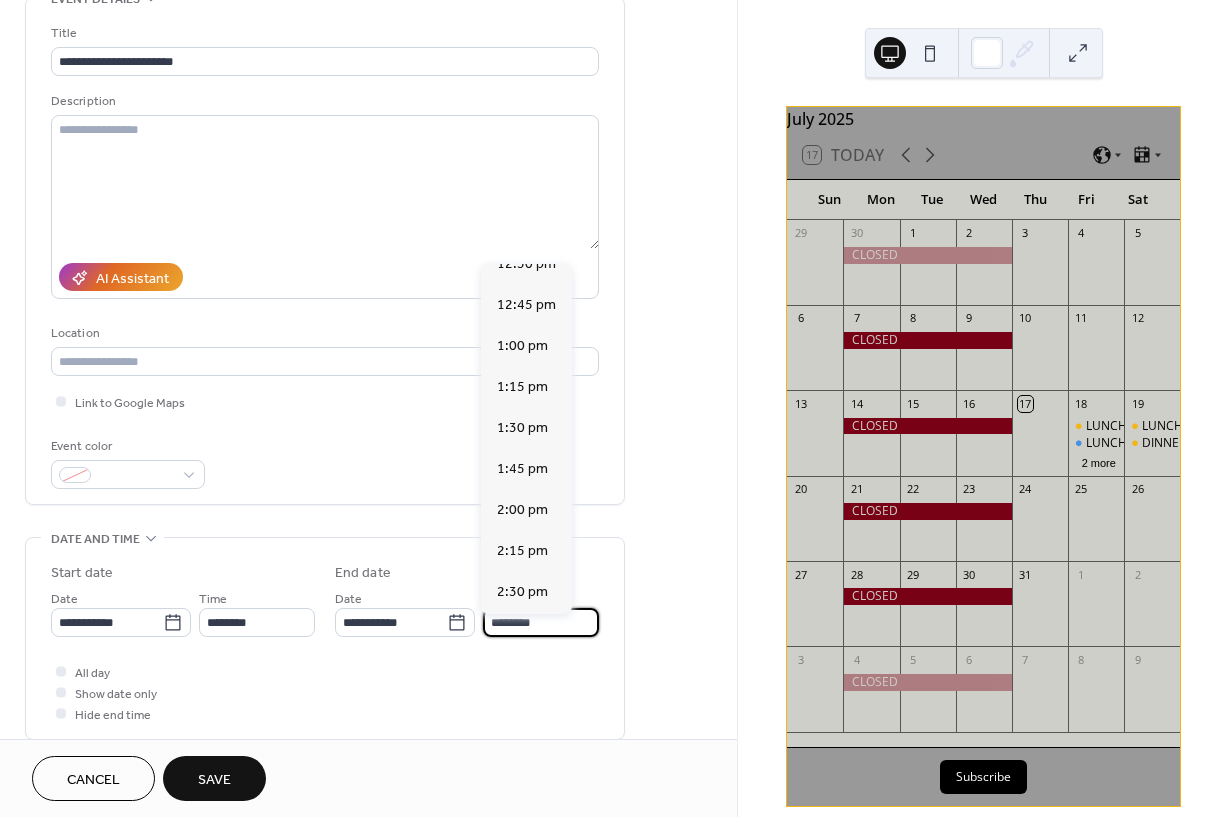 scroll, scrollTop: 226, scrollLeft: 0, axis: vertical 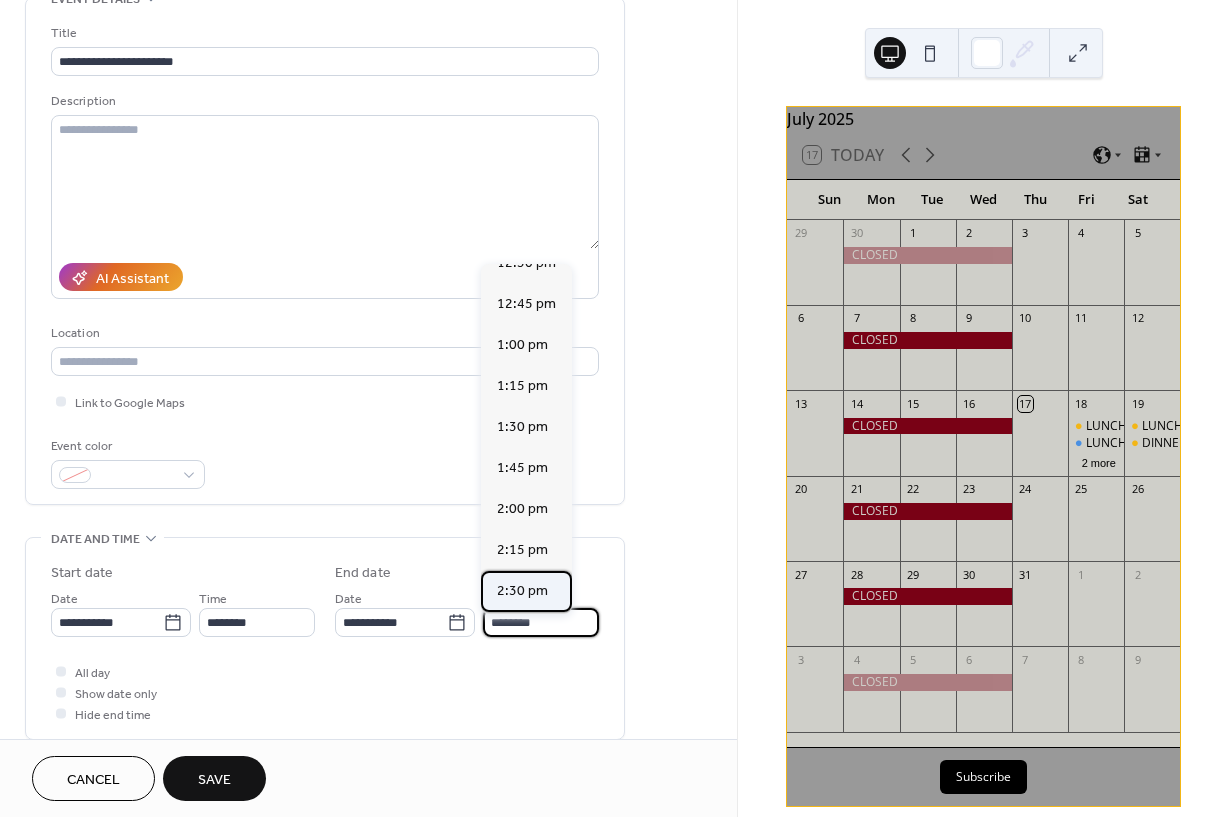 click on "2:30 pm" at bounding box center (522, 591) 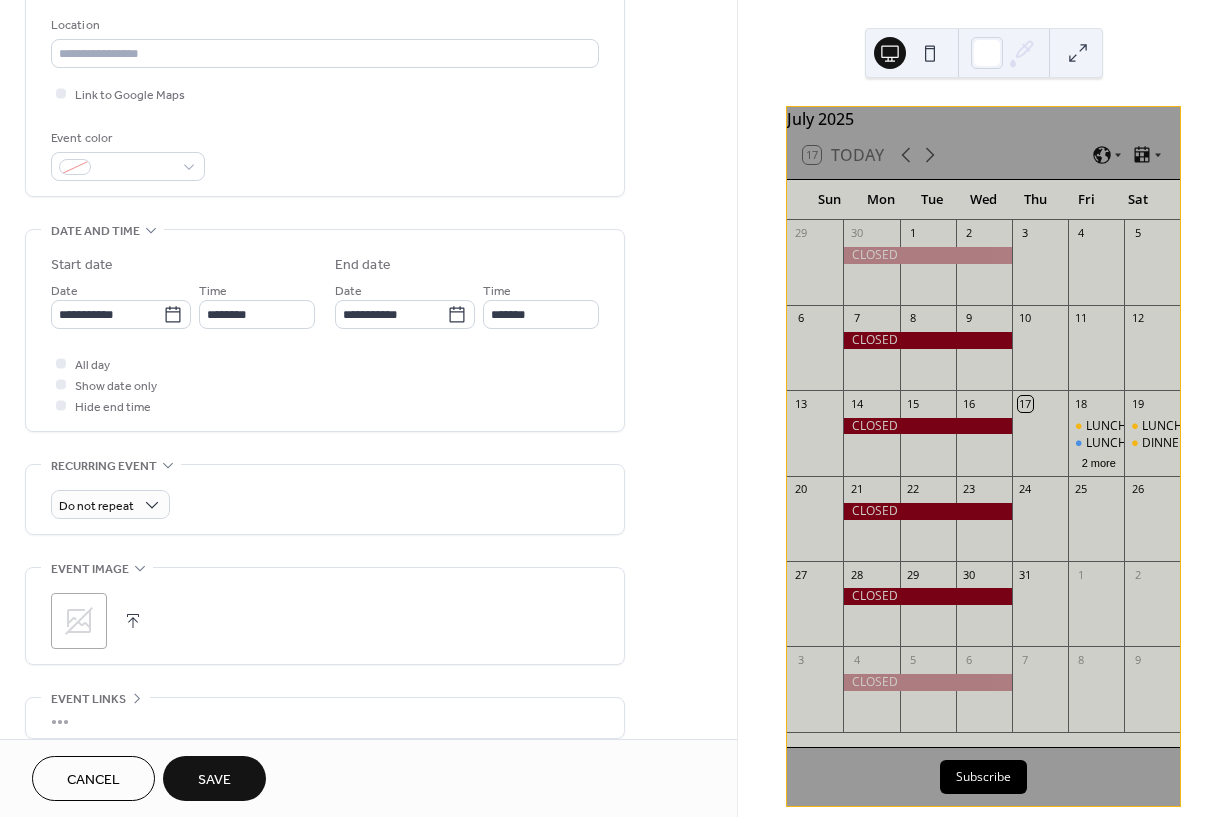 scroll, scrollTop: 454, scrollLeft: 0, axis: vertical 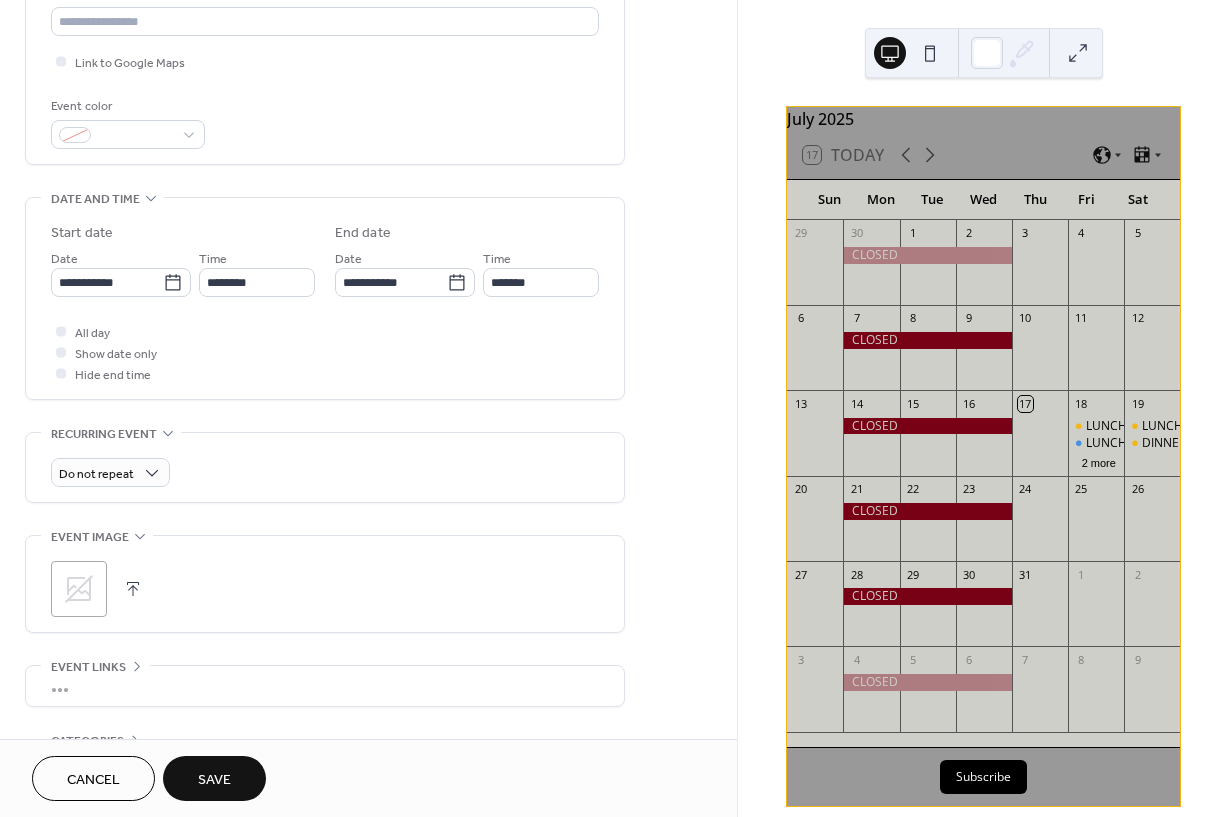 click 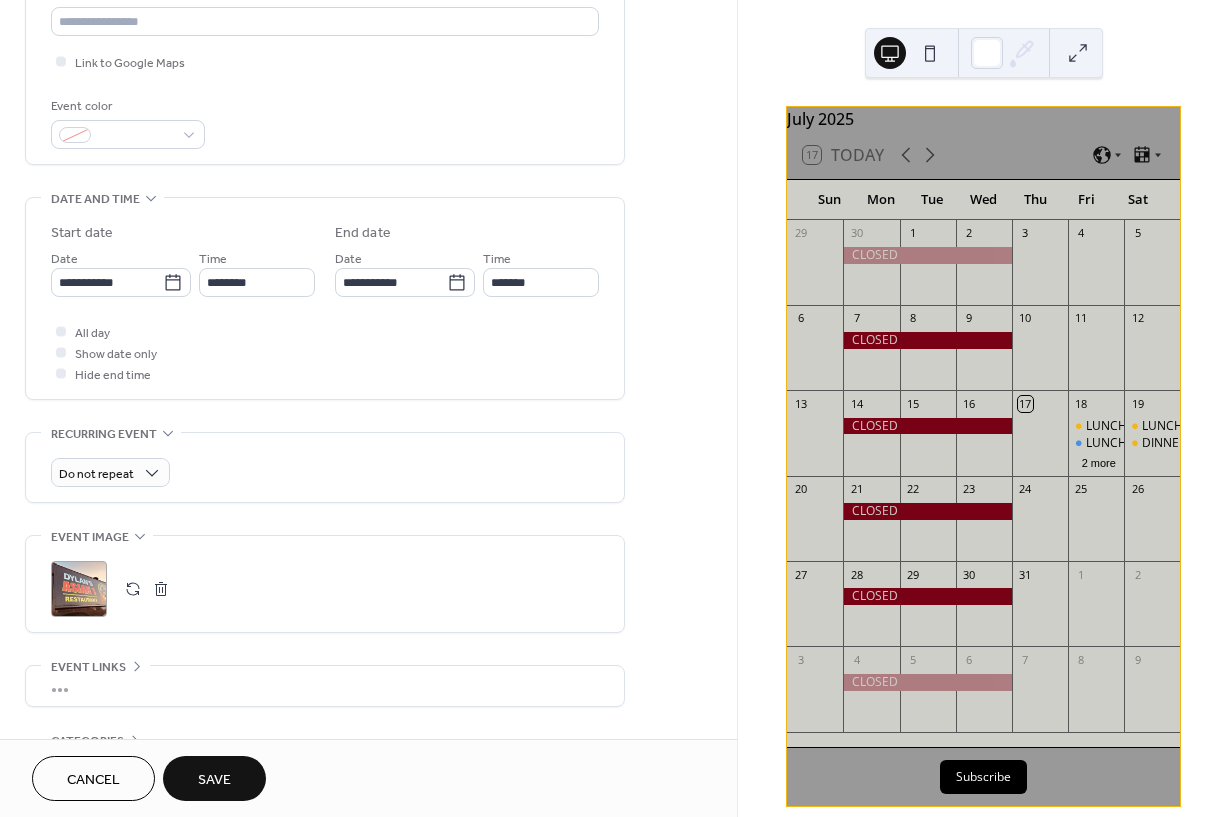 click on "Save" at bounding box center [214, 780] 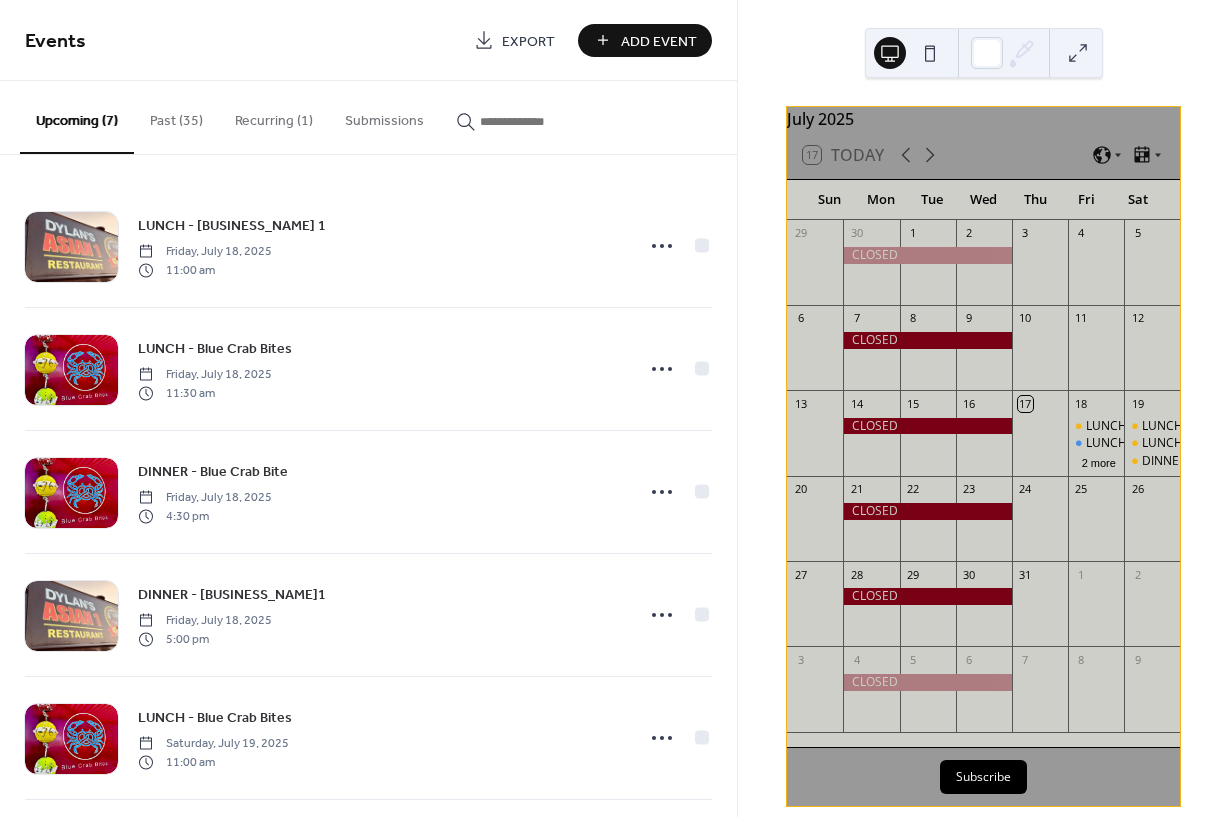 click on "Add Event" at bounding box center (659, 41) 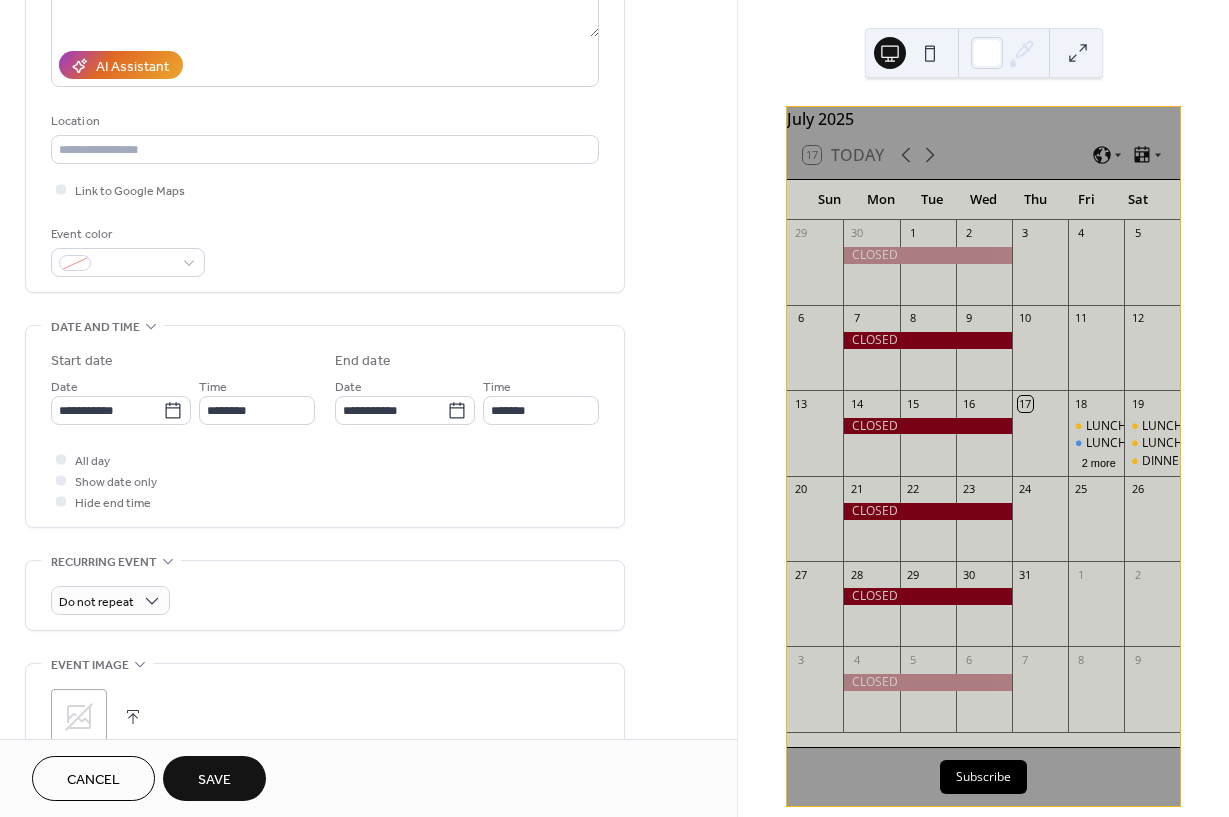 scroll, scrollTop: 329, scrollLeft: 0, axis: vertical 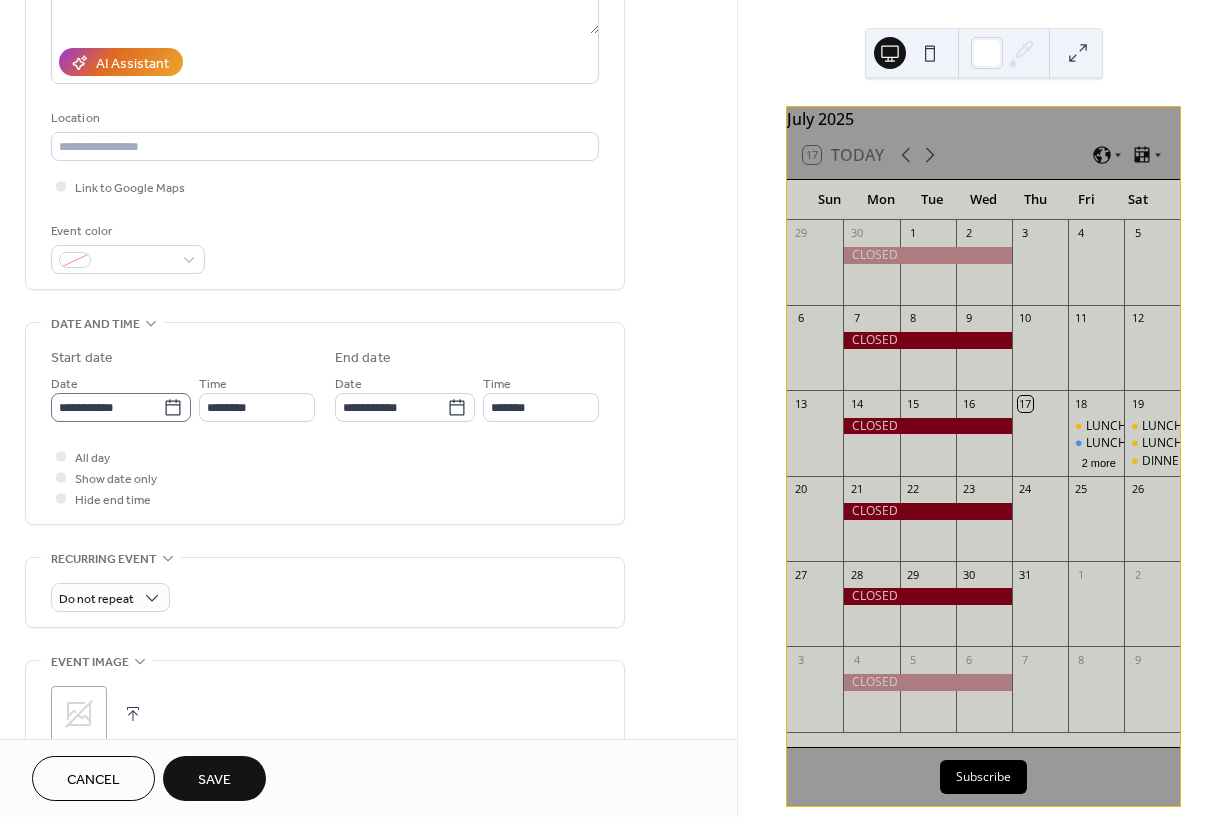 type on "**********" 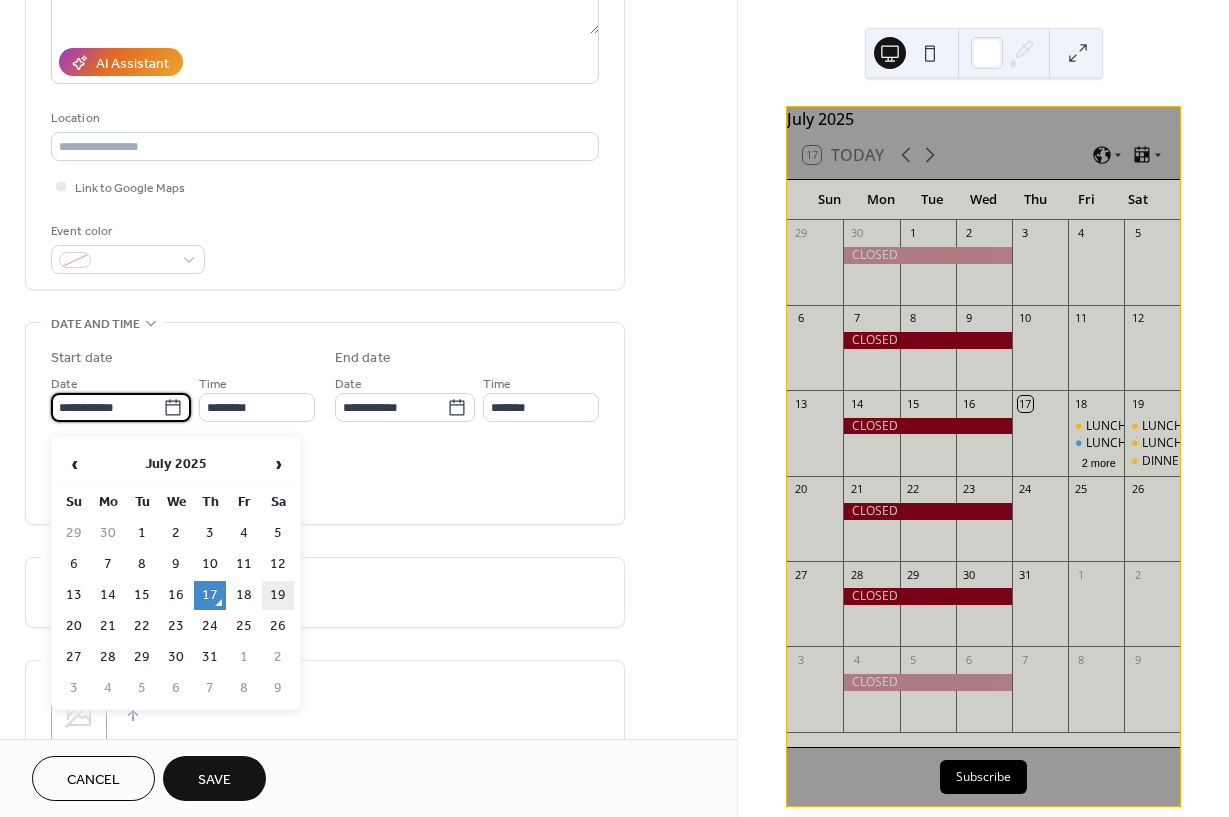 click on "19" at bounding box center (278, 595) 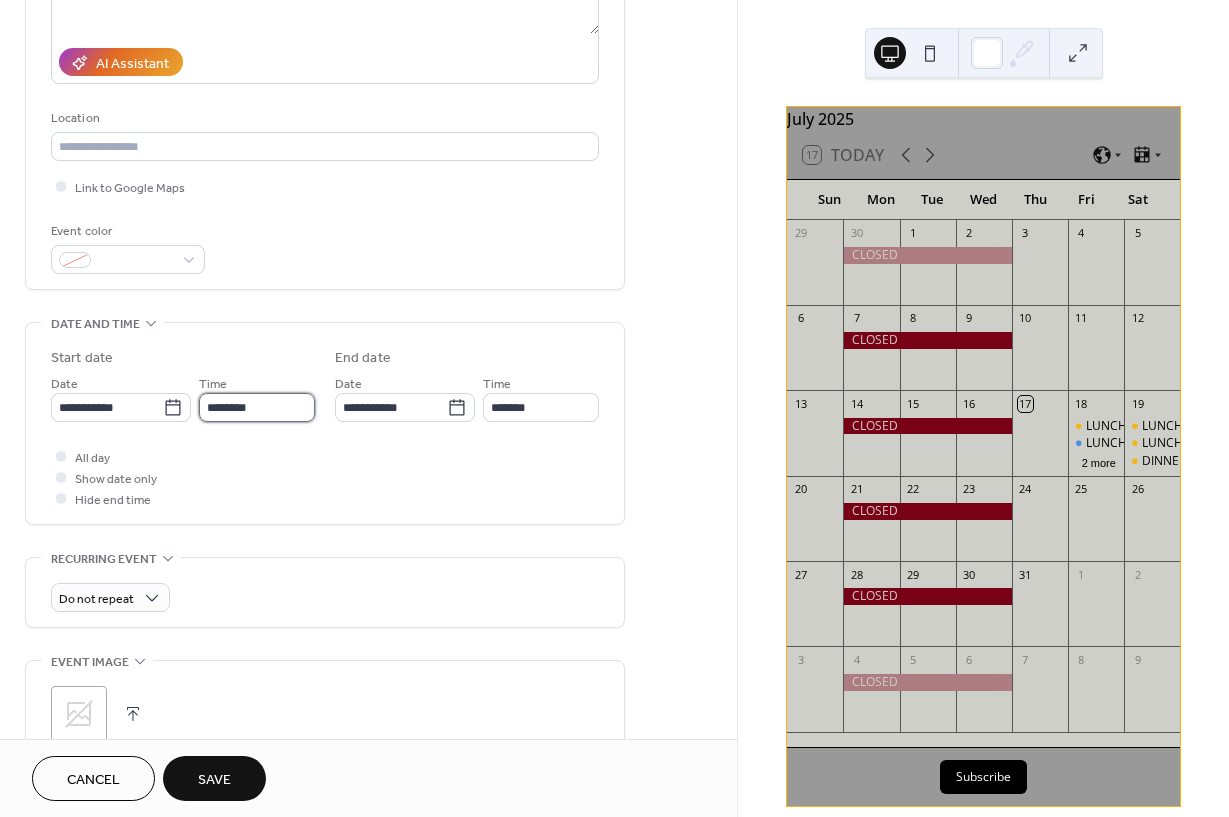 click on "********" at bounding box center [257, 407] 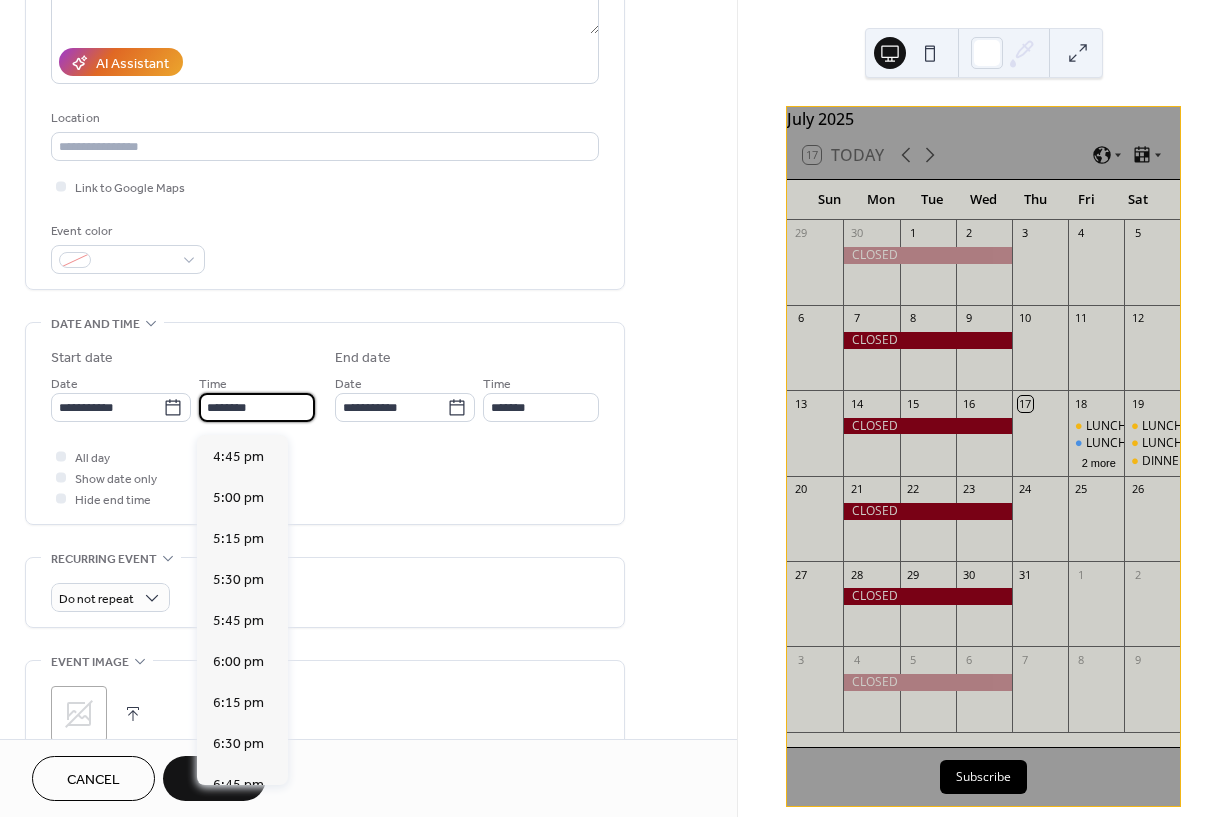 scroll, scrollTop: 2785, scrollLeft: 0, axis: vertical 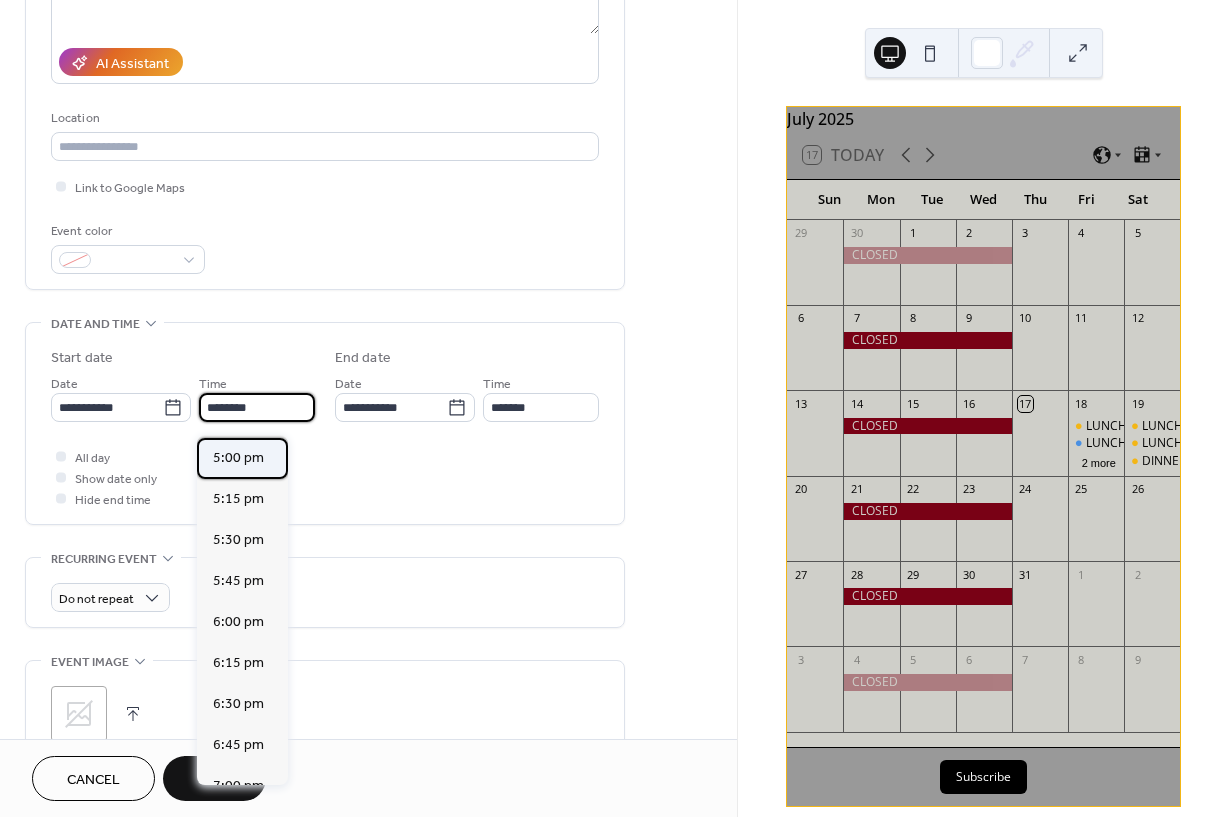 click on "5:00 pm" at bounding box center (238, 458) 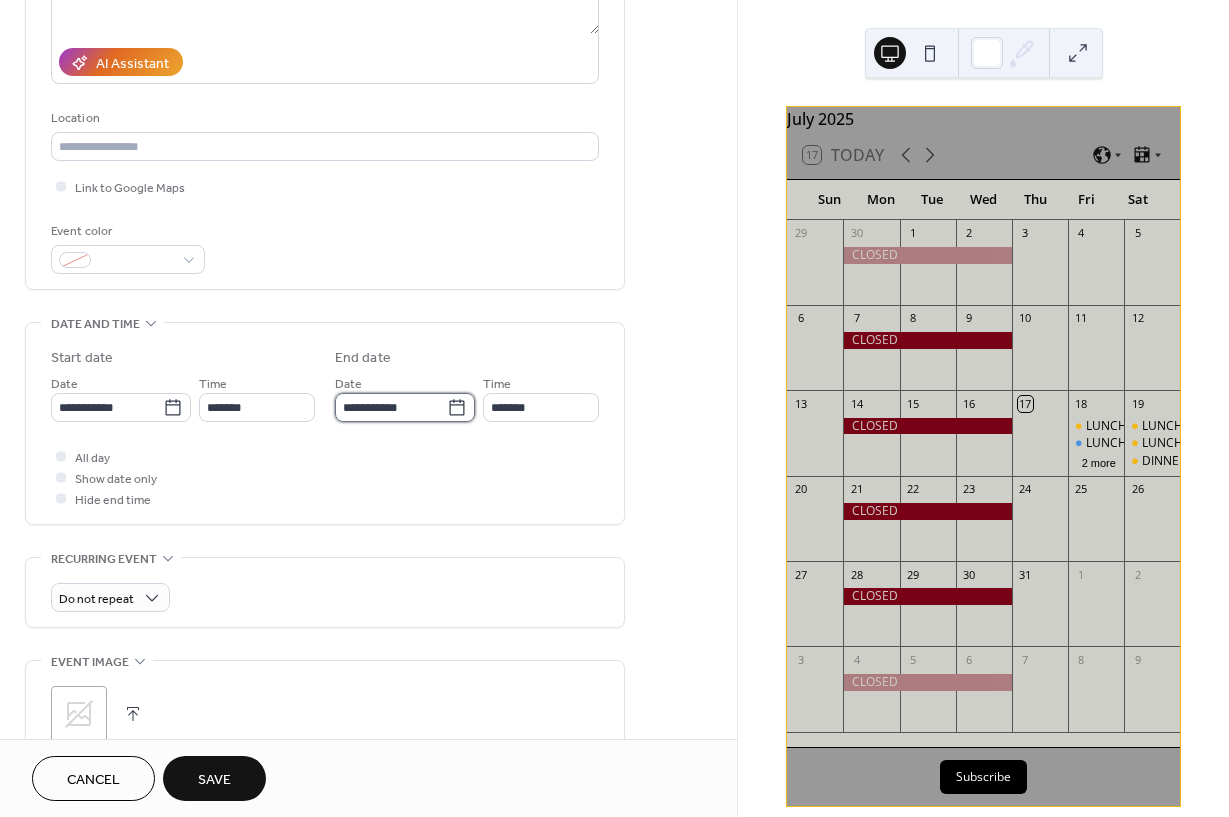 click on "**********" at bounding box center (391, 407) 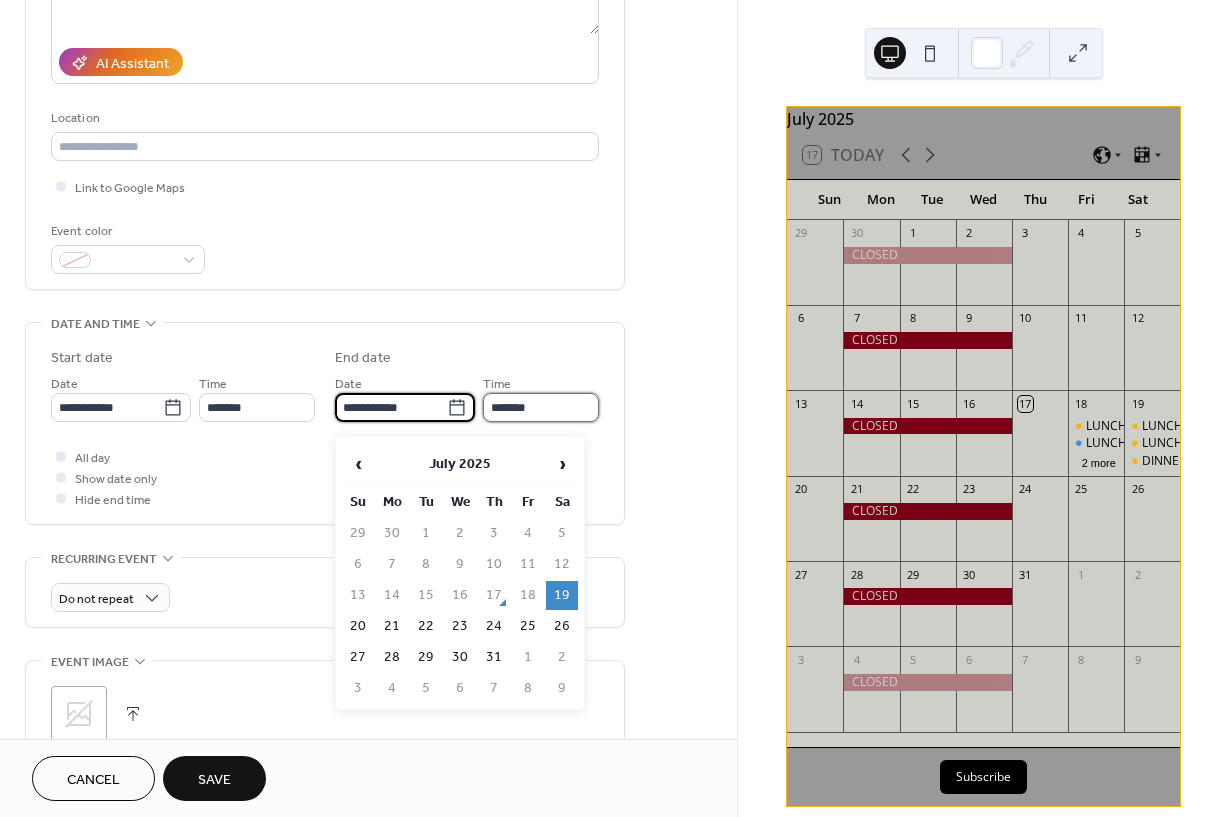 click on "*******" at bounding box center (541, 407) 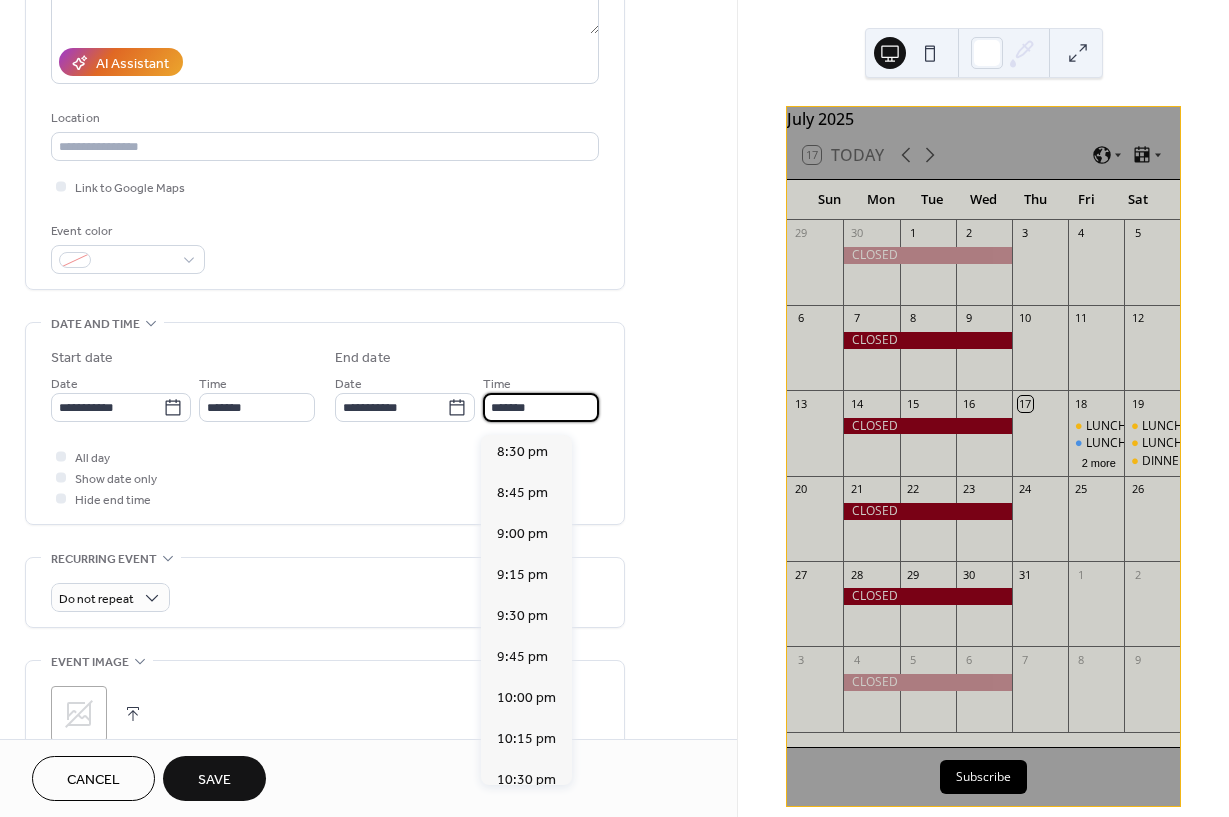 scroll, scrollTop: 533, scrollLeft: 0, axis: vertical 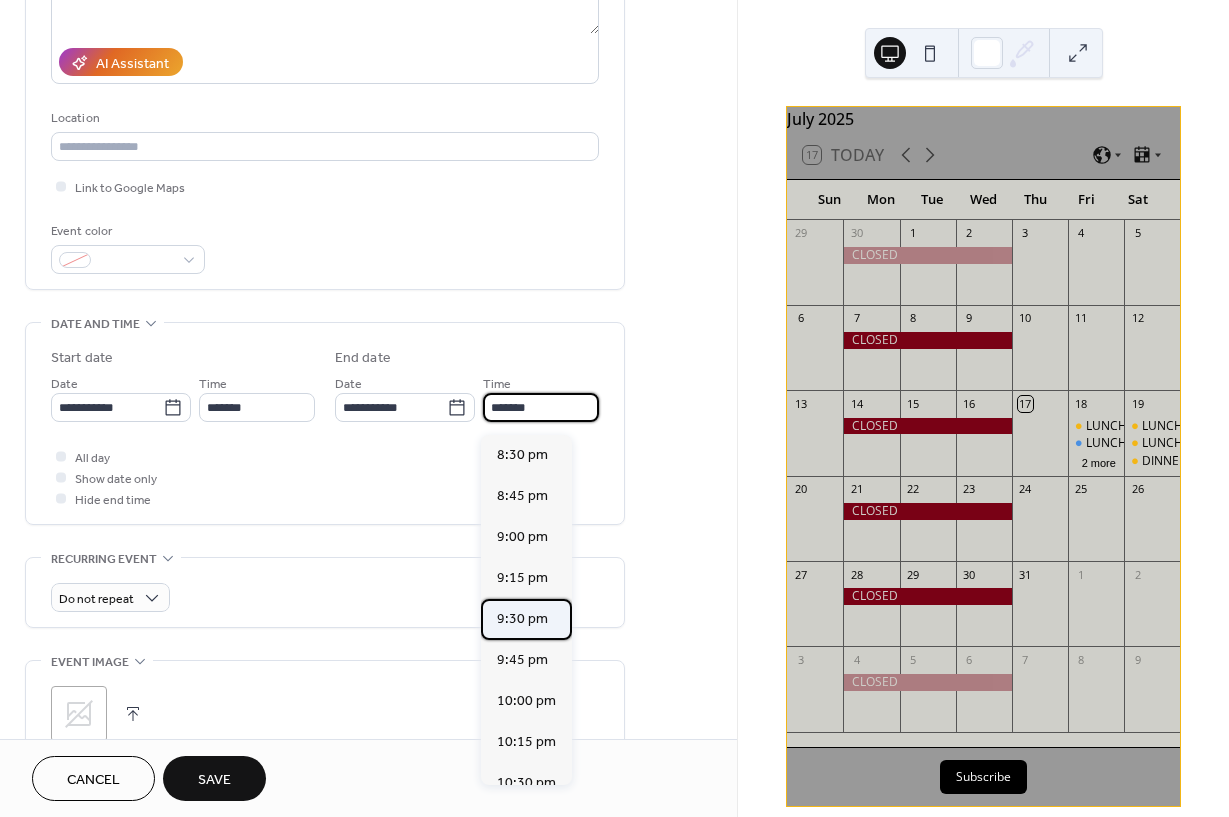 click on "9:30 pm" at bounding box center [522, 619] 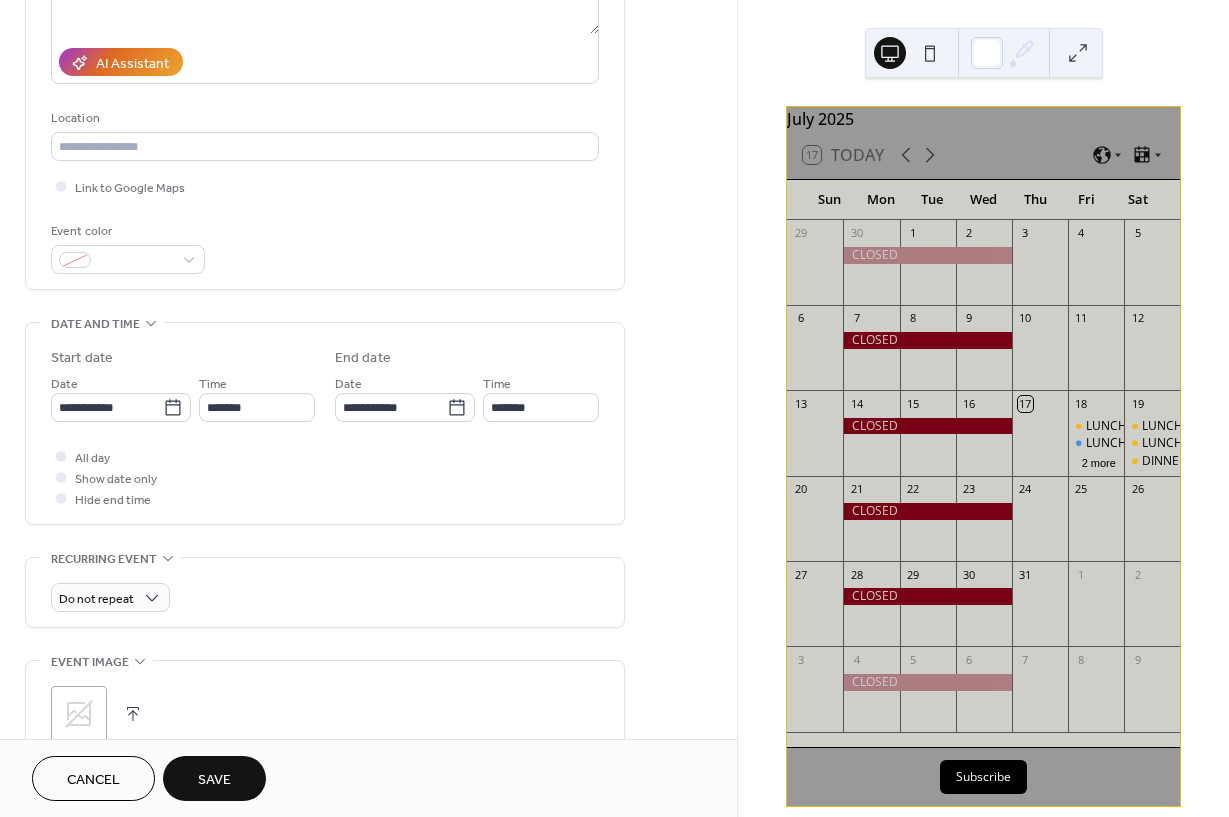 click 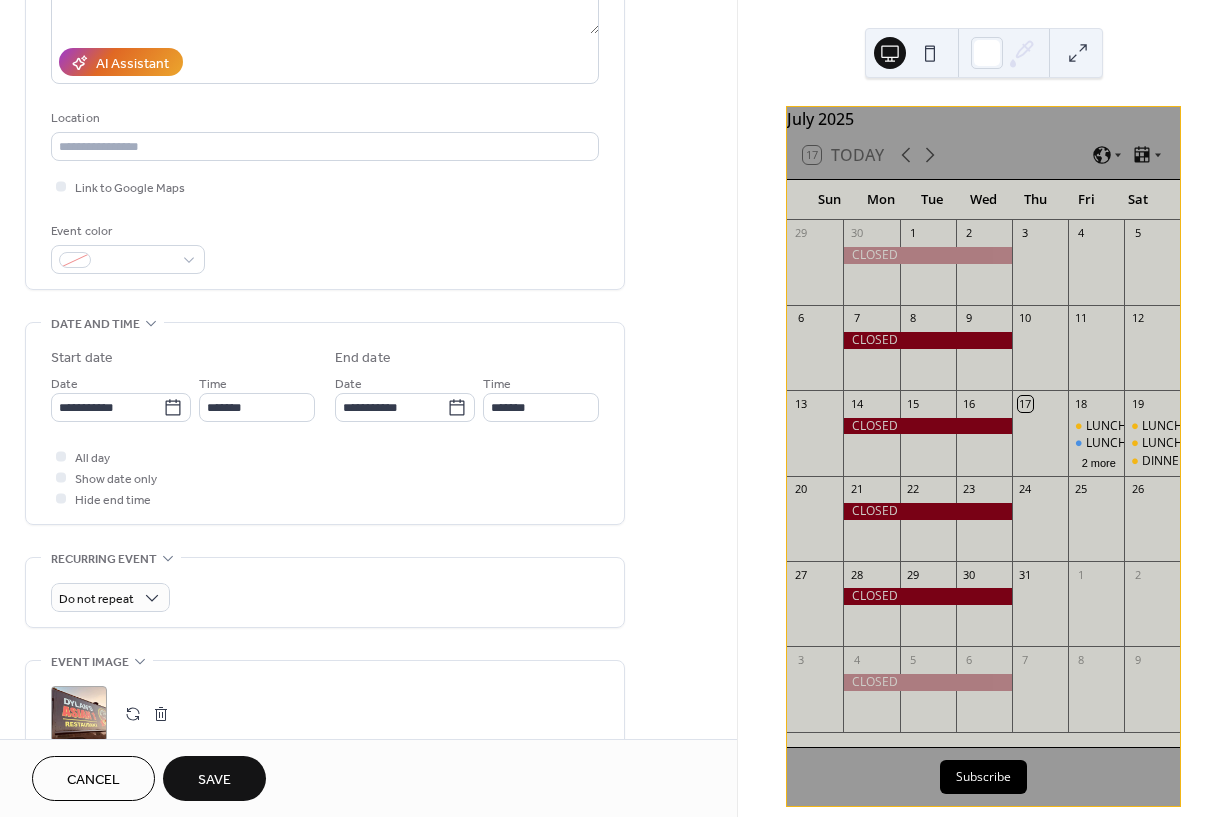 click on "Save" at bounding box center [214, 780] 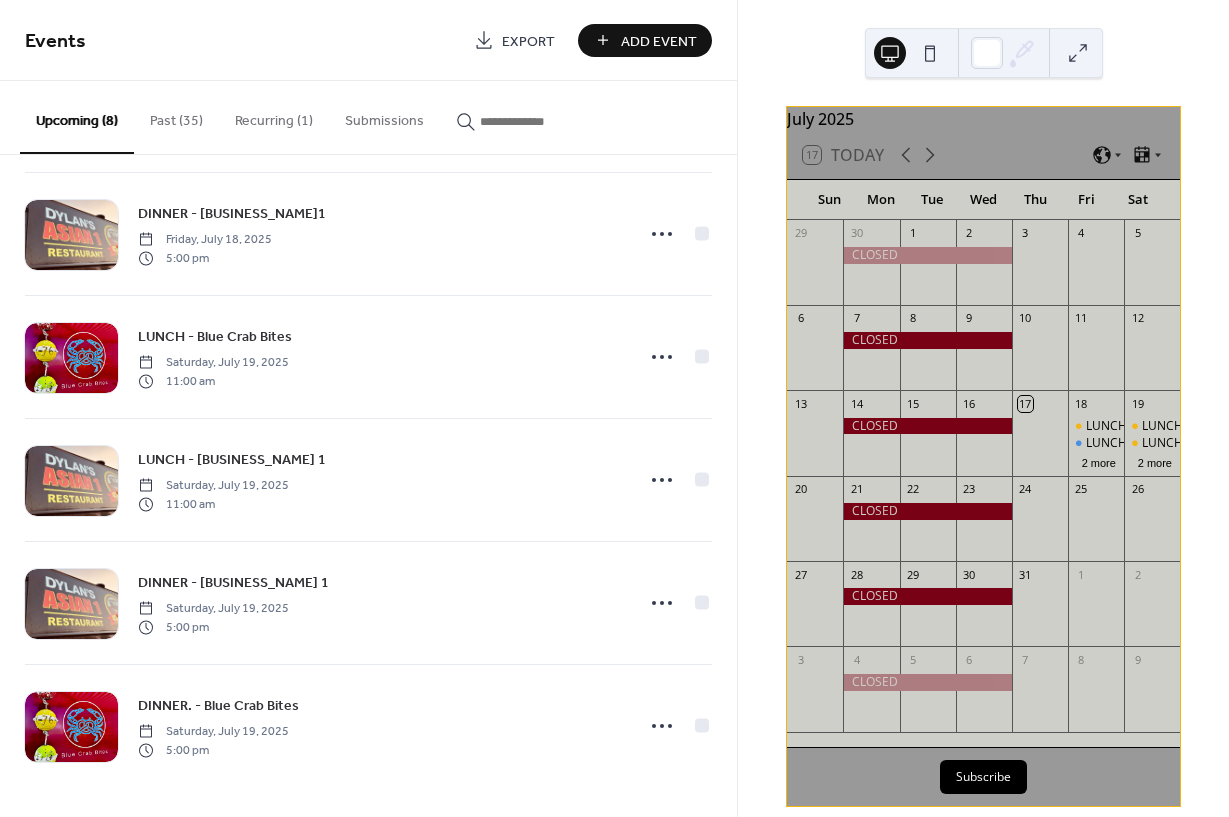 scroll, scrollTop: 382, scrollLeft: 0, axis: vertical 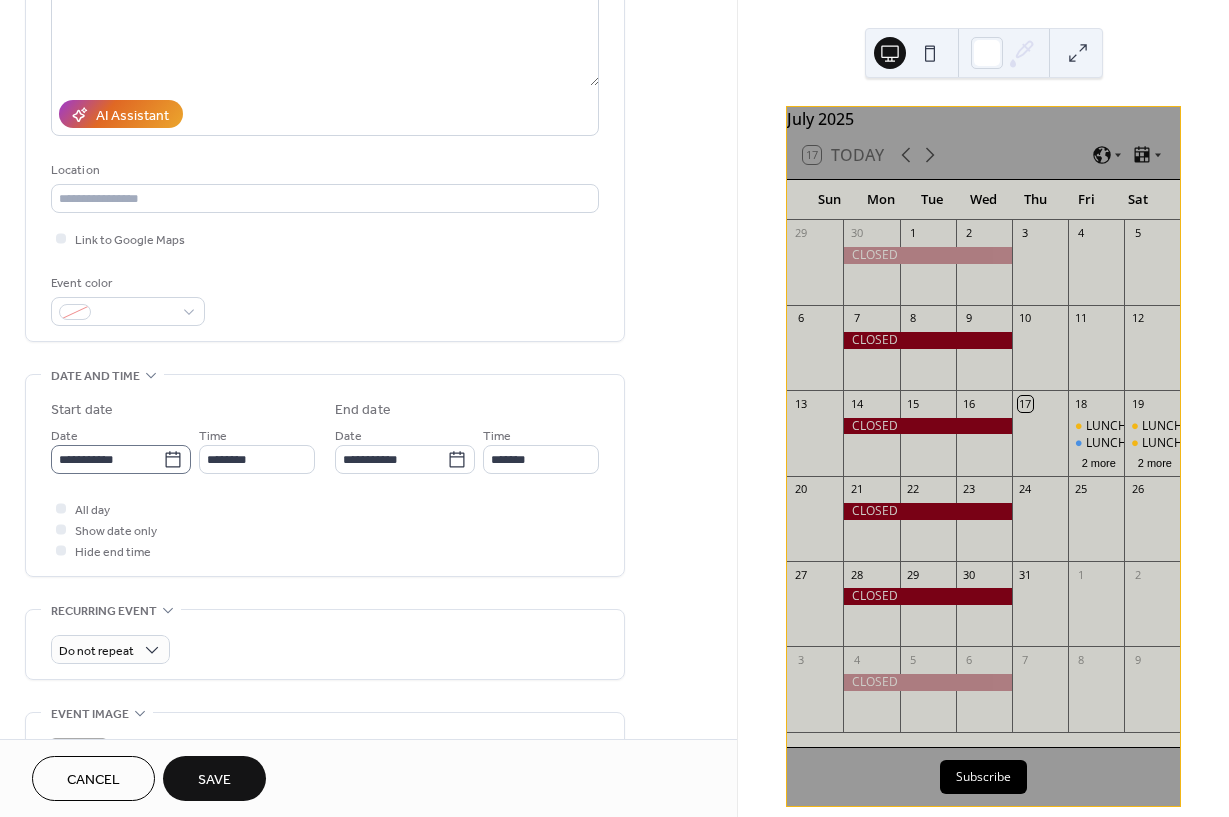 type on "**********" 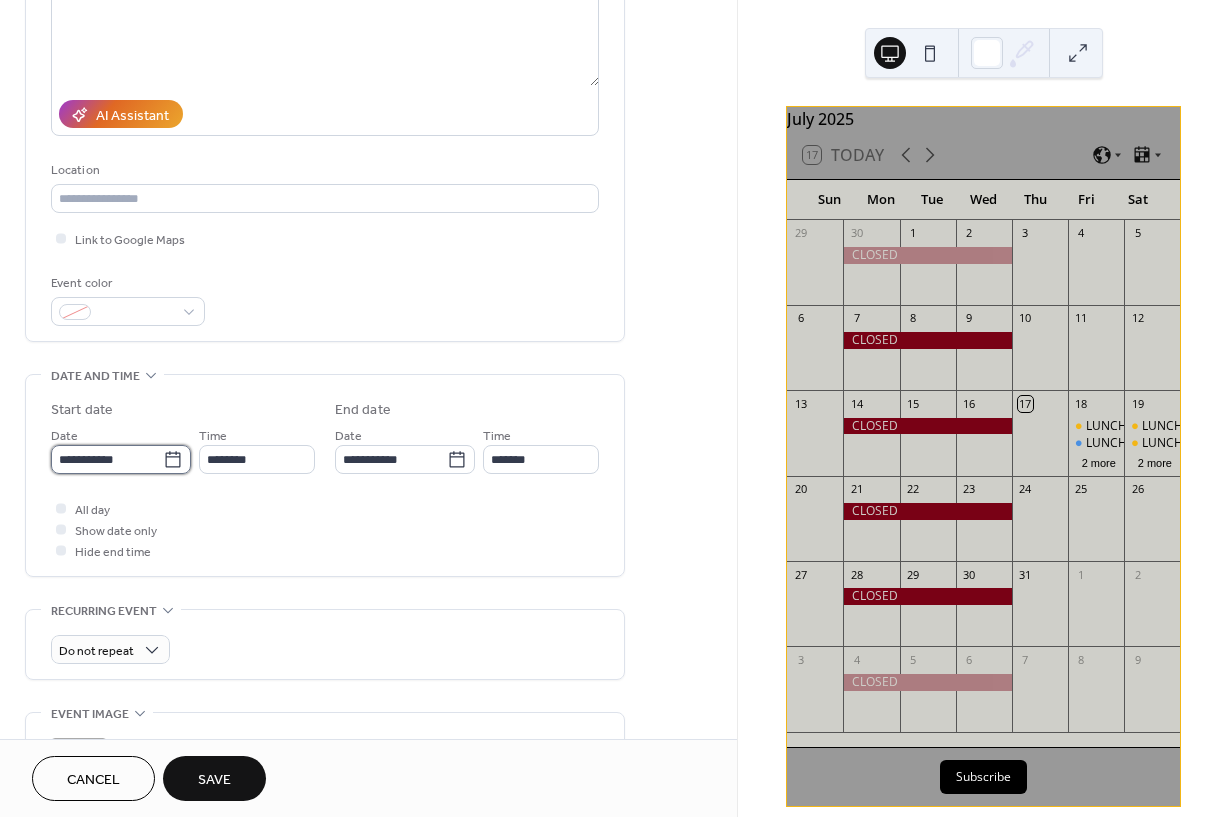 click on "**********" at bounding box center (107, 459) 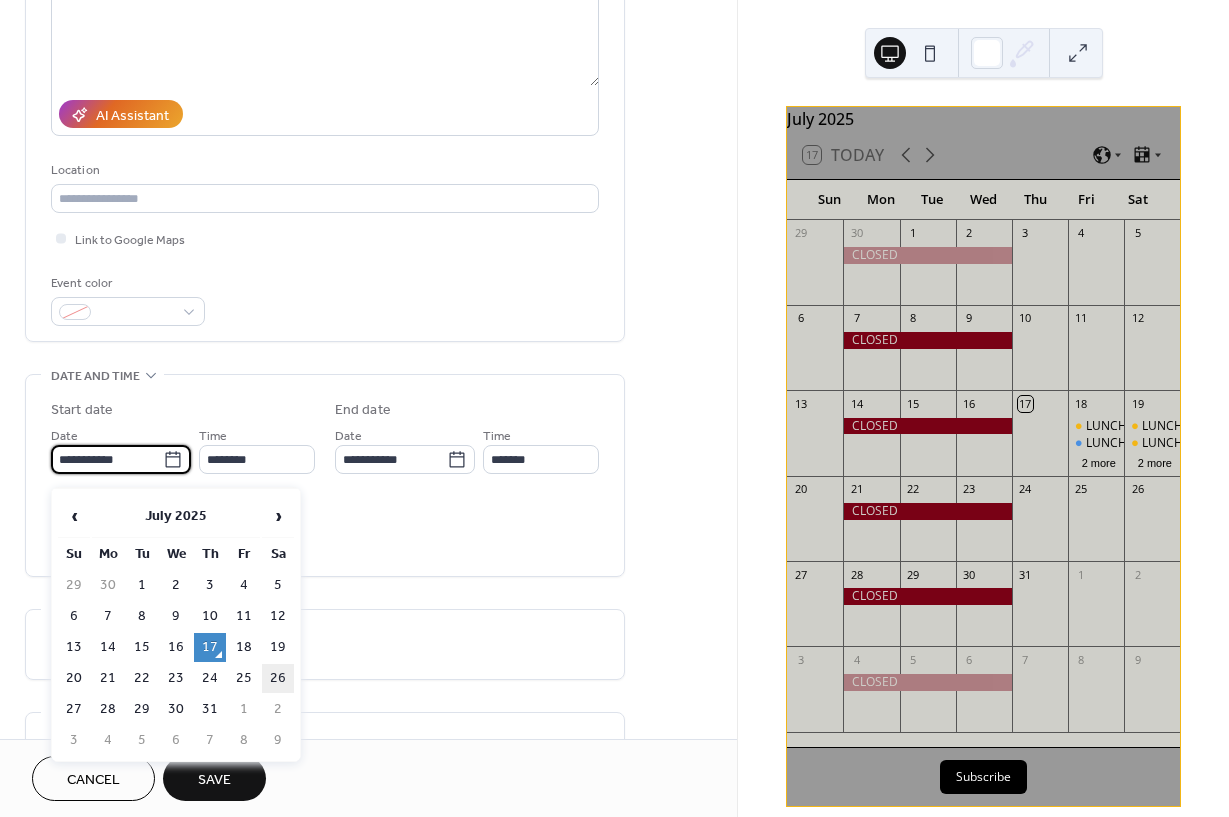 click on "26" at bounding box center (278, 678) 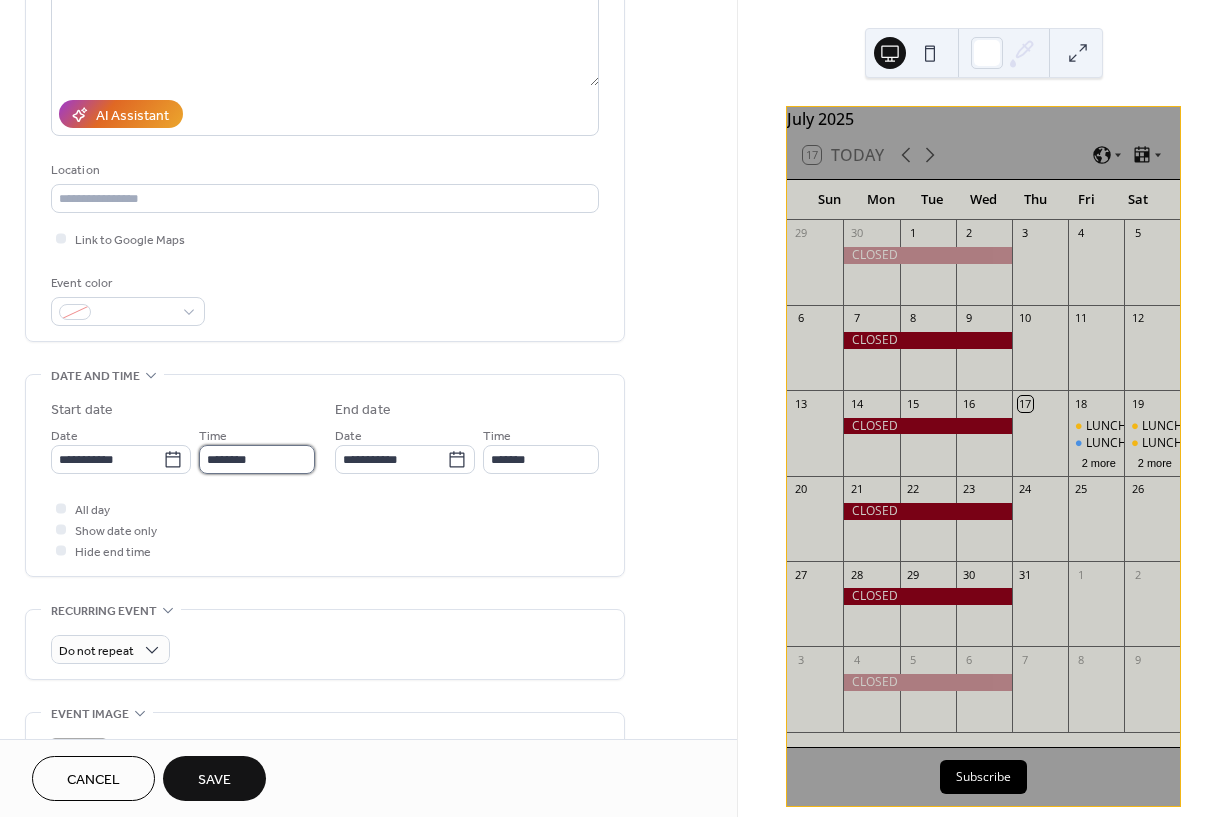 click on "********" at bounding box center [257, 459] 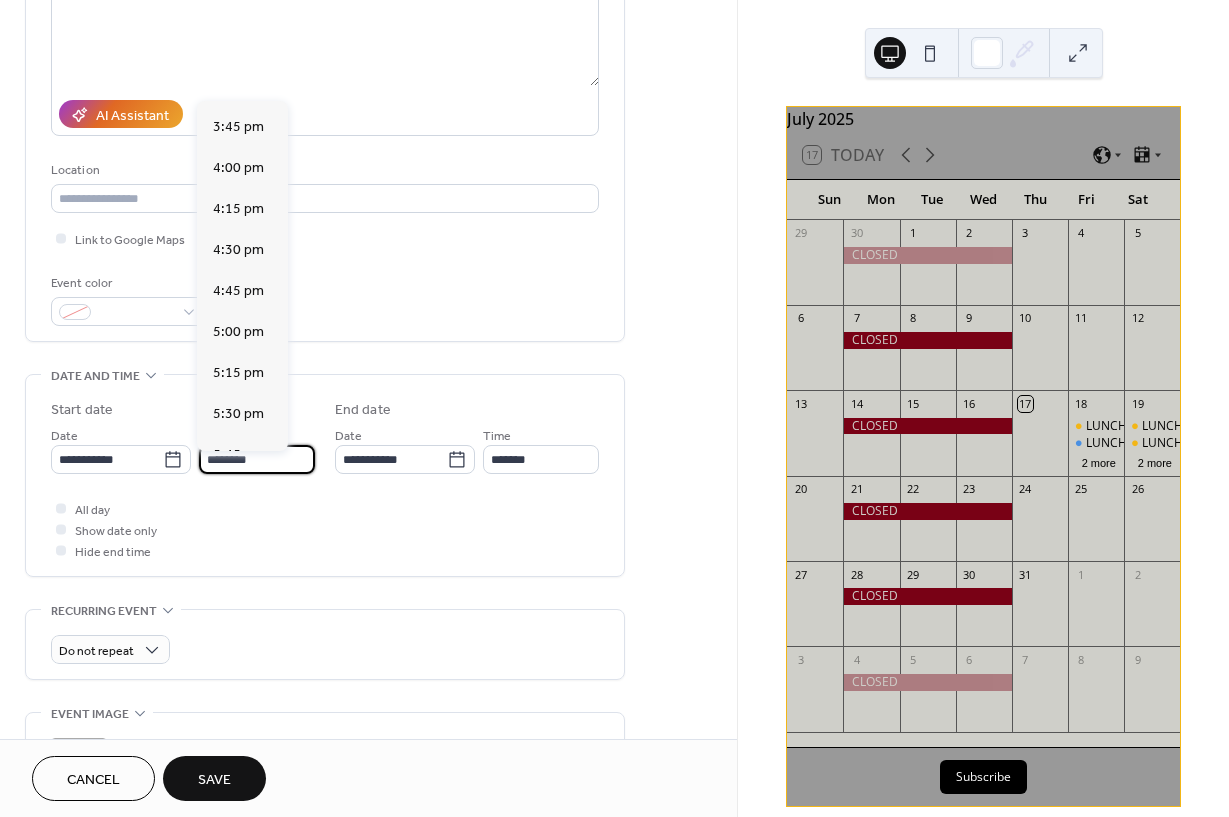 scroll, scrollTop: 2576, scrollLeft: 0, axis: vertical 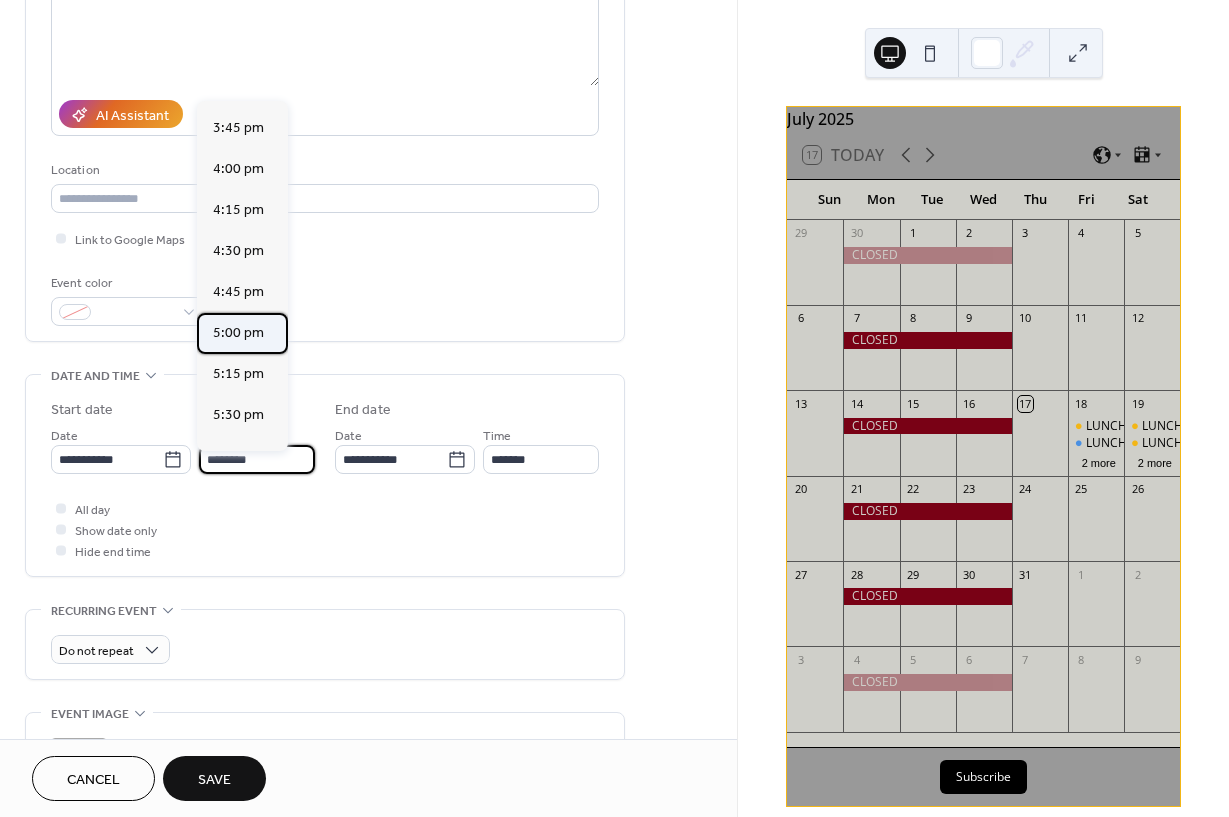 click on "5:00 pm" at bounding box center (238, 333) 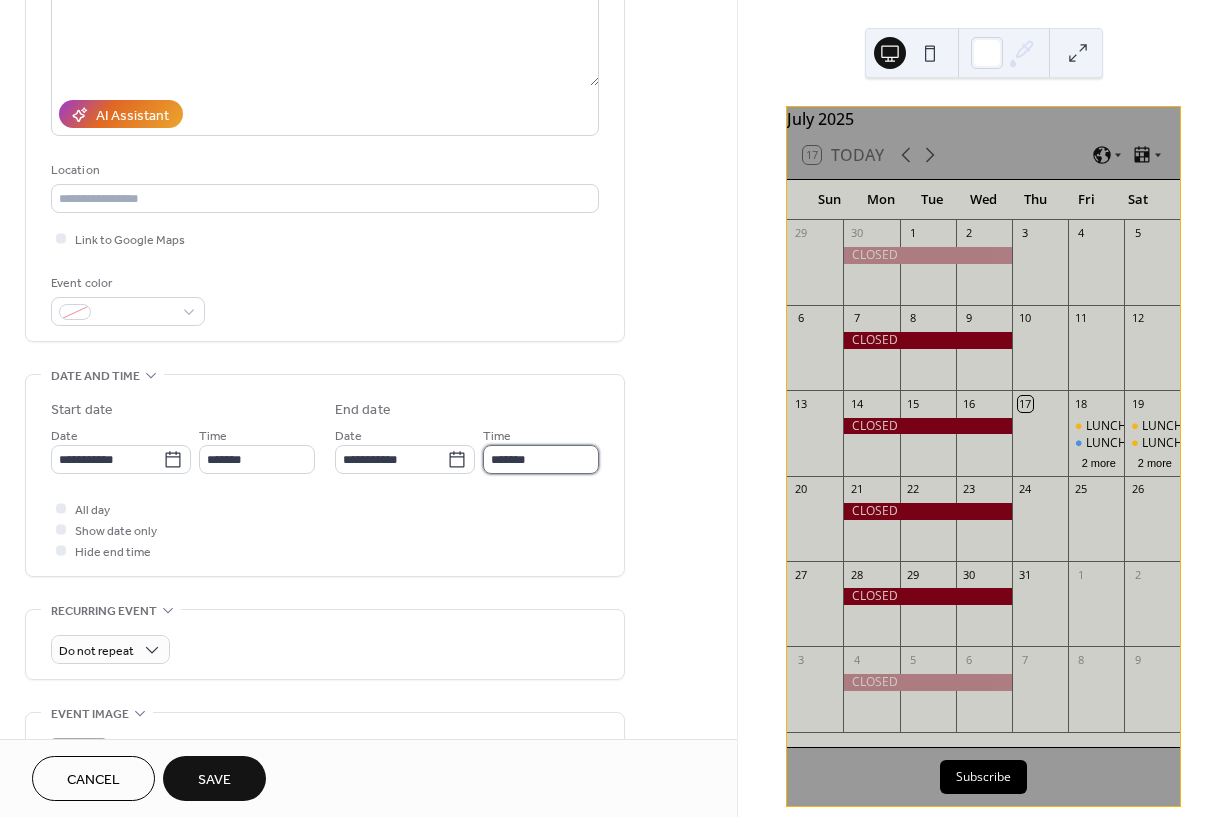click on "*******" at bounding box center [541, 459] 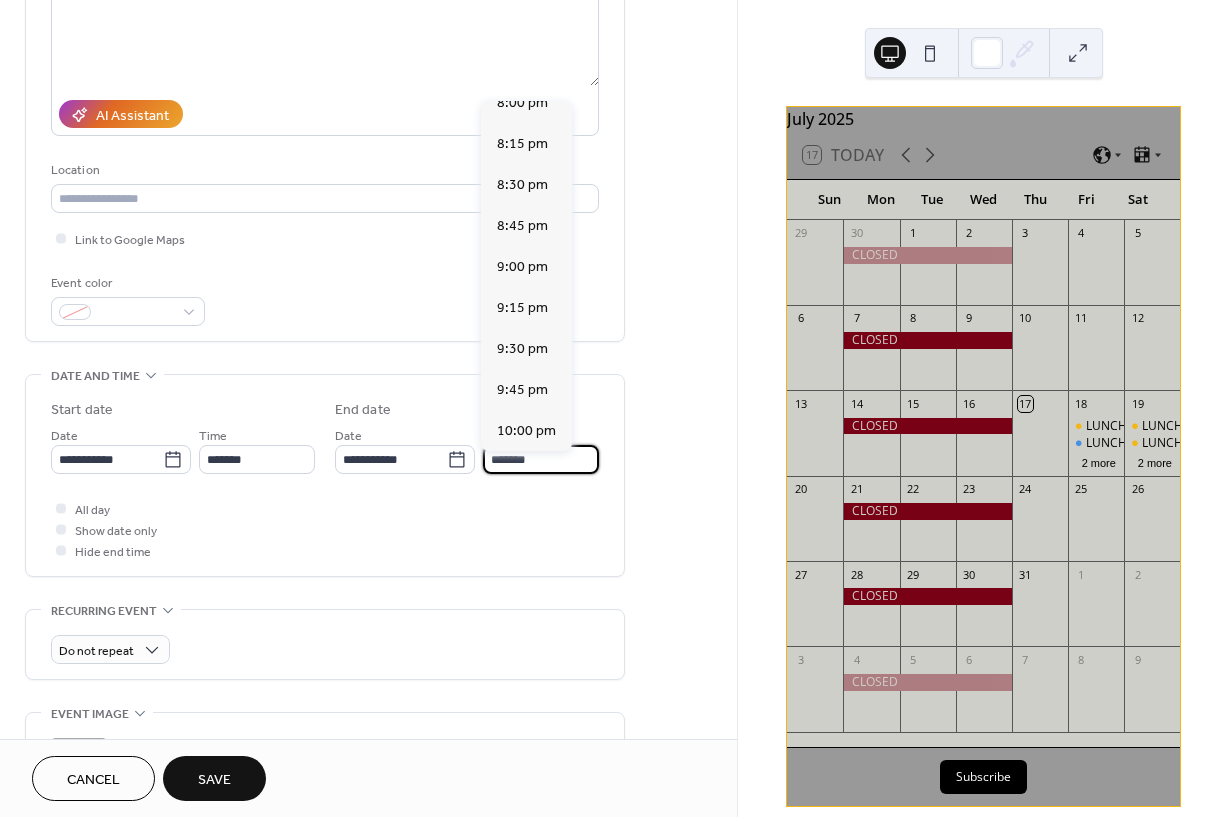 scroll, scrollTop: 476, scrollLeft: 0, axis: vertical 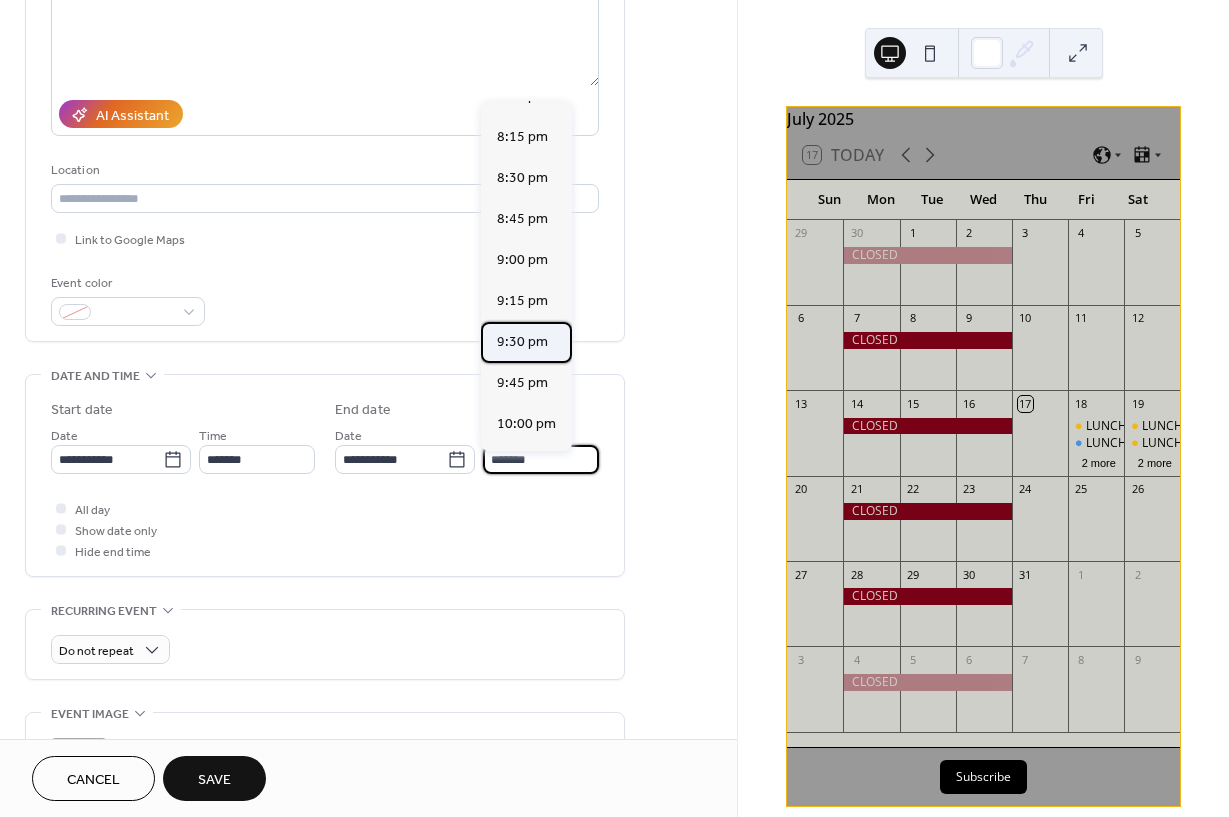 click on "9:30 pm" at bounding box center [522, 342] 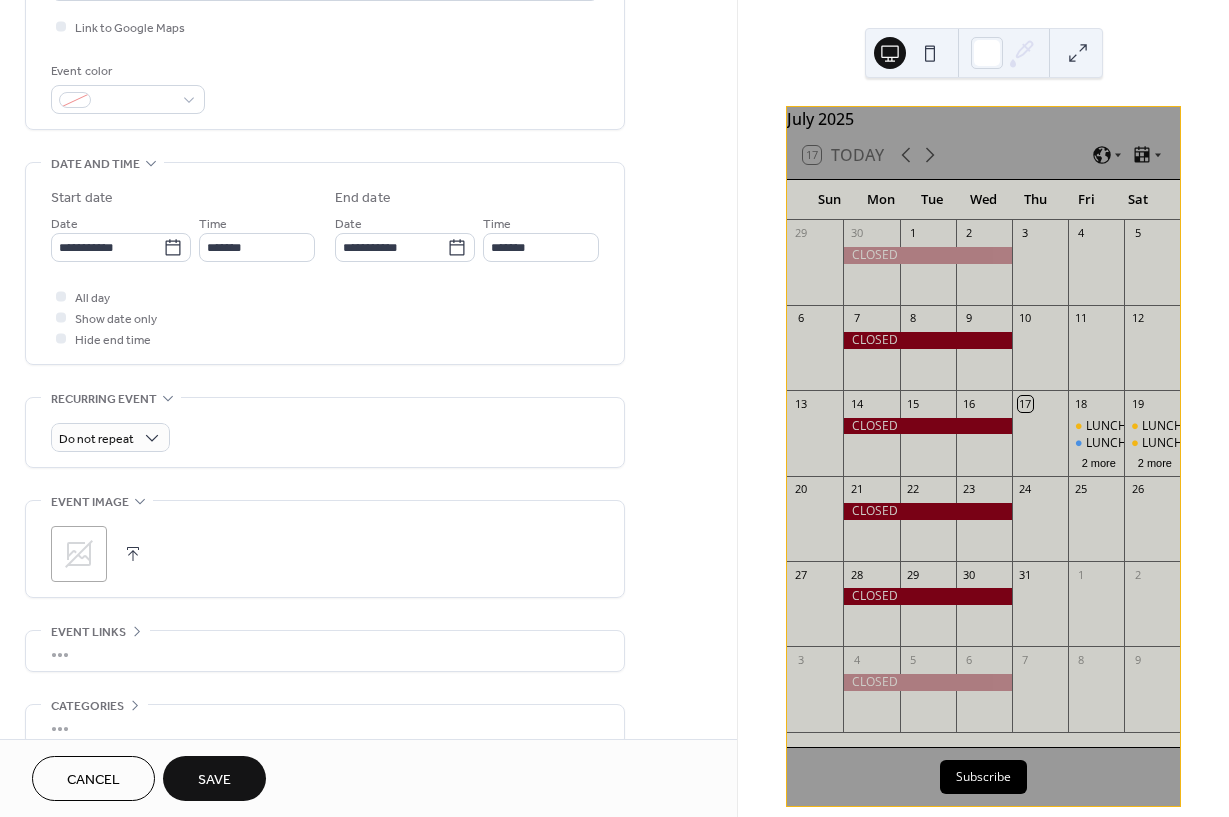 scroll, scrollTop: 494, scrollLeft: 0, axis: vertical 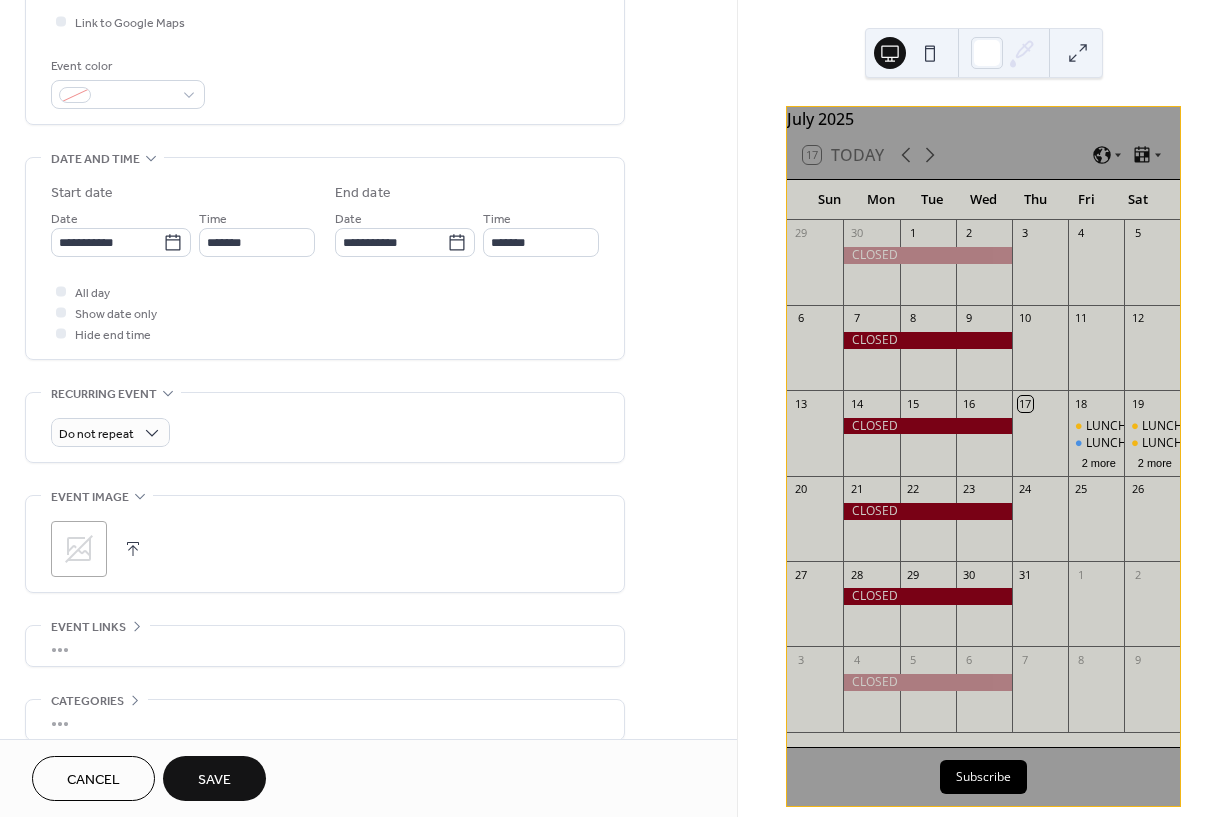 click on "Save" at bounding box center (214, 780) 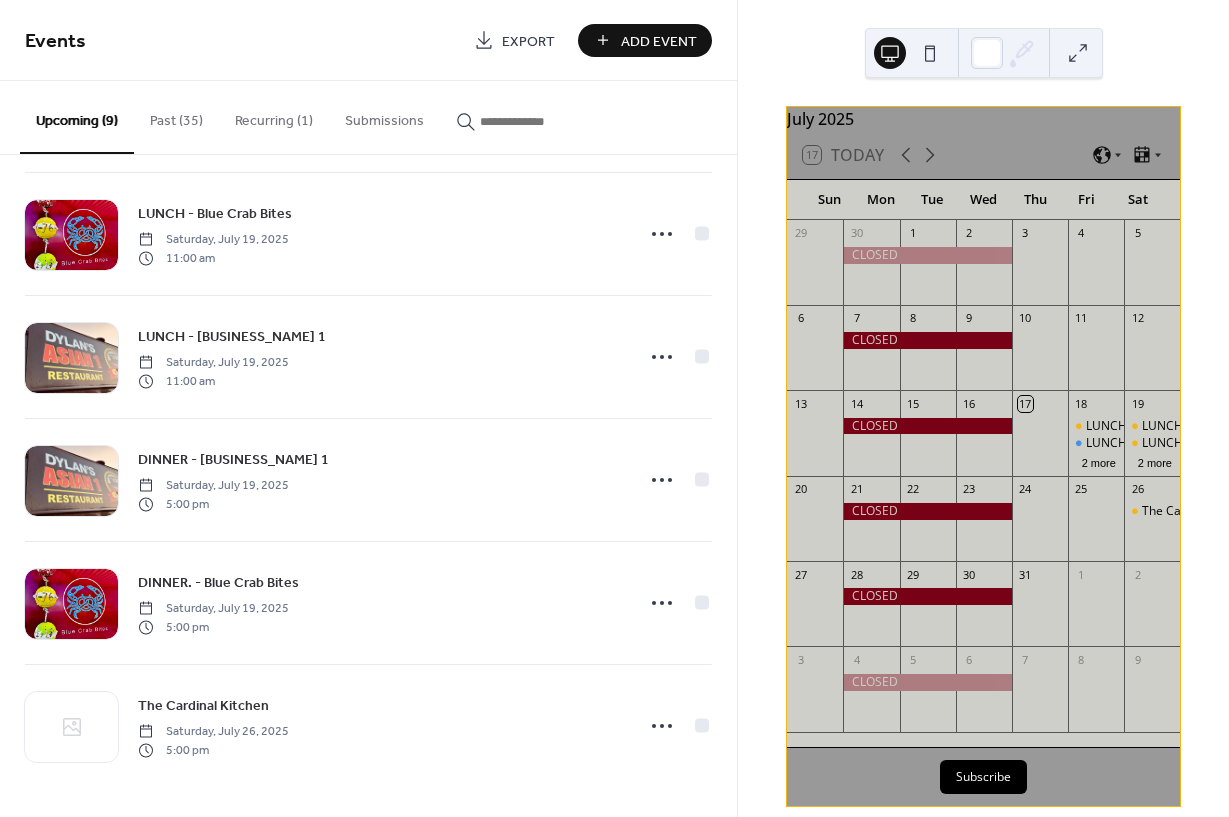 scroll, scrollTop: 505, scrollLeft: 0, axis: vertical 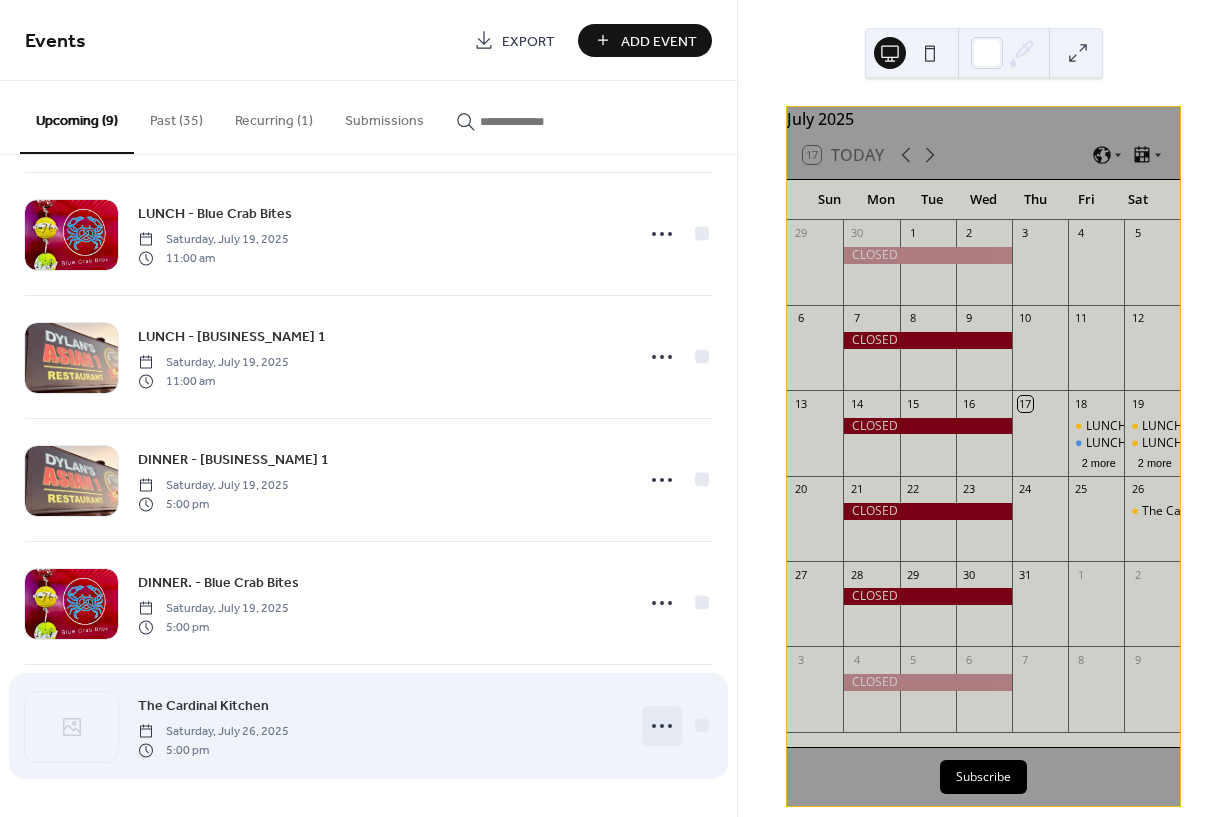 click 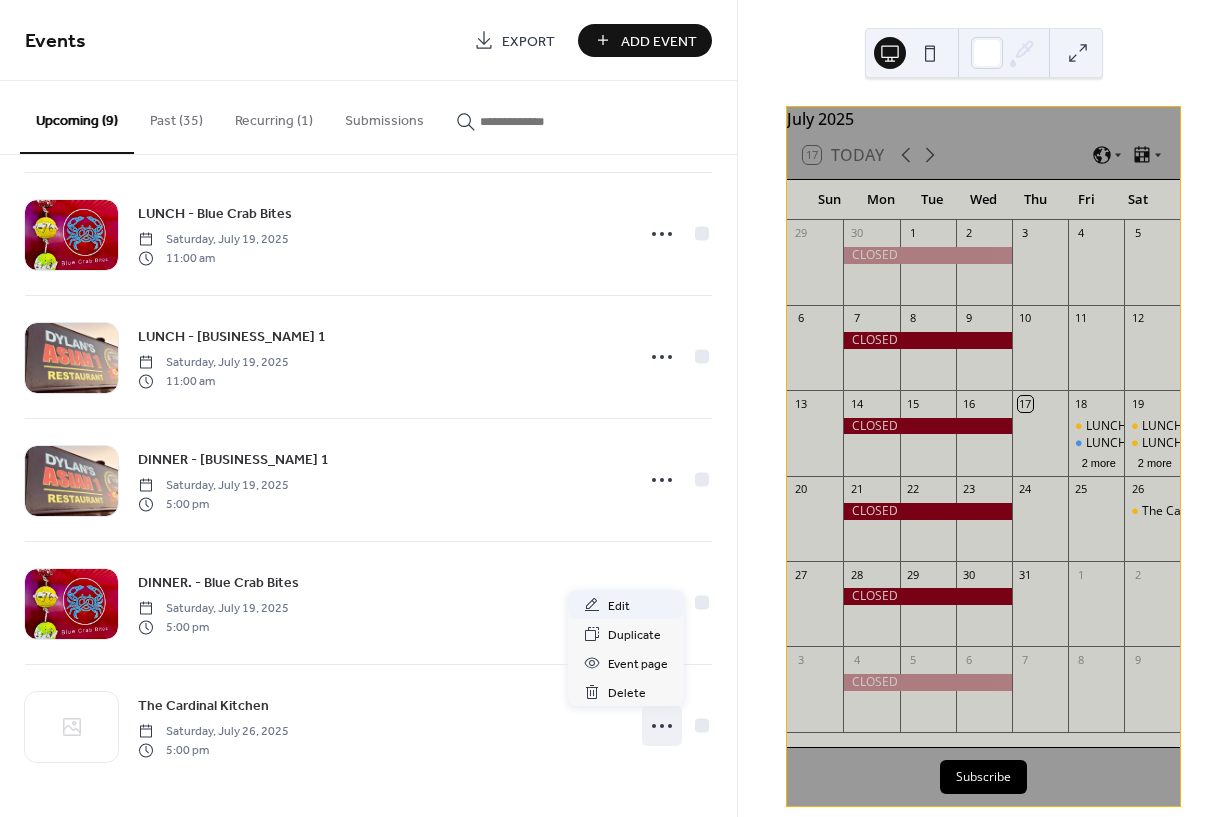 click on "Edit" at bounding box center [626, 604] 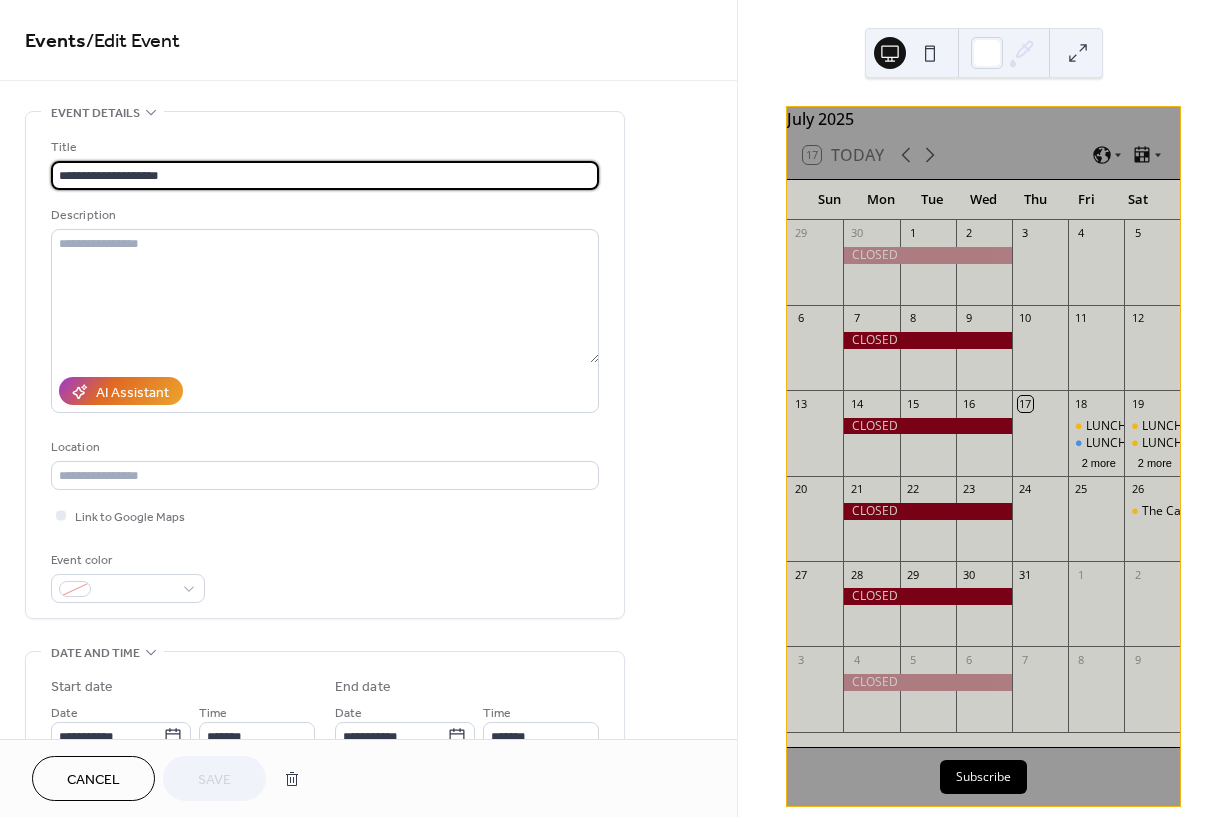 click on "**********" at bounding box center (325, 175) 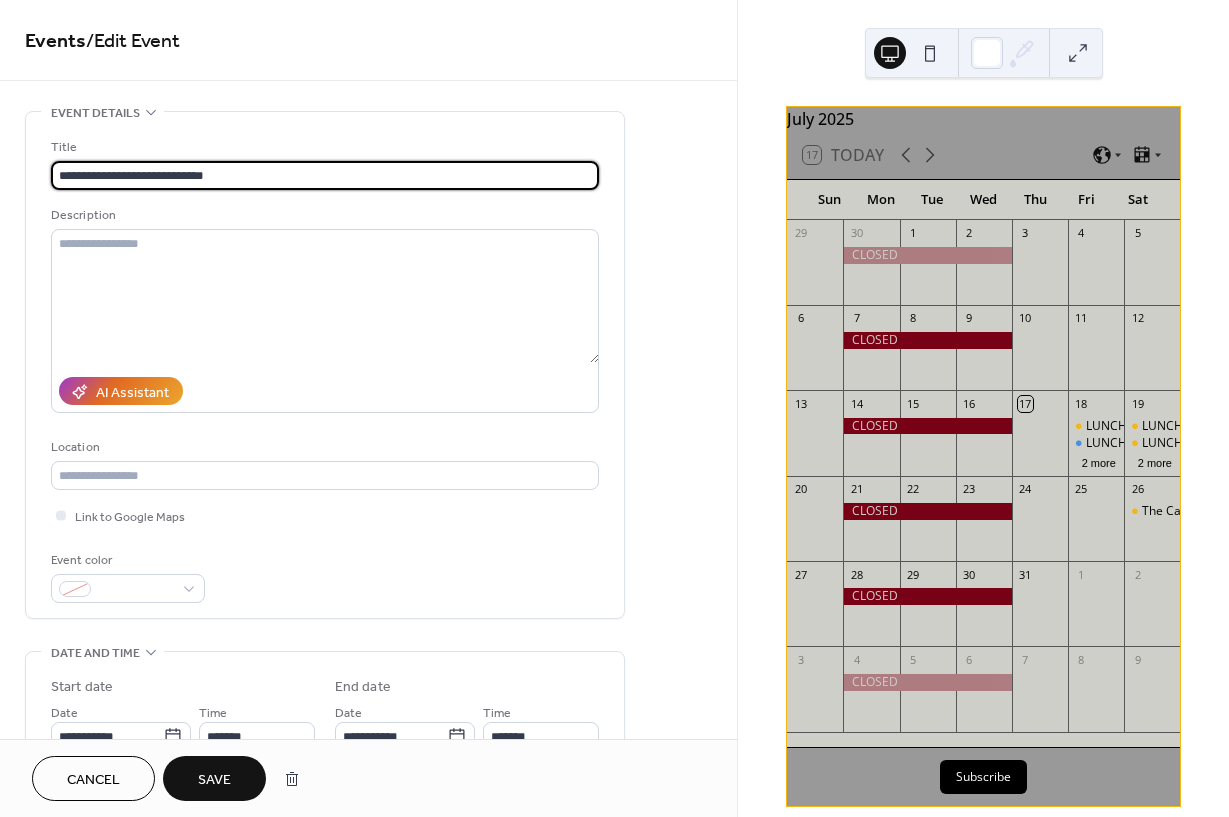 type on "**********" 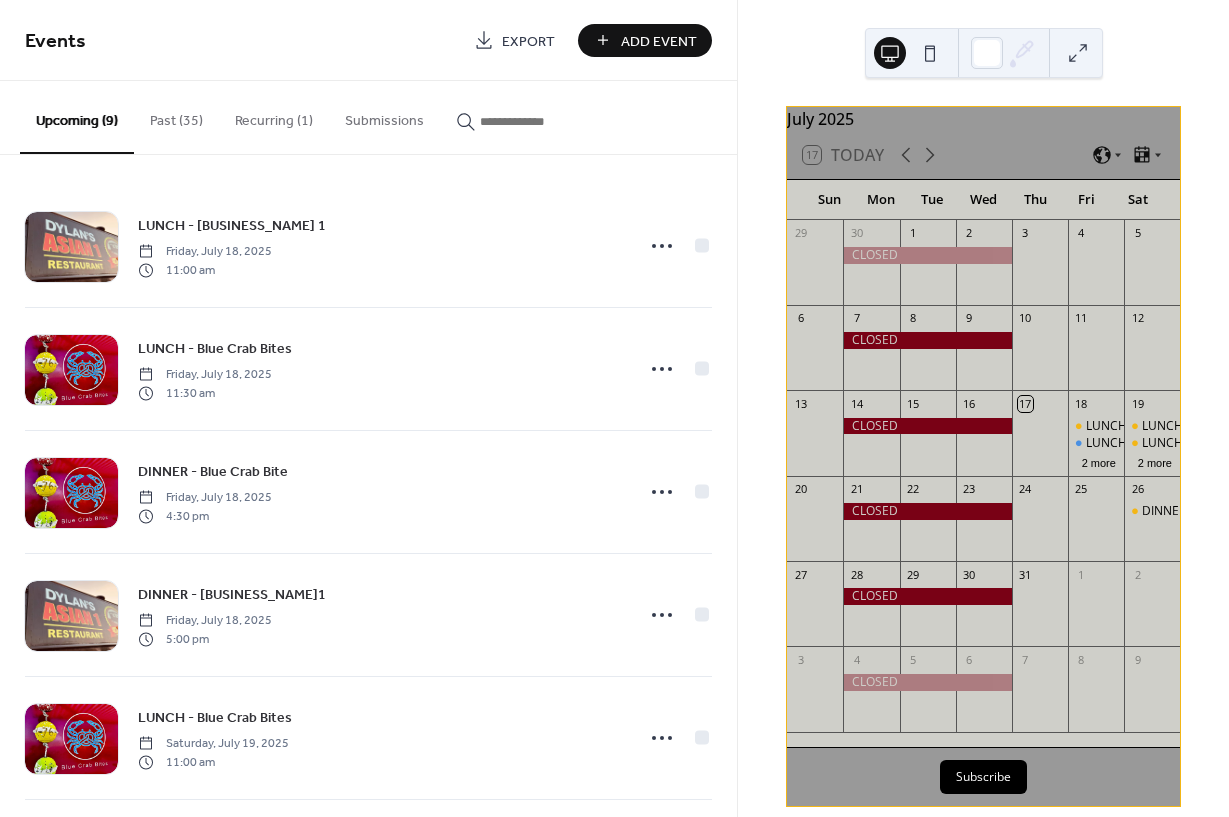 click on "Add Event" at bounding box center [659, 41] 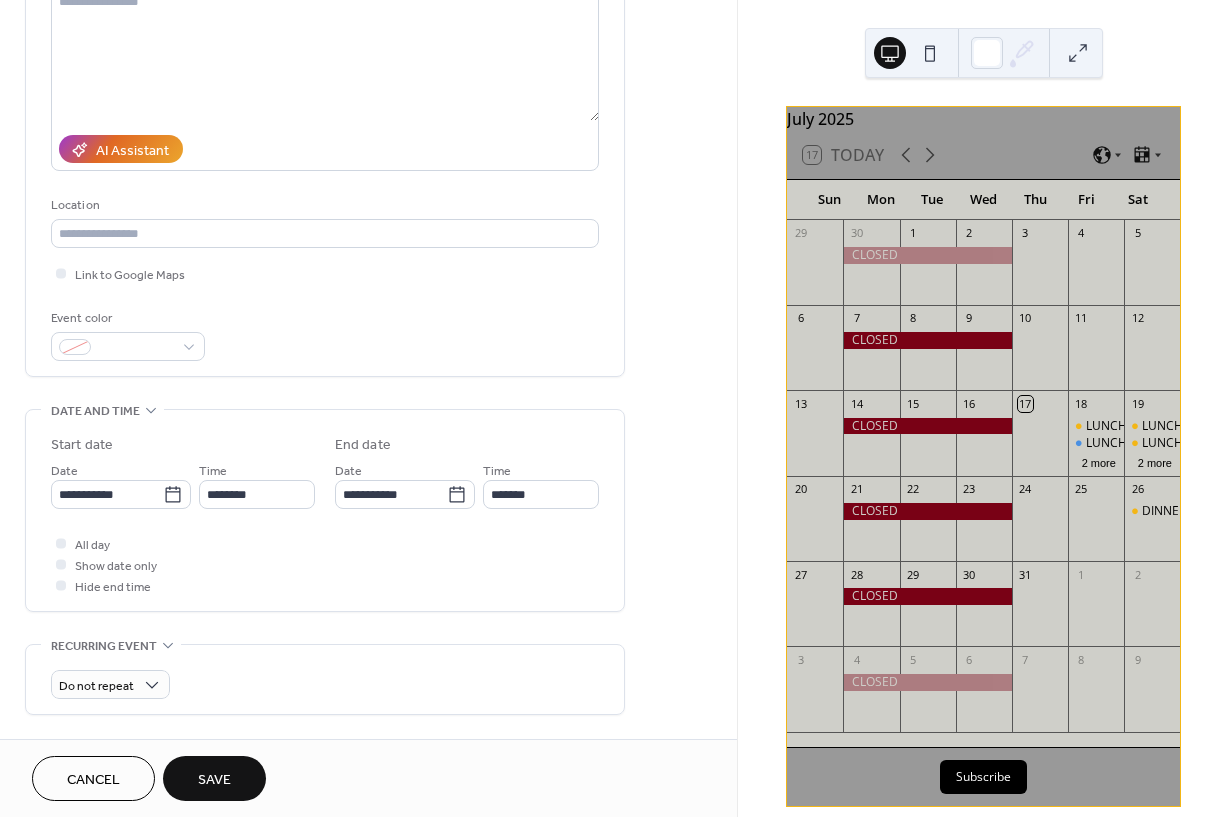 scroll, scrollTop: 253, scrollLeft: 0, axis: vertical 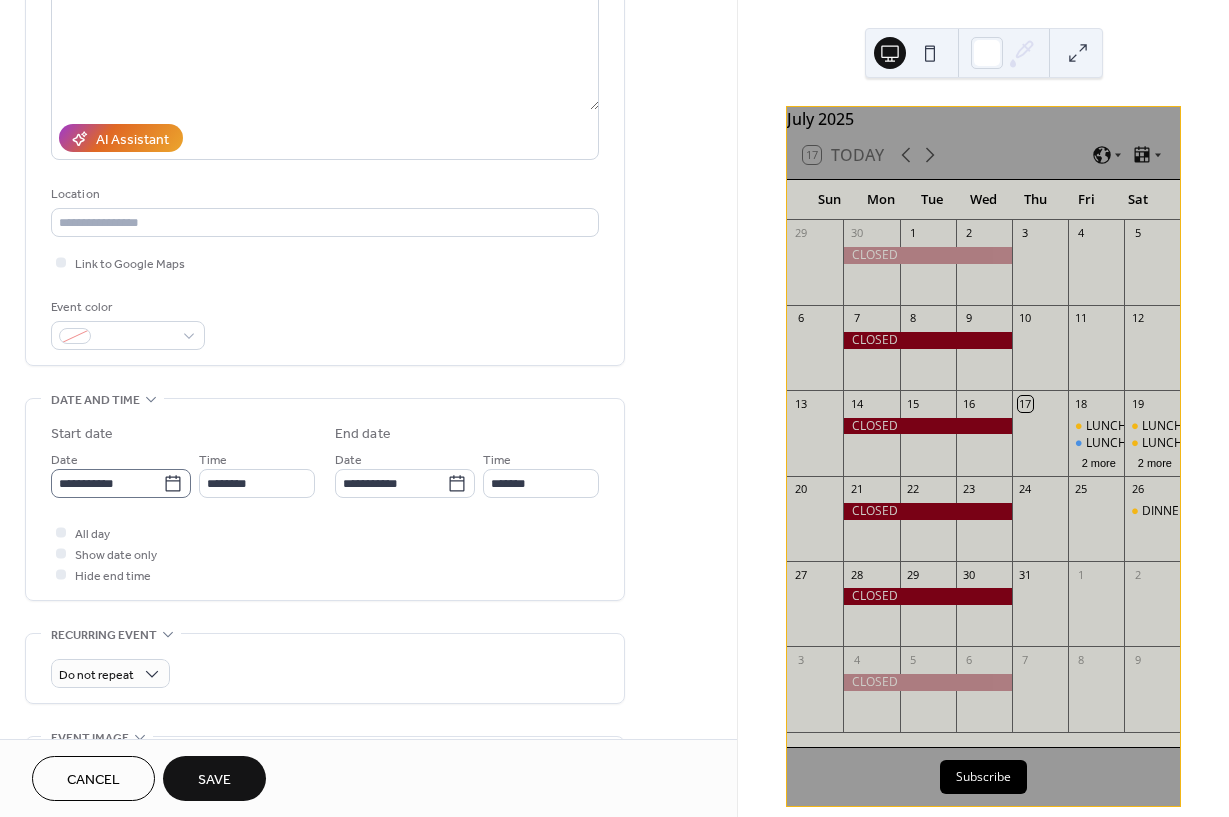 type on "**********" 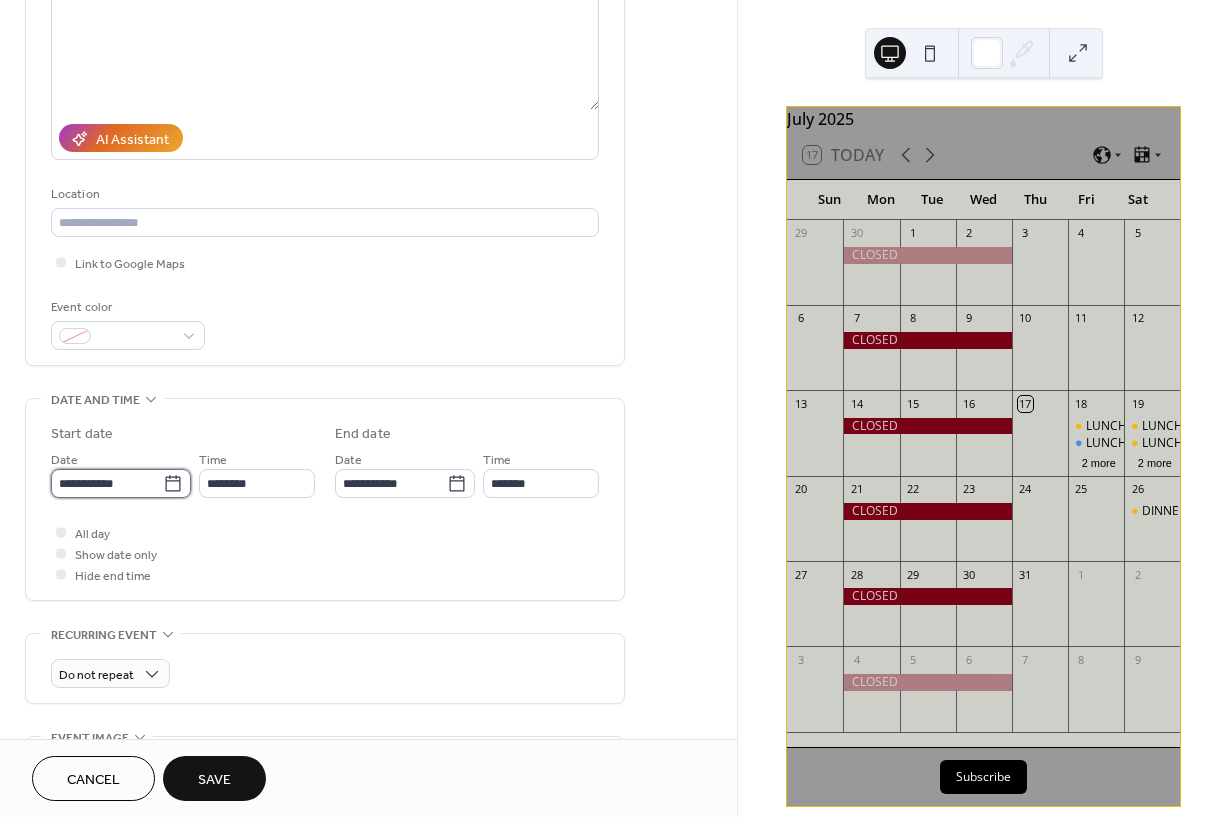 click on "**********" at bounding box center (107, 483) 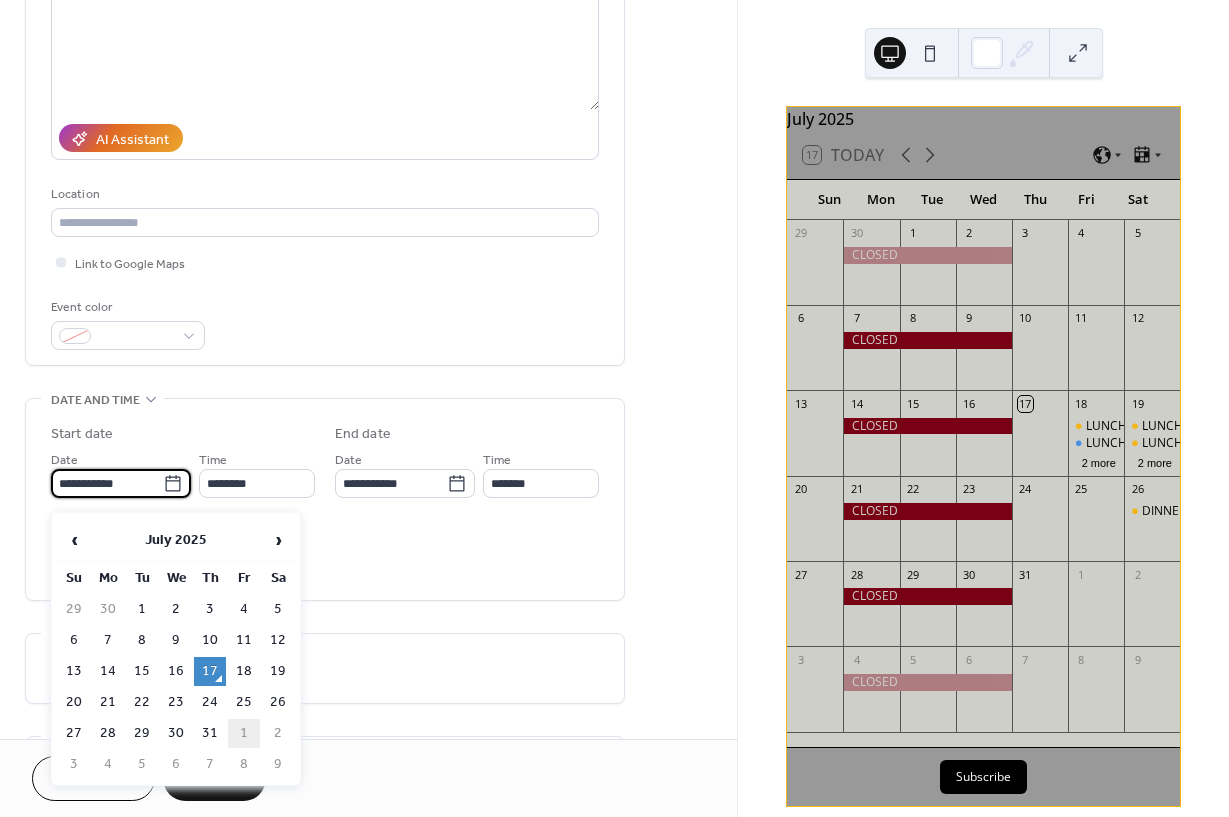 click on "1" at bounding box center (244, 733) 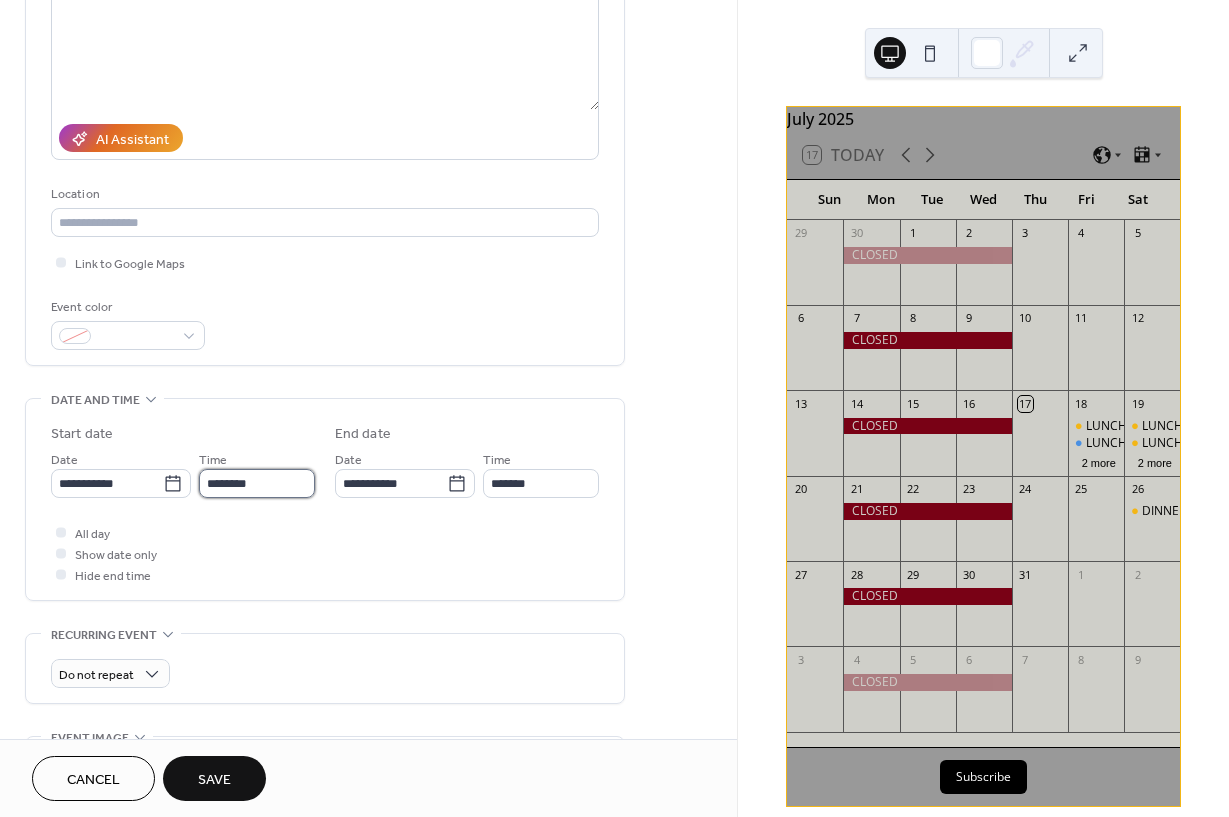 click on "********" at bounding box center [257, 483] 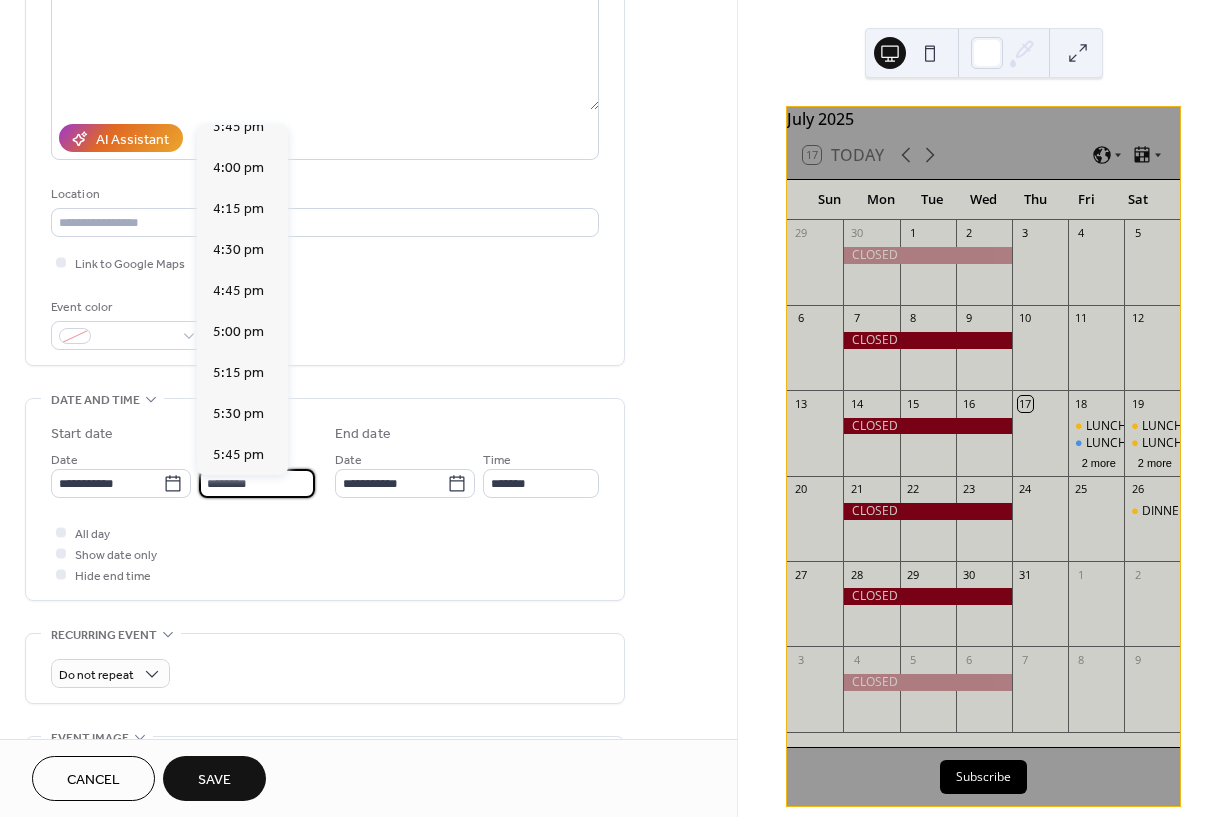 scroll, scrollTop: 2638, scrollLeft: 0, axis: vertical 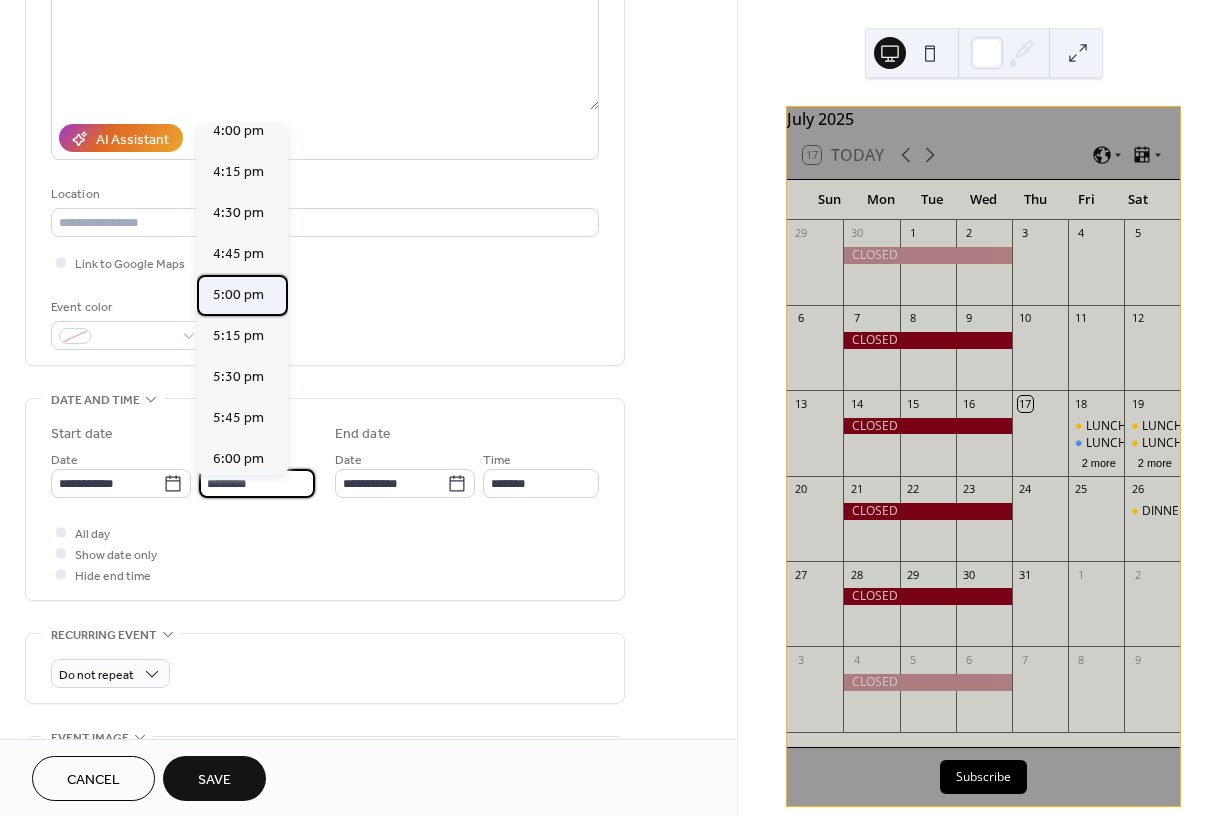 click on "5:00 pm" at bounding box center [238, 295] 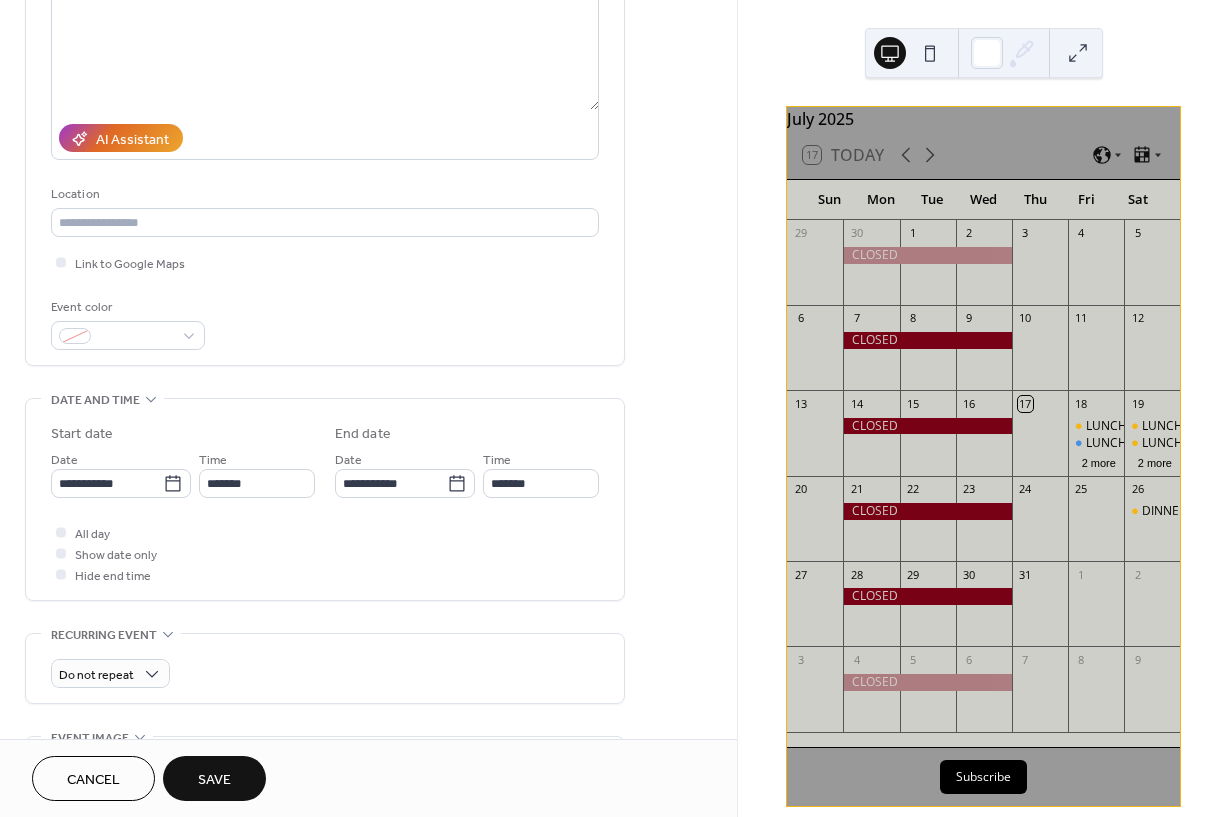 type on "*******" 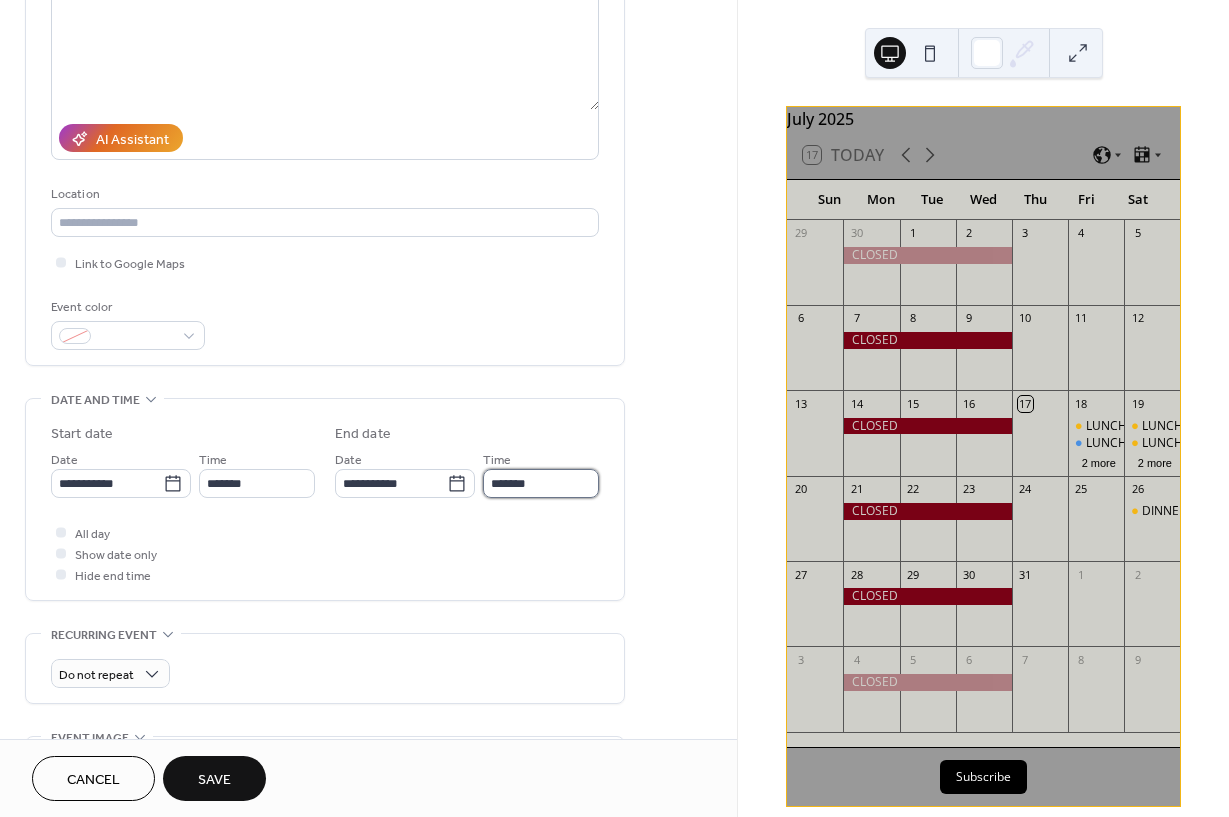click on "*******" at bounding box center [541, 483] 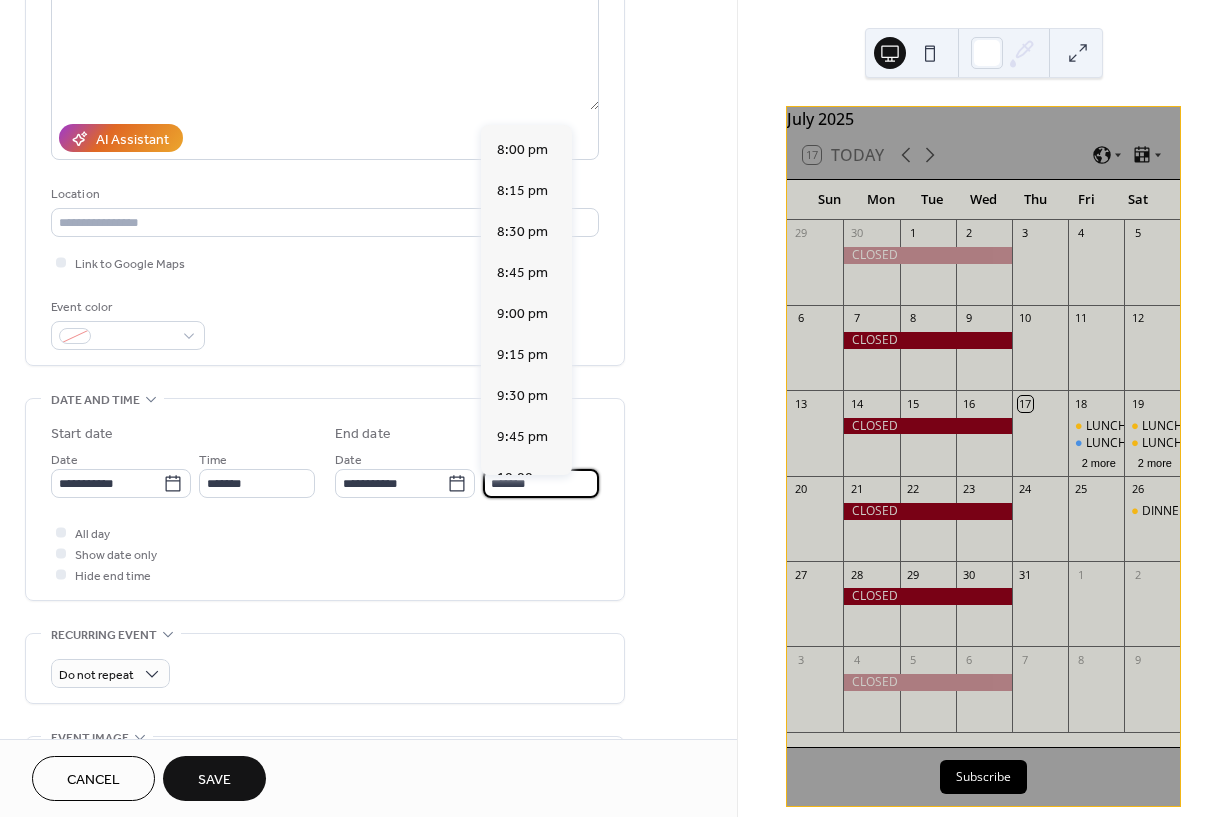 scroll, scrollTop: 452, scrollLeft: 0, axis: vertical 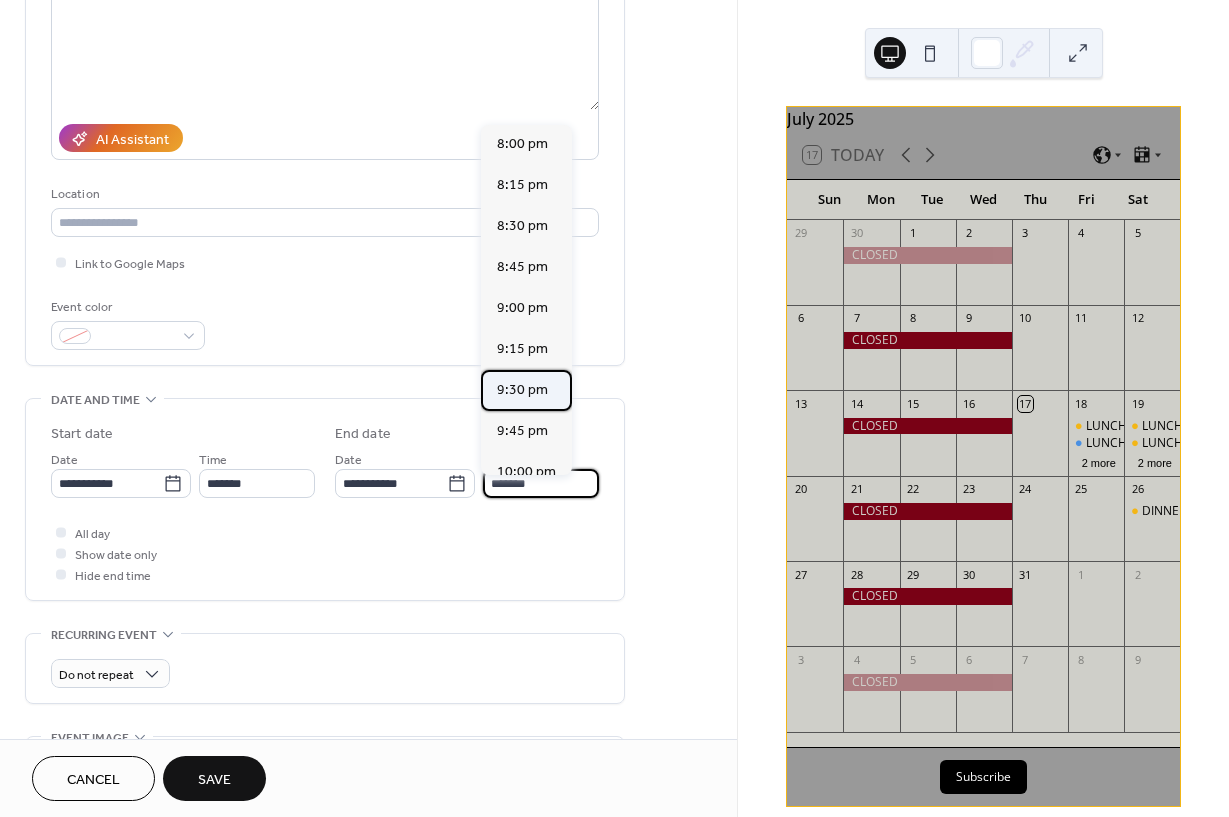 click on "9:30 pm" at bounding box center [522, 390] 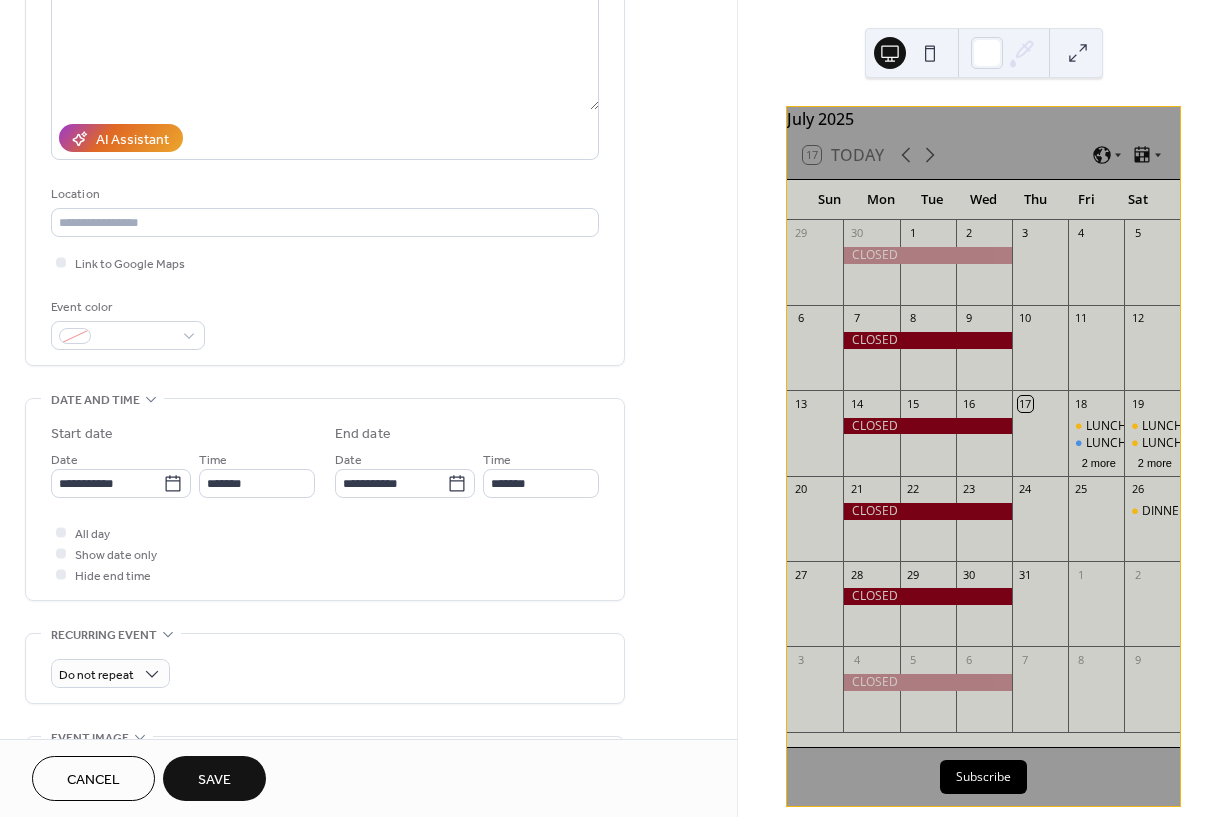 type on "*******" 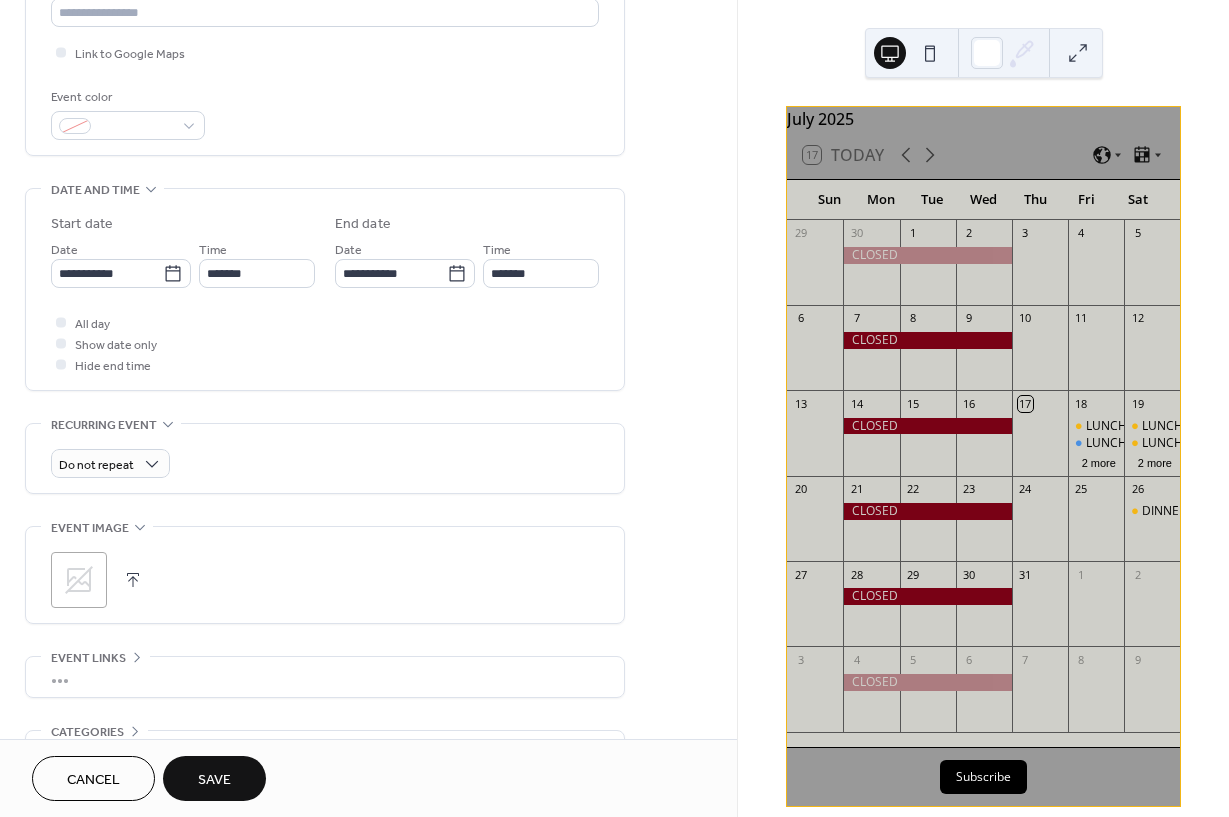 scroll, scrollTop: 495, scrollLeft: 0, axis: vertical 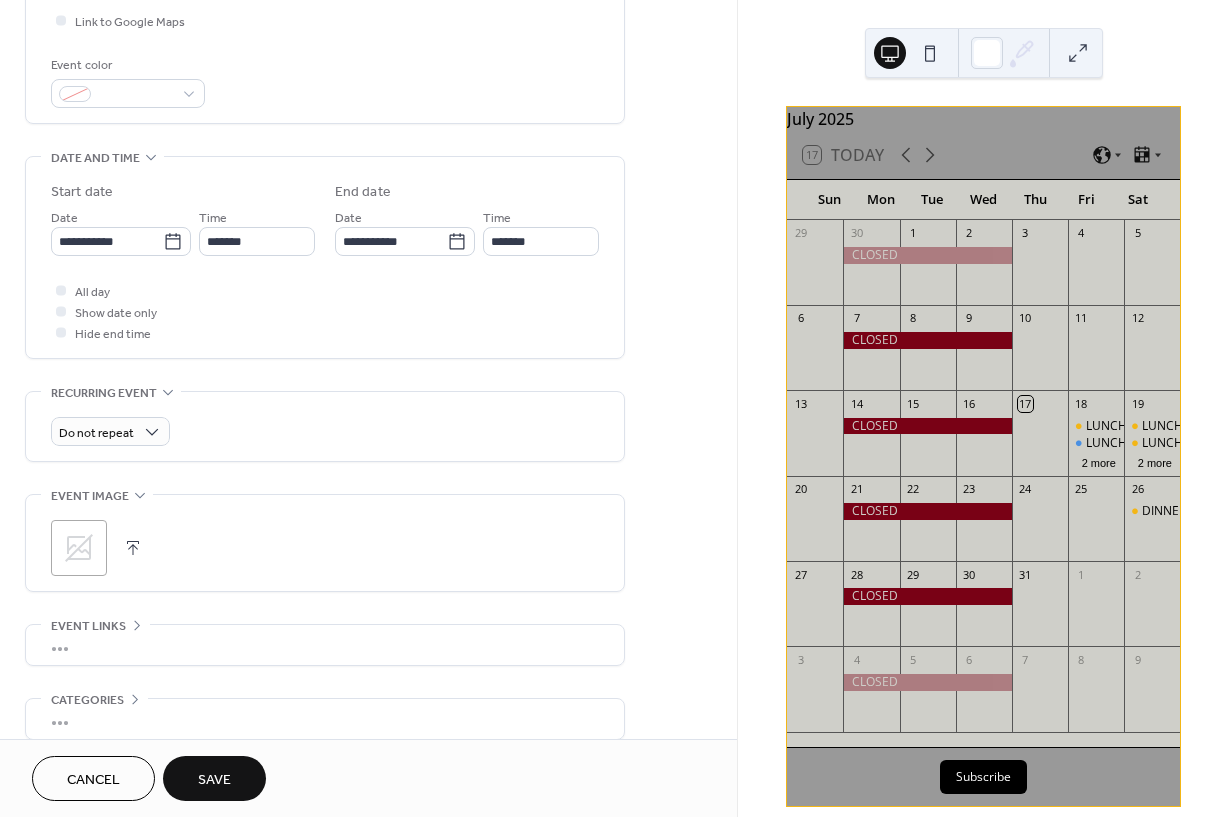 click on "Save" at bounding box center [214, 780] 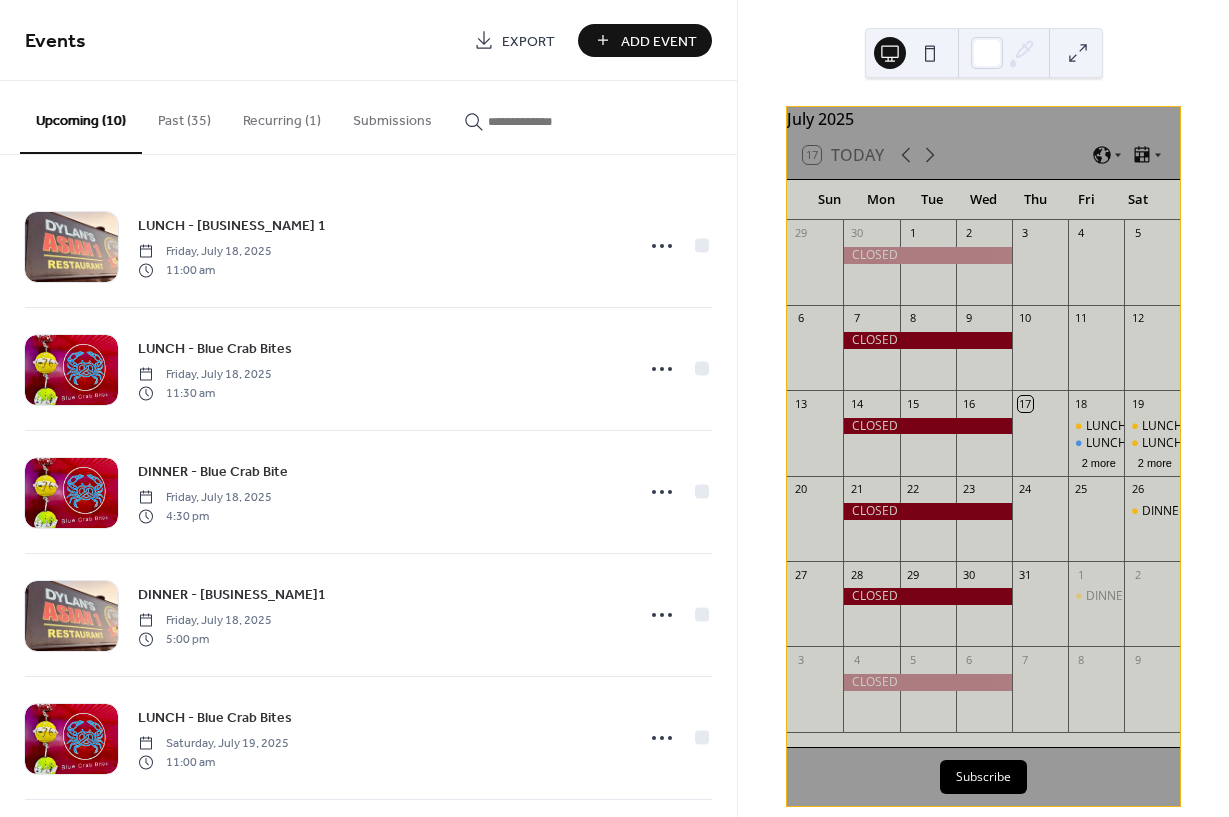 click on "Add Event" at bounding box center (659, 41) 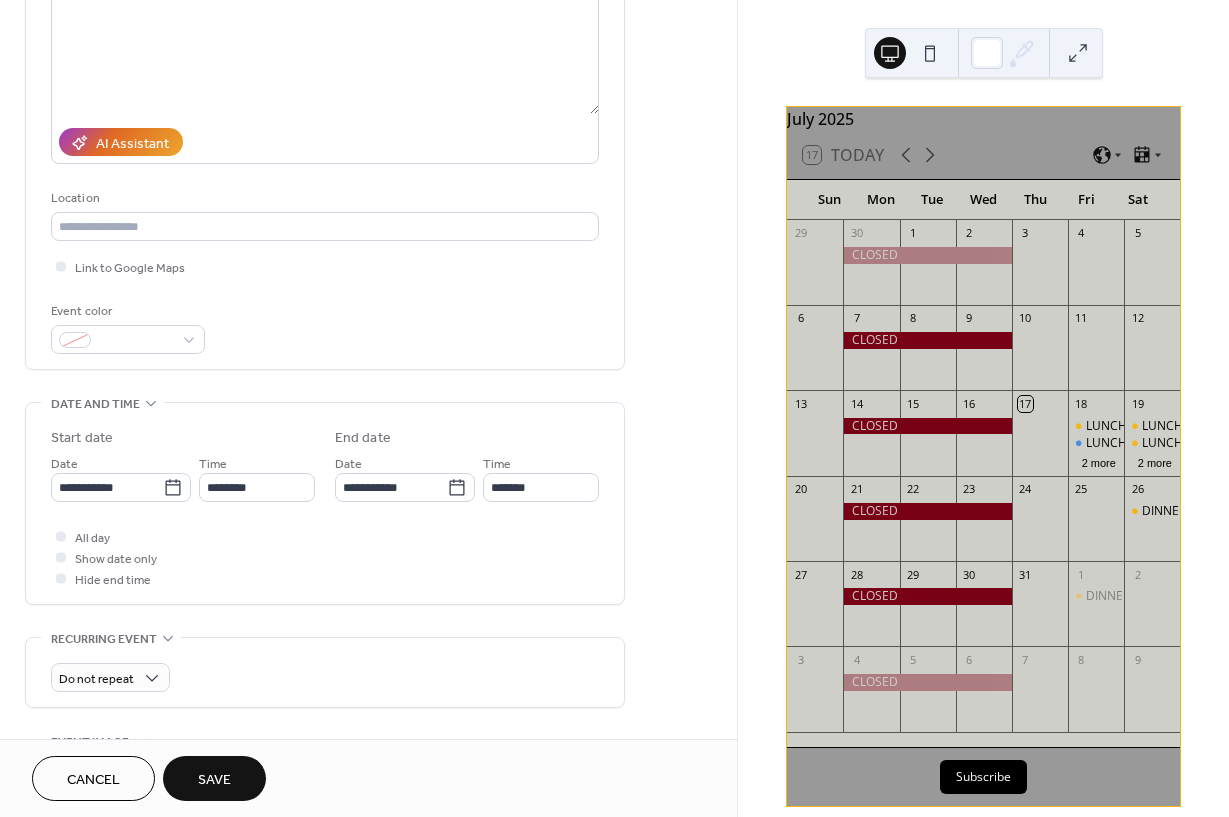 scroll, scrollTop: 264, scrollLeft: 0, axis: vertical 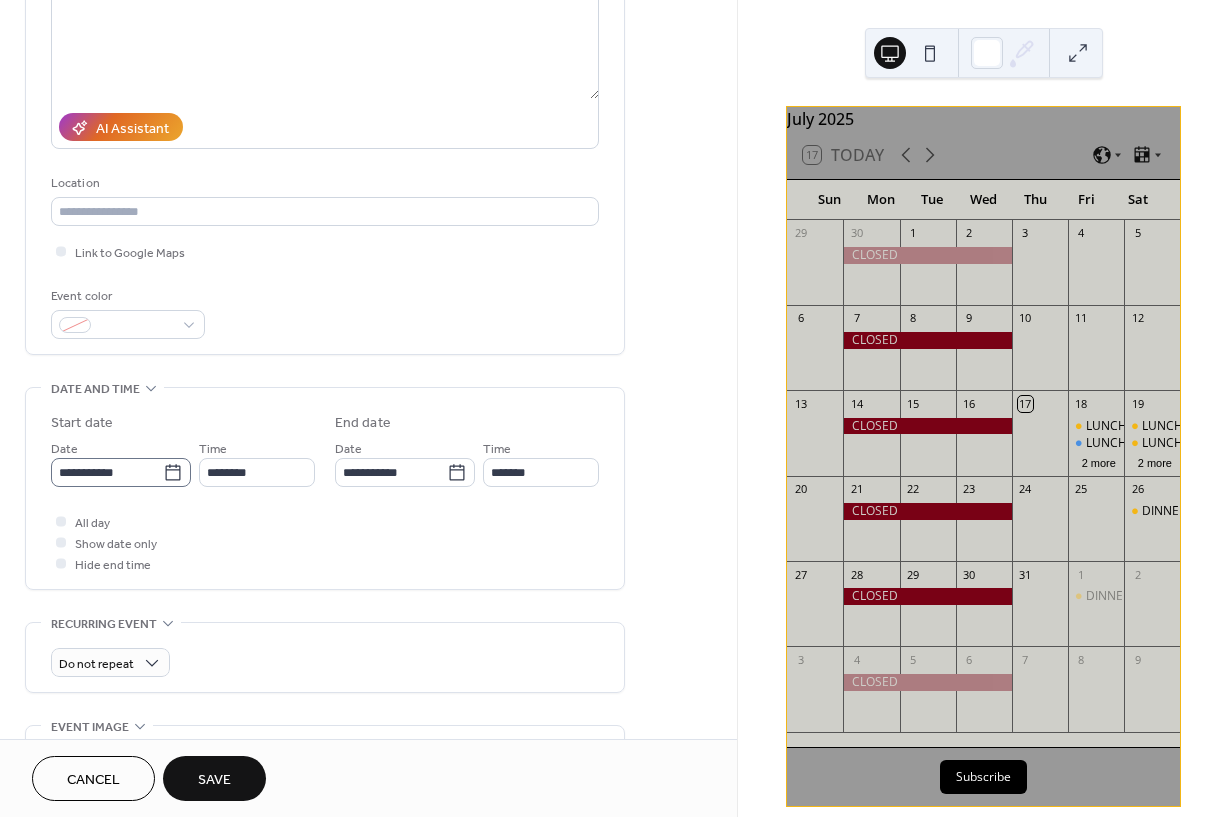 type on "**********" 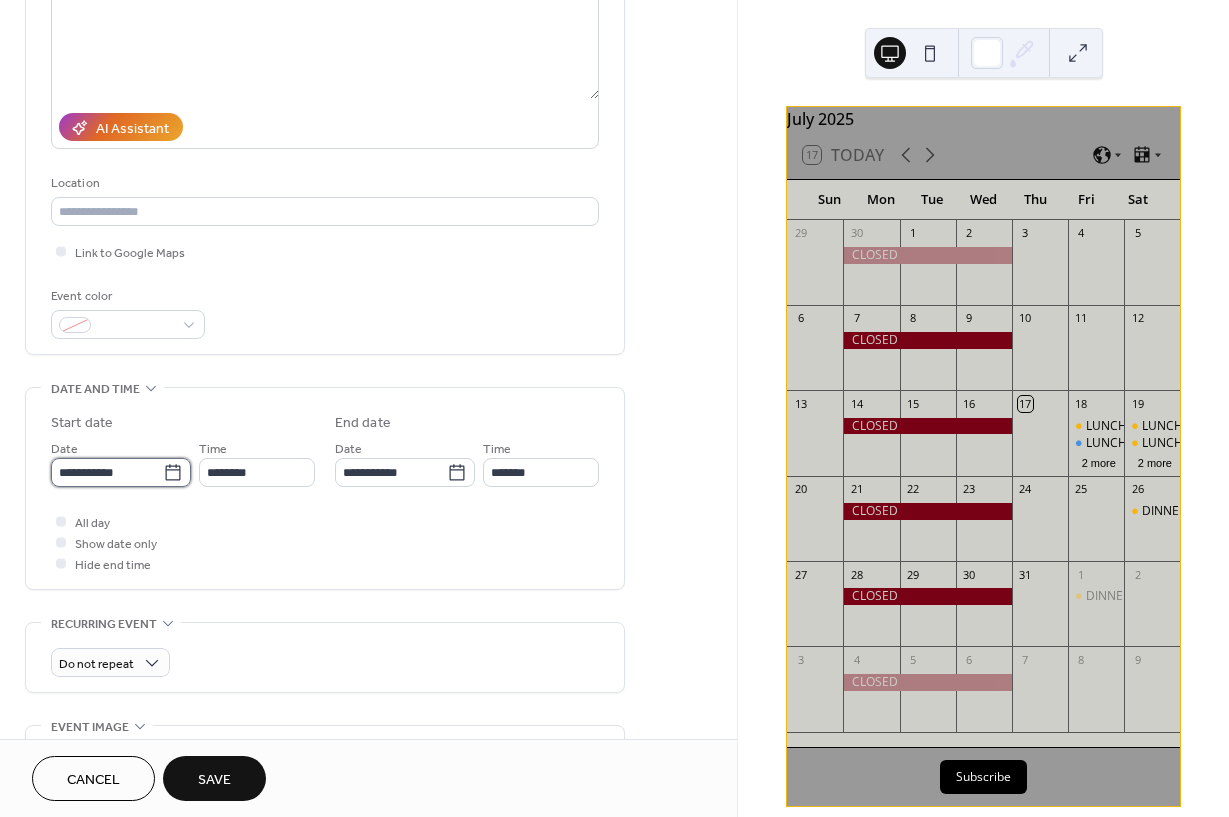 click on "**********" at bounding box center [107, 472] 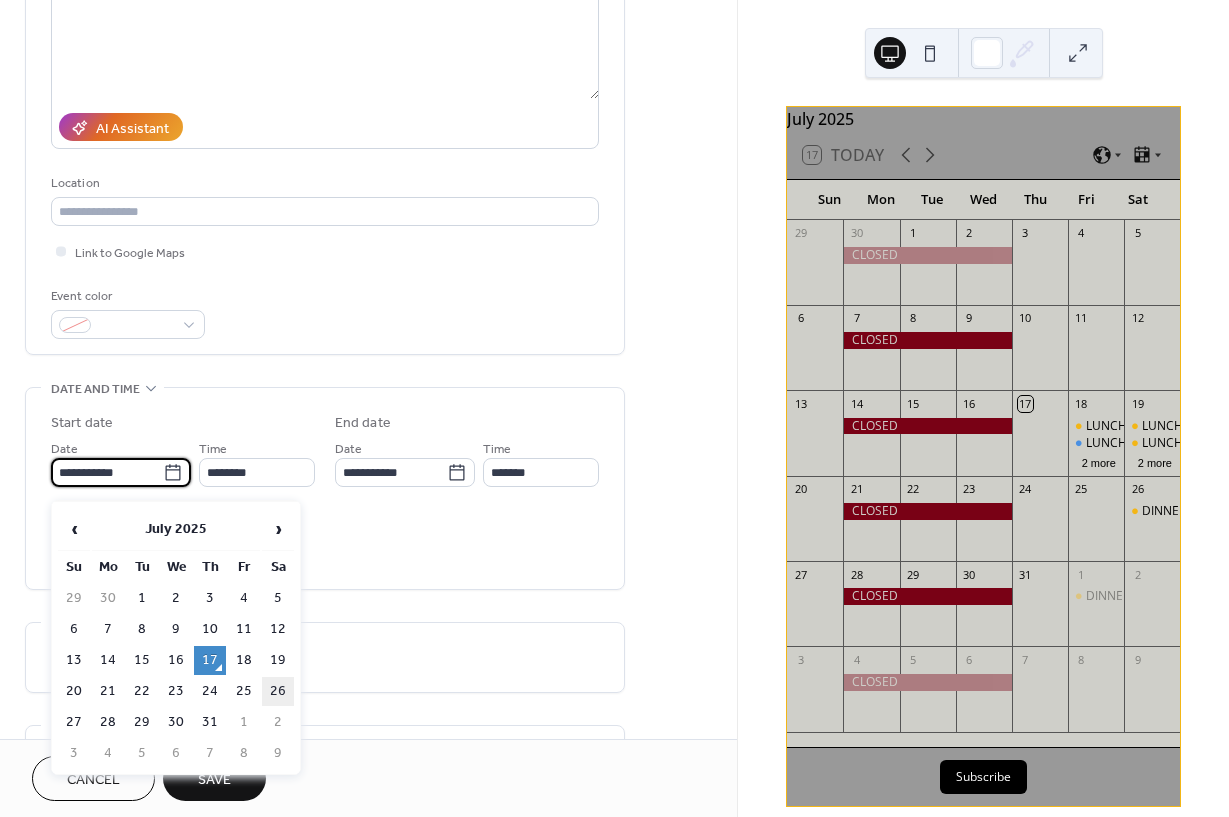 click on "26" at bounding box center [278, 691] 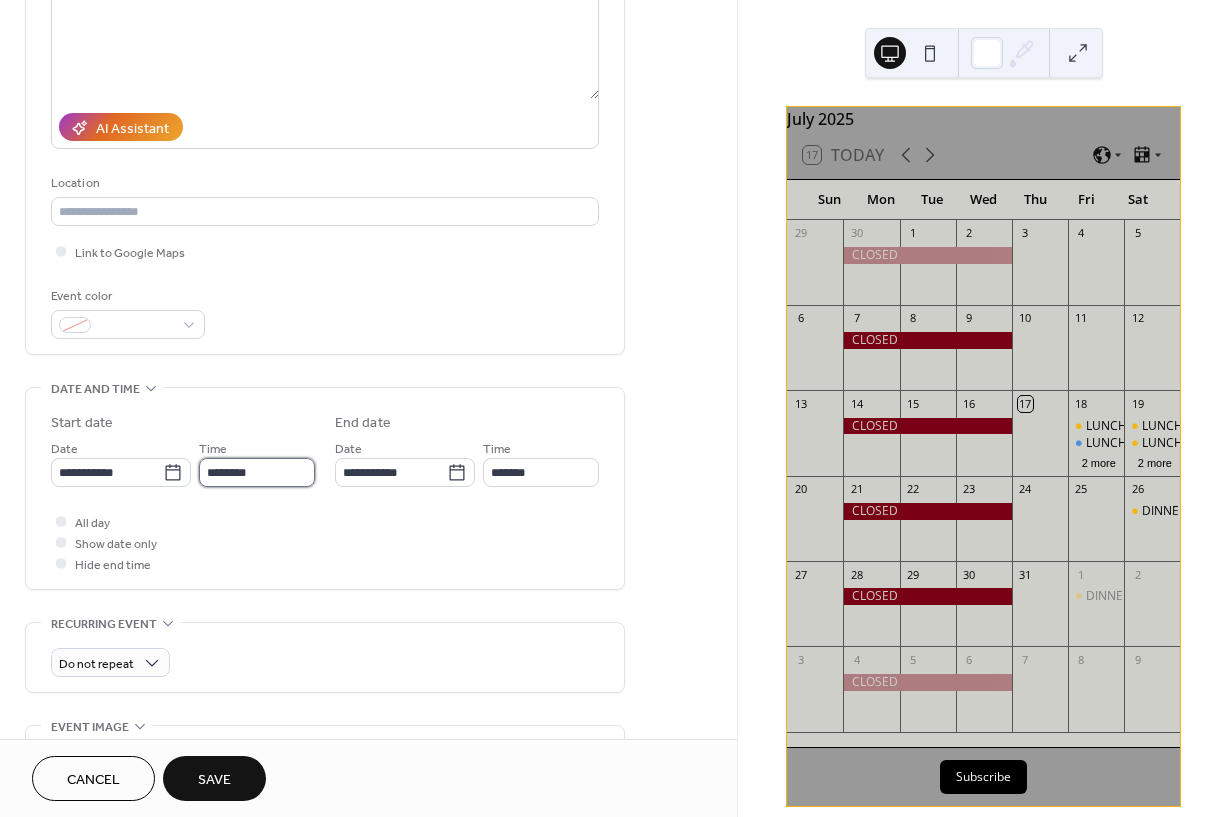 click on "********" at bounding box center (257, 472) 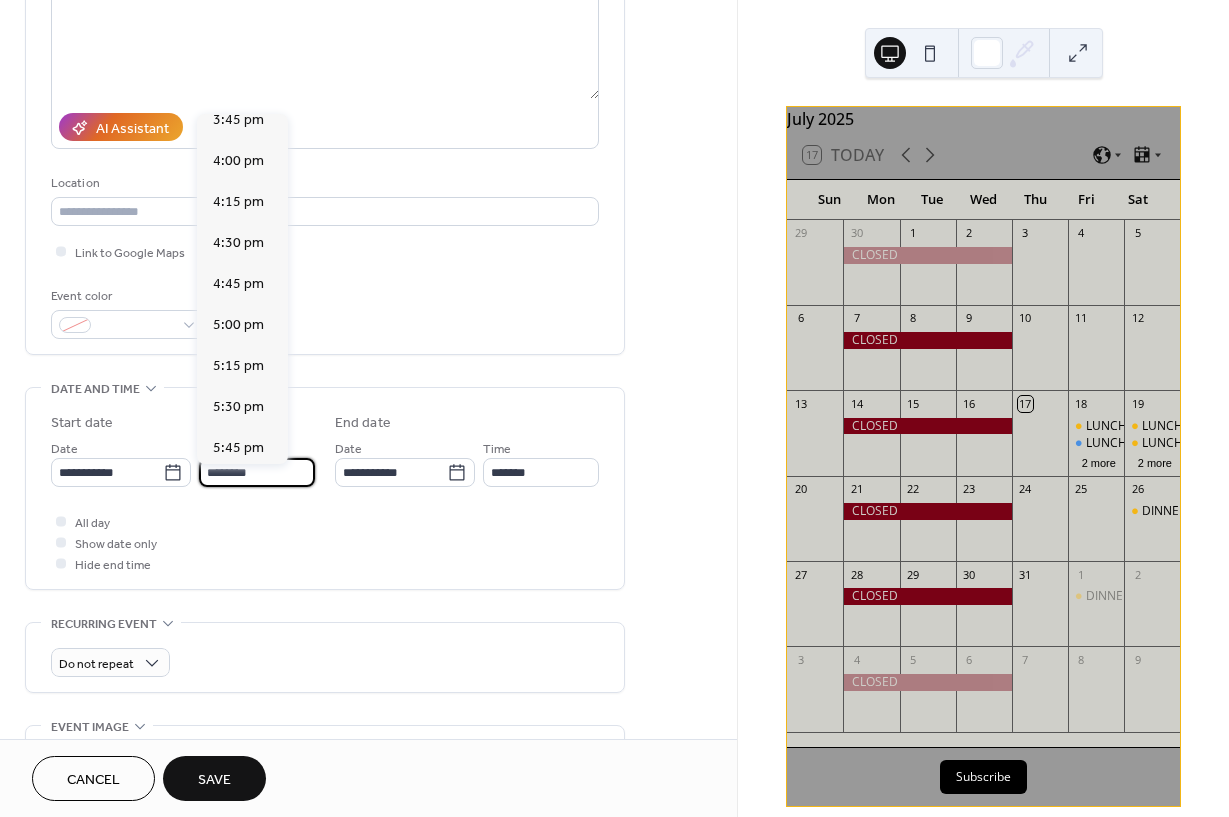 scroll, scrollTop: 2614, scrollLeft: 0, axis: vertical 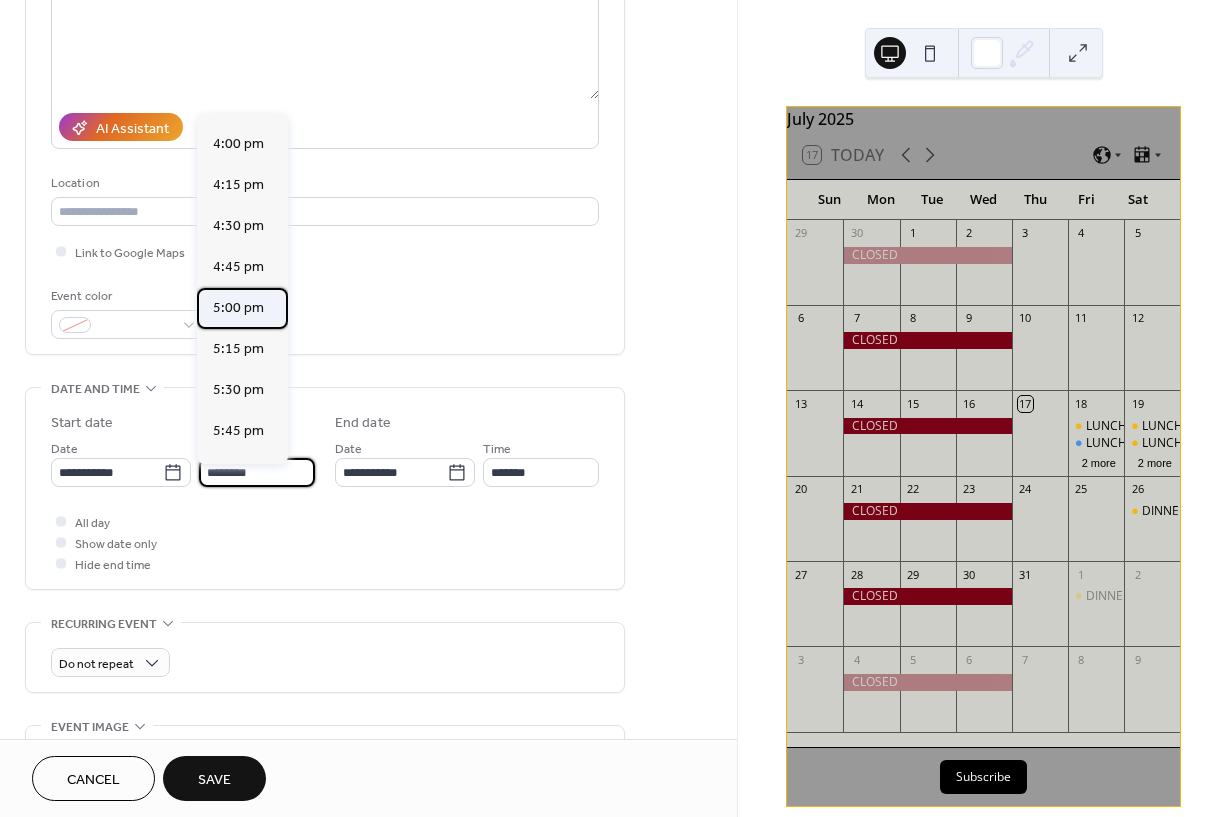 click on "5:00 pm" at bounding box center (238, 308) 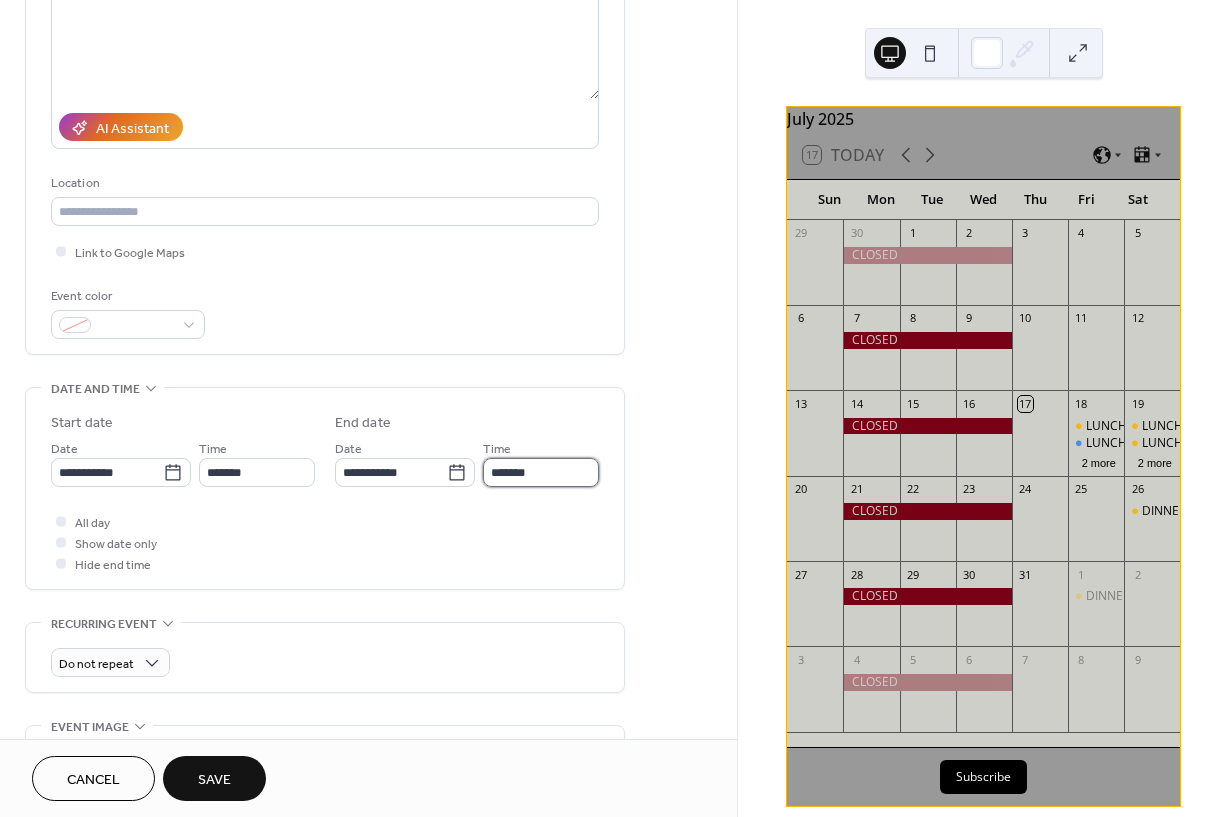 click on "*******" at bounding box center (541, 472) 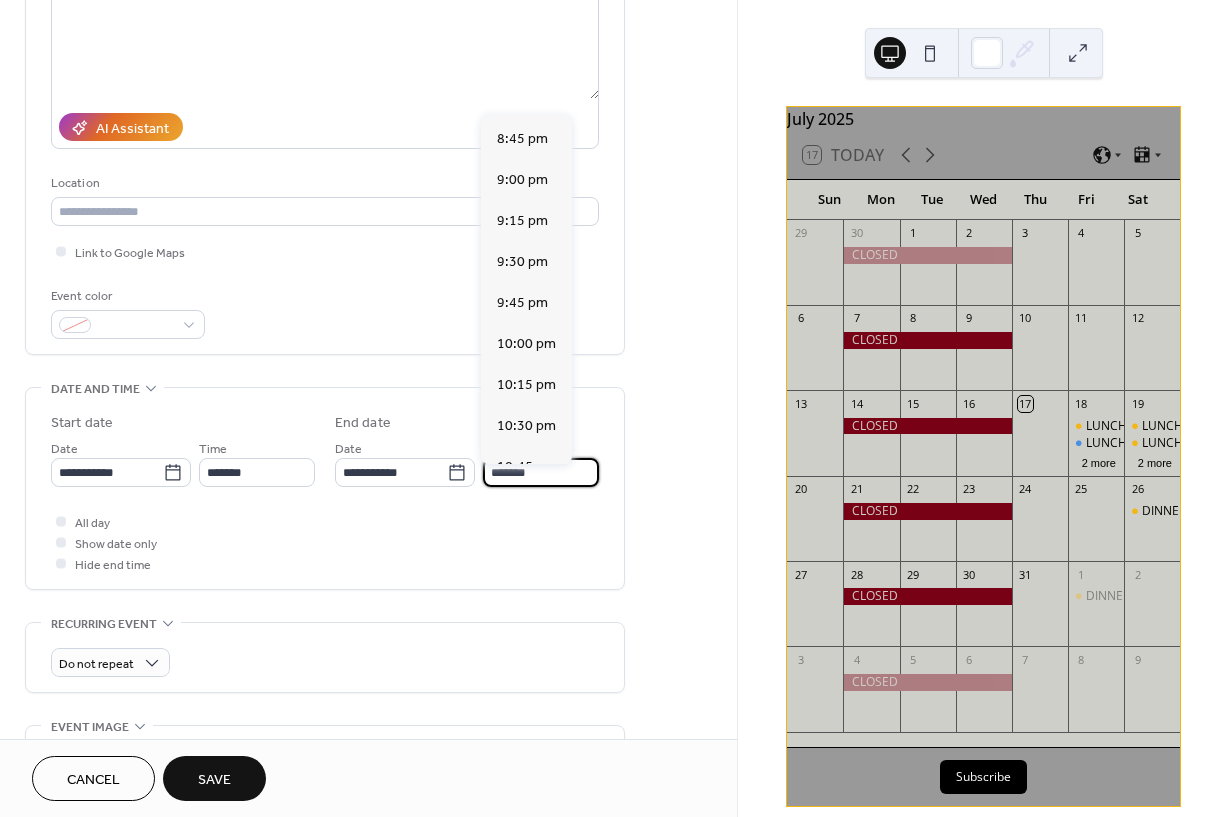 scroll, scrollTop: 571, scrollLeft: 0, axis: vertical 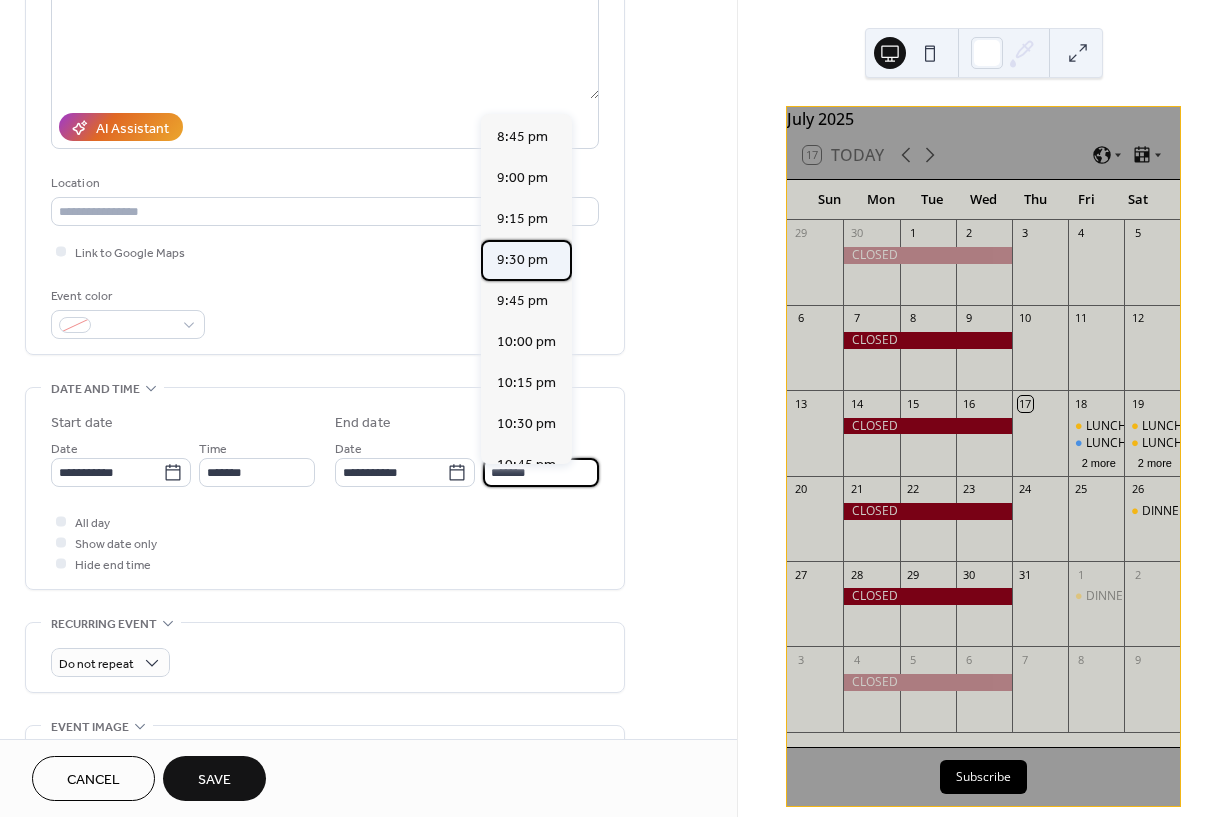 click on "9:30 pm" at bounding box center [522, 260] 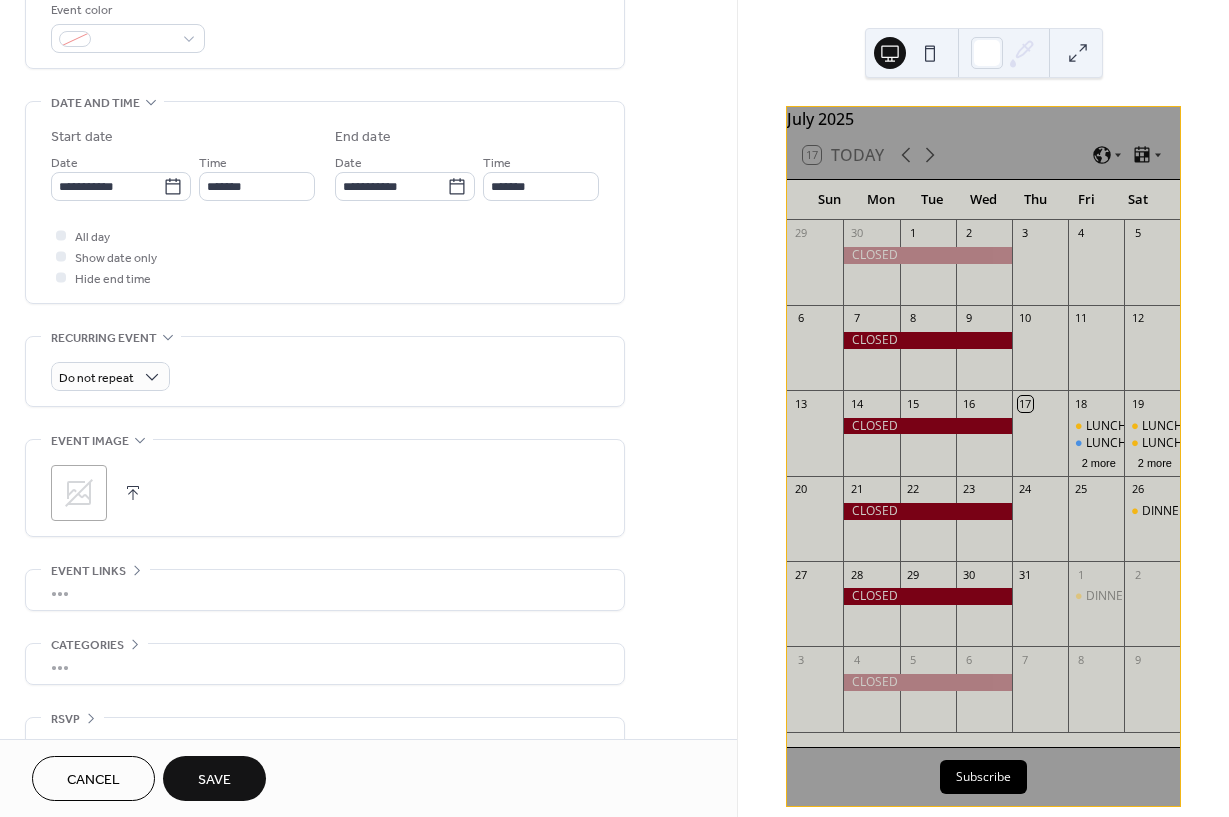 scroll, scrollTop: 566, scrollLeft: 0, axis: vertical 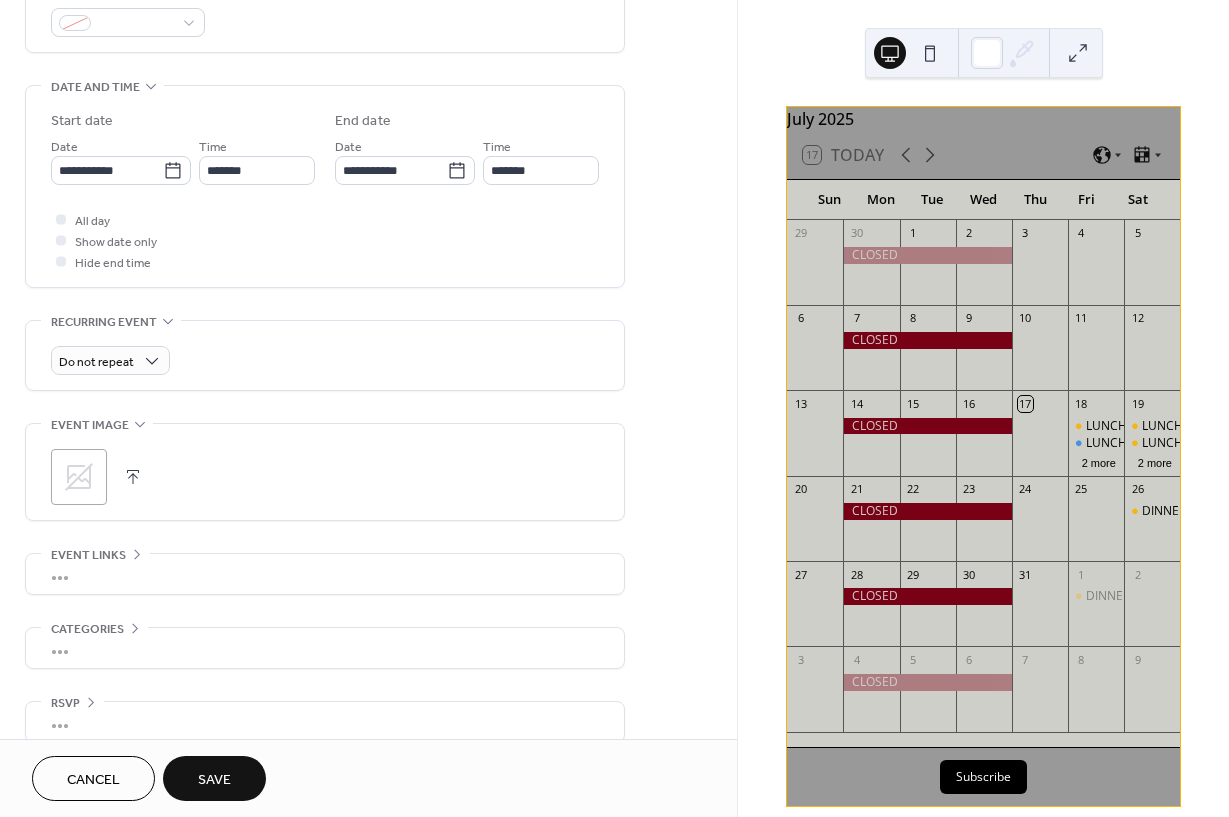 click 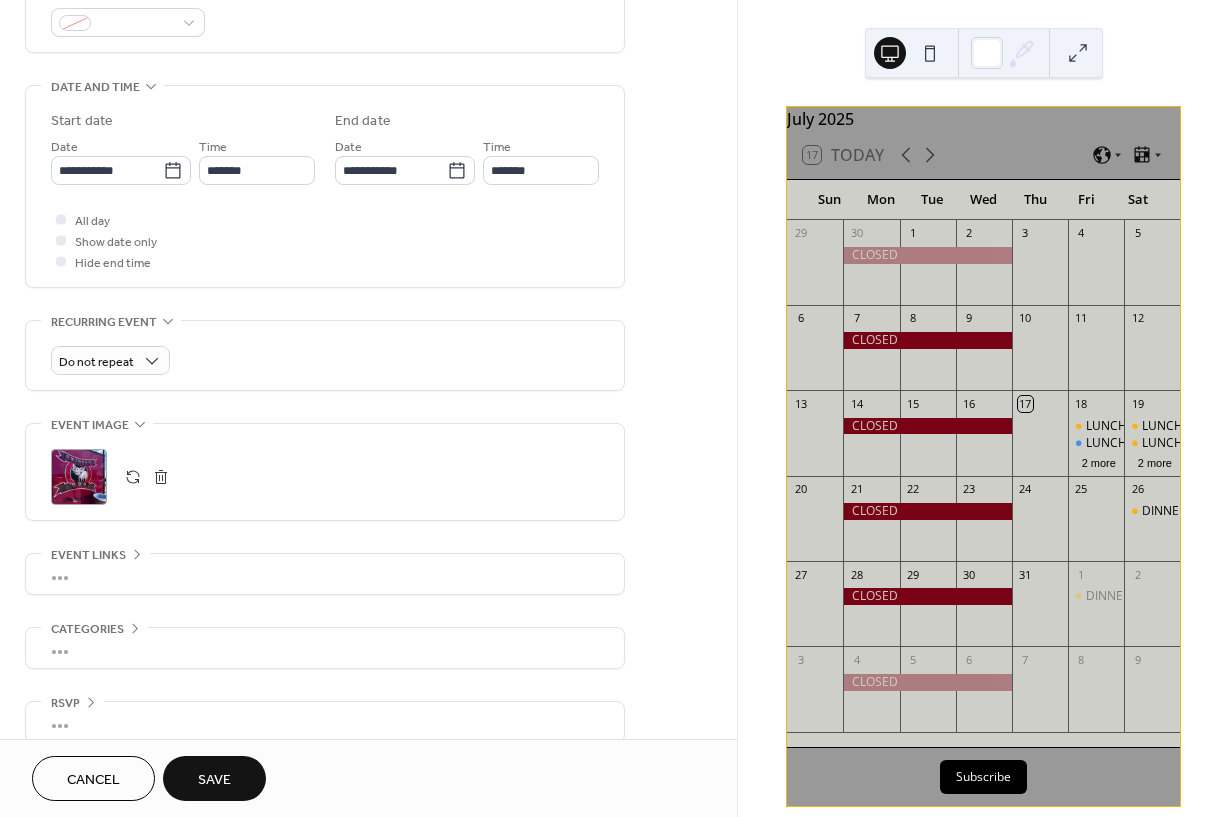 click on "Save" at bounding box center [214, 780] 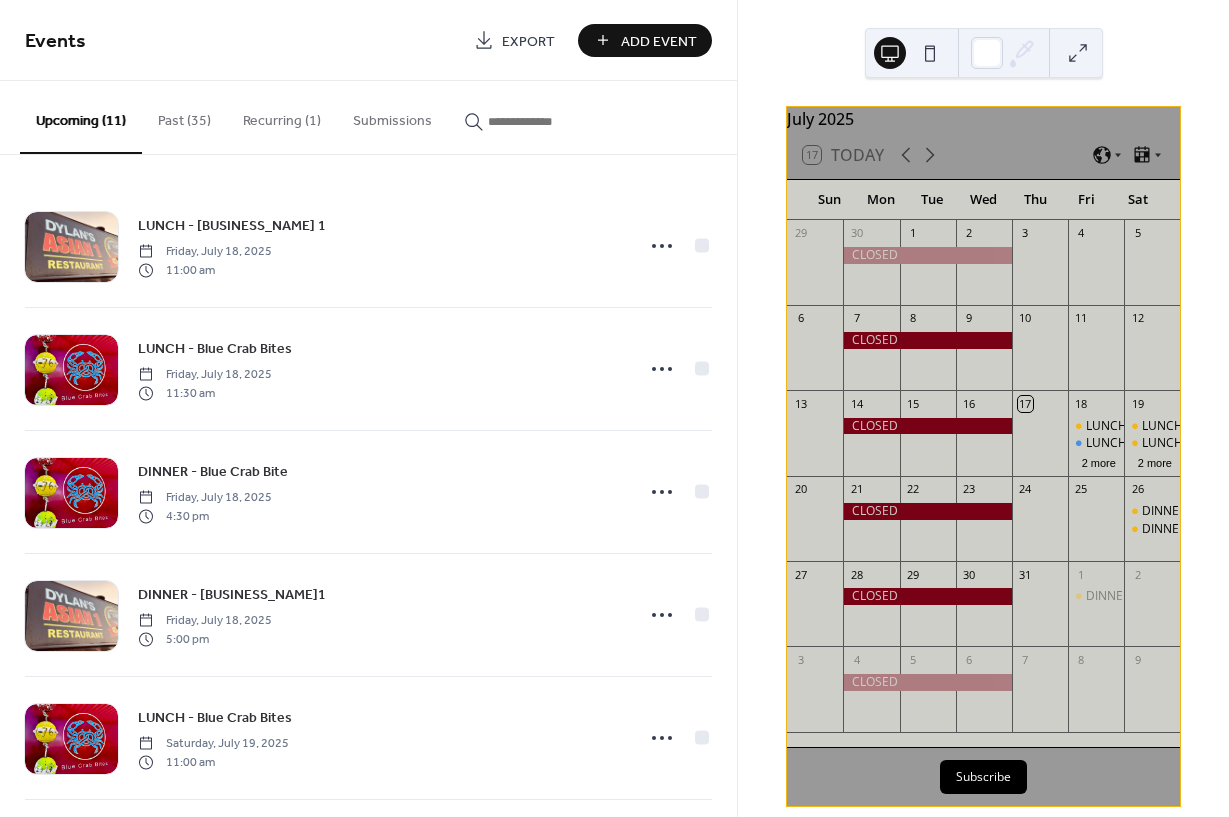 click on "Add Event" at bounding box center (659, 41) 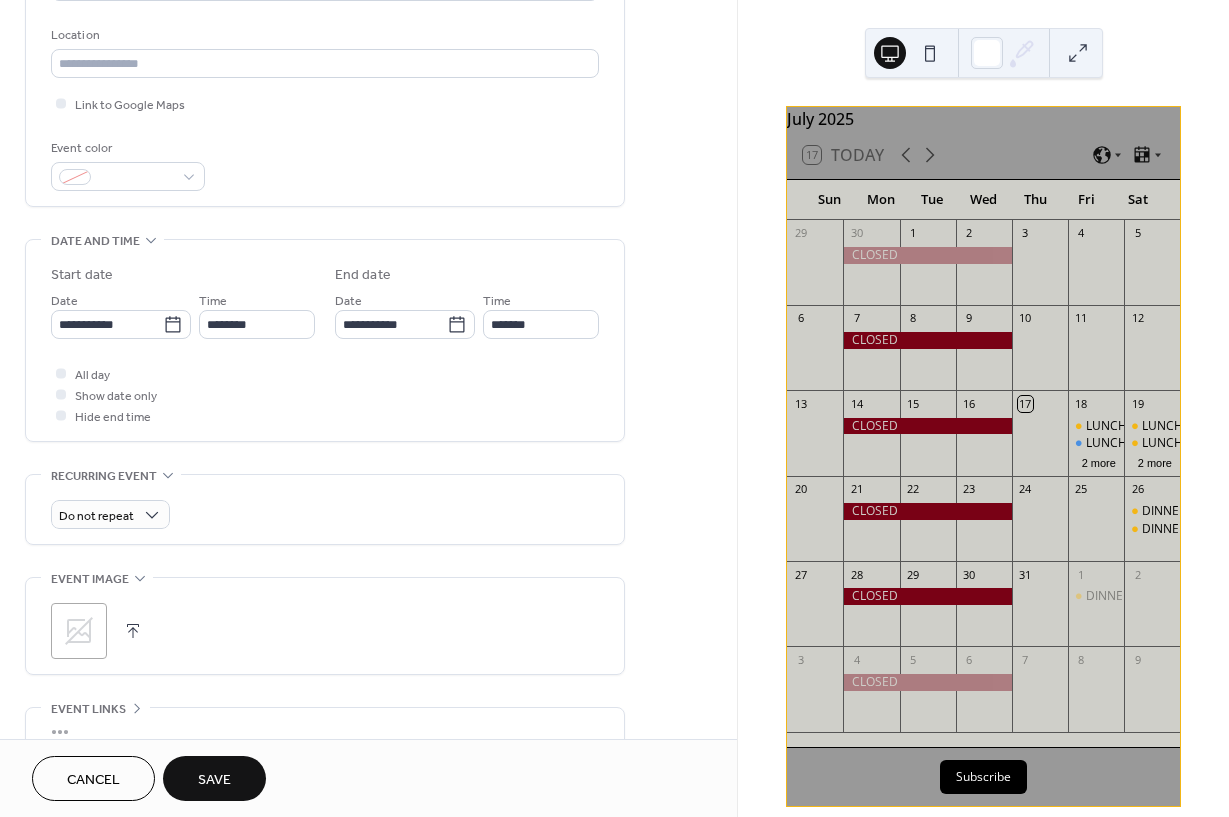 scroll, scrollTop: 439, scrollLeft: 0, axis: vertical 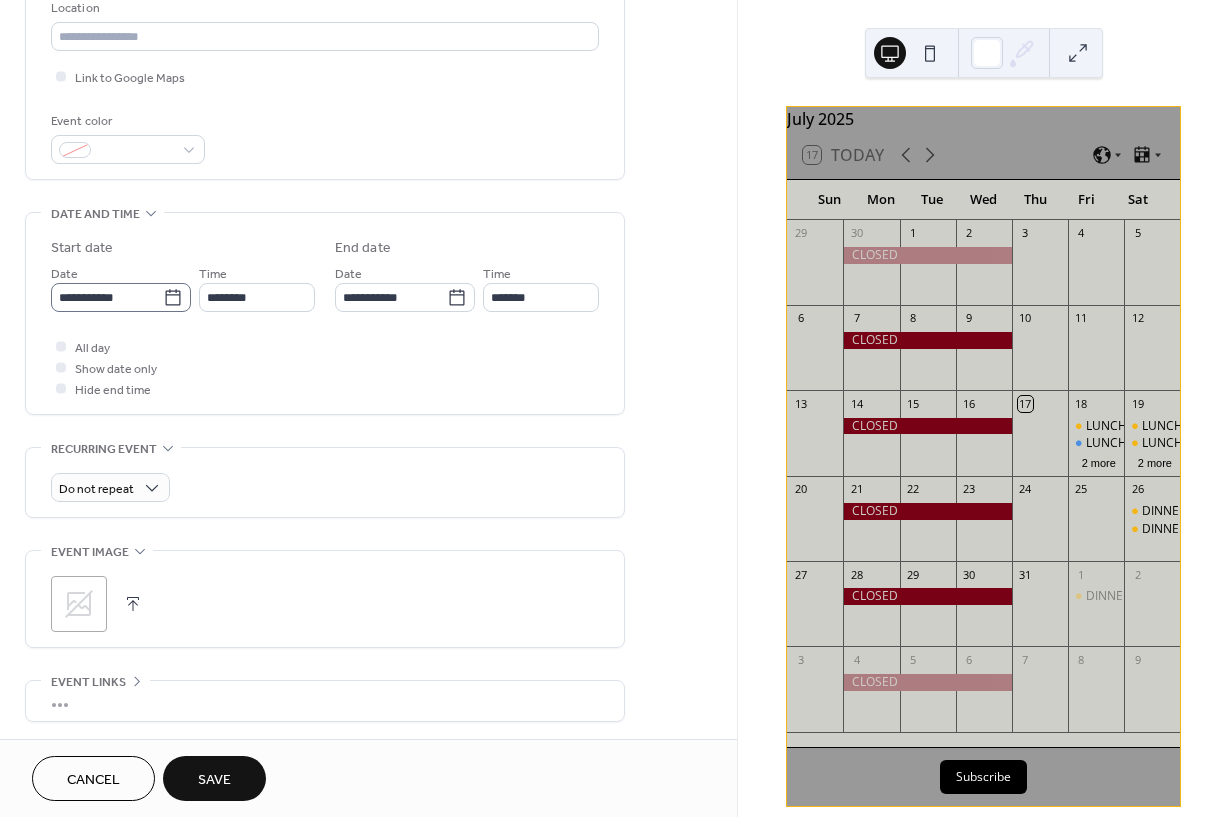 type on "**********" 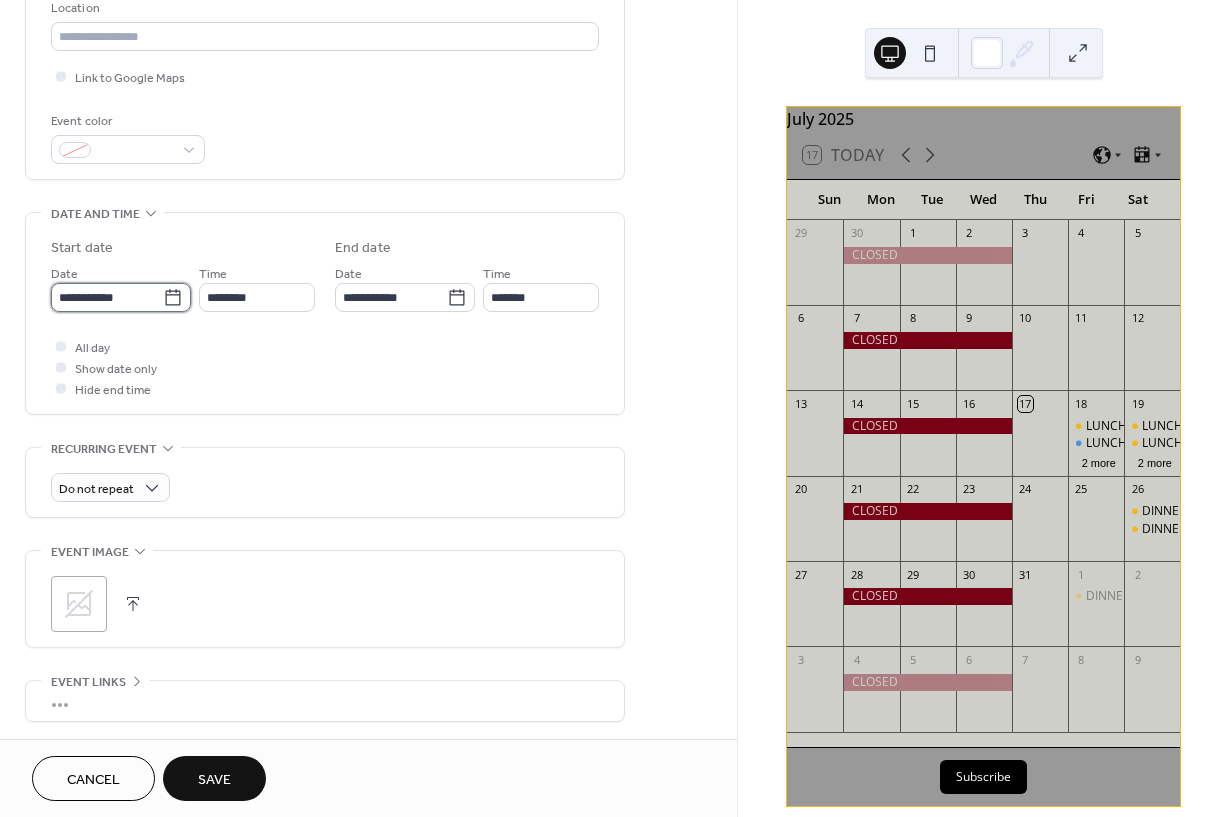 click on "**********" at bounding box center [107, 297] 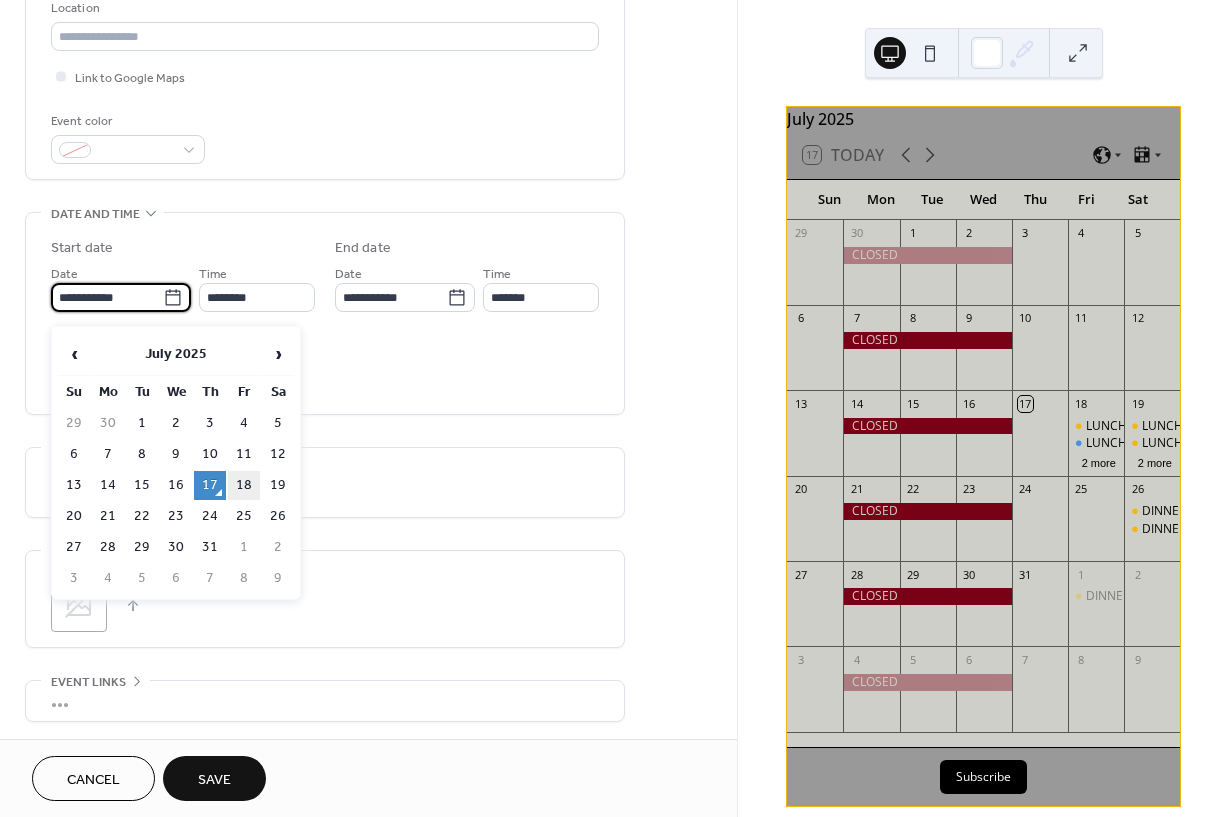 click on "18" at bounding box center [244, 485] 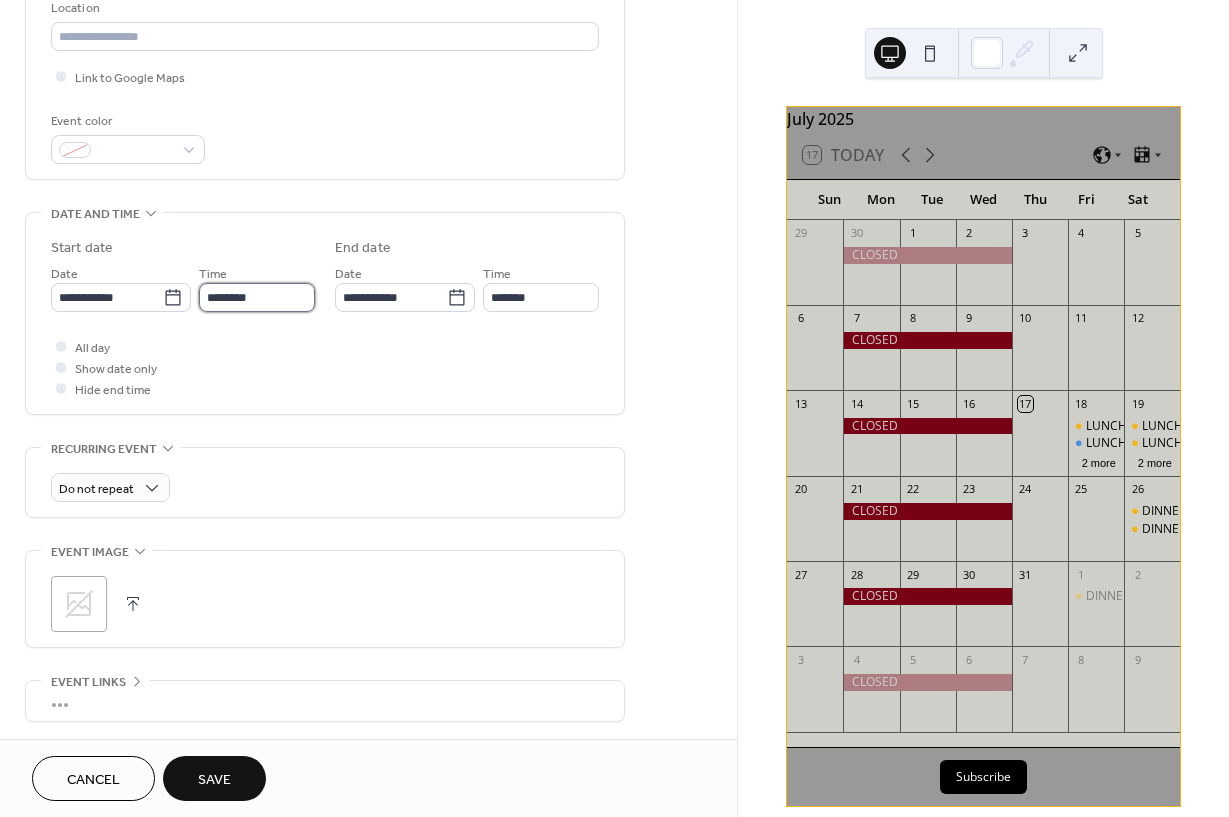 click on "********" at bounding box center [257, 297] 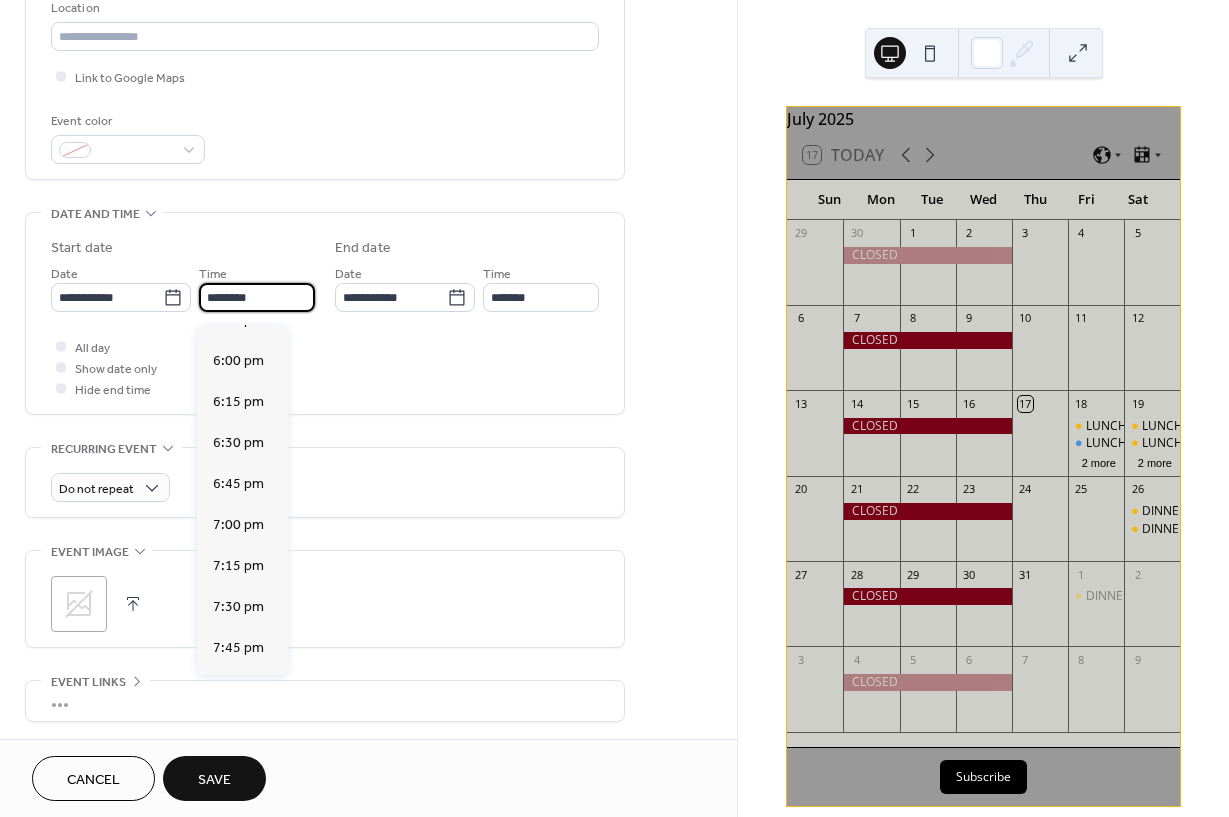 scroll, scrollTop: 2938, scrollLeft: 0, axis: vertical 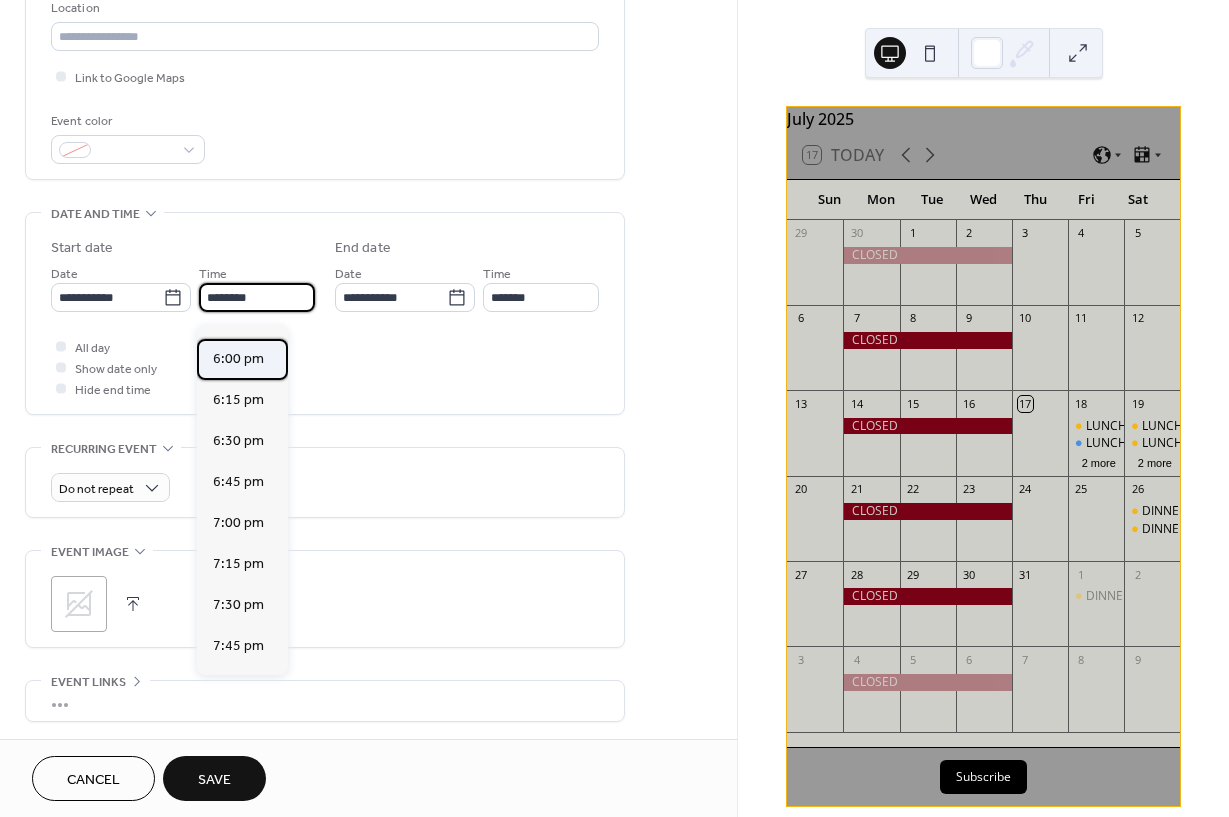 click on "6:00 pm" at bounding box center [238, 359] 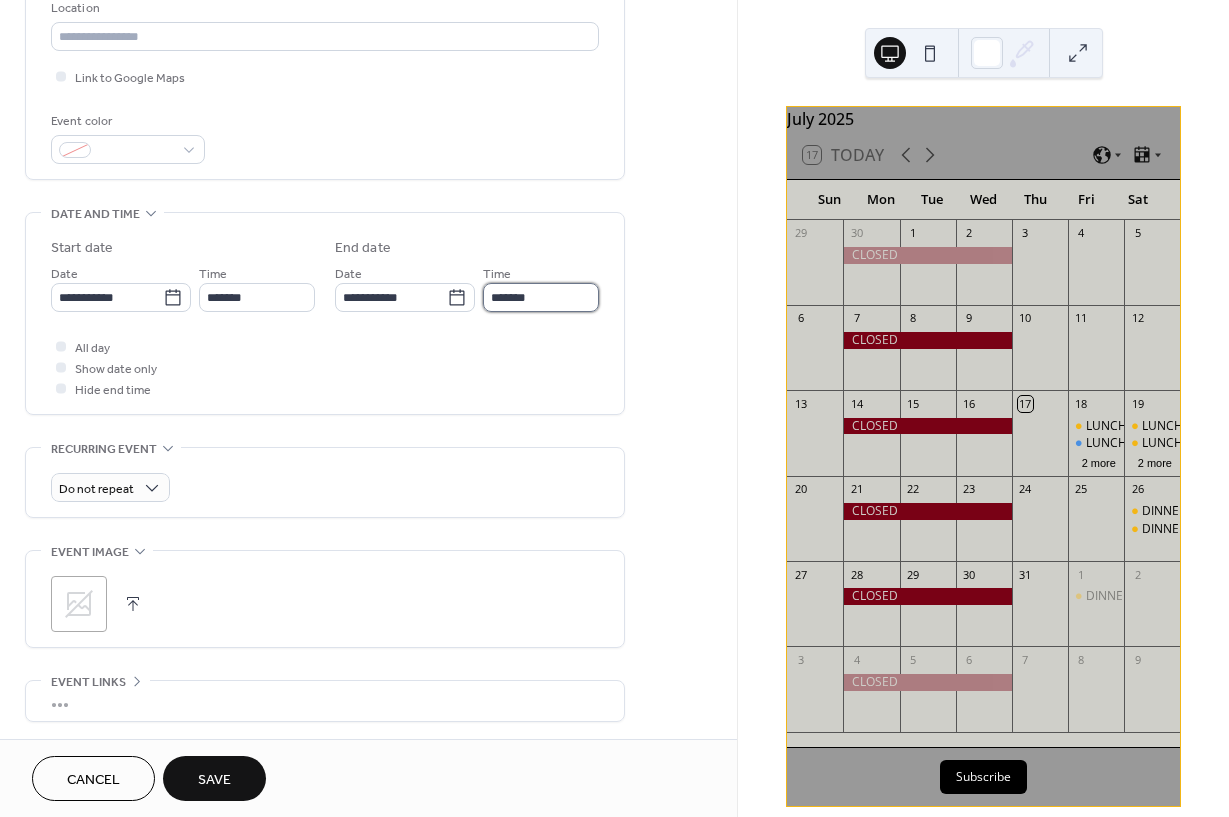click on "*******" at bounding box center [541, 297] 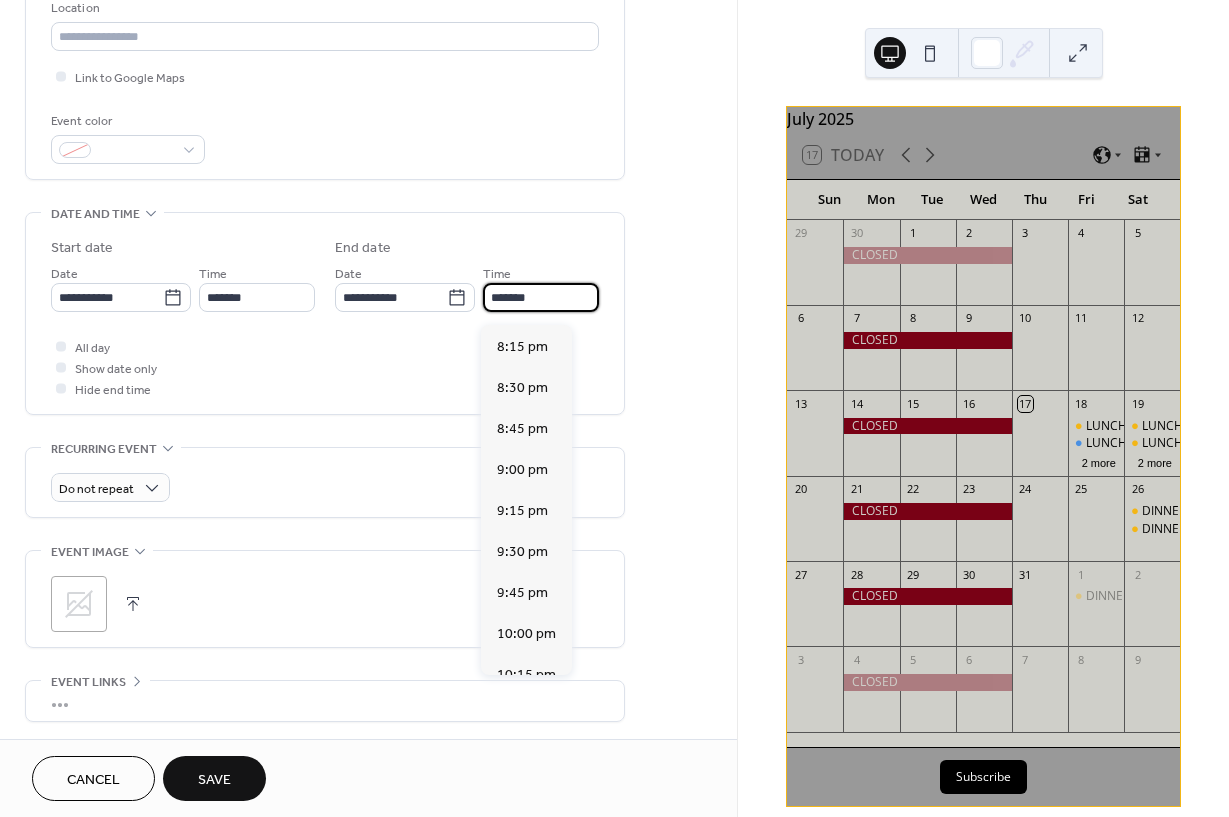 scroll, scrollTop: 291, scrollLeft: 0, axis: vertical 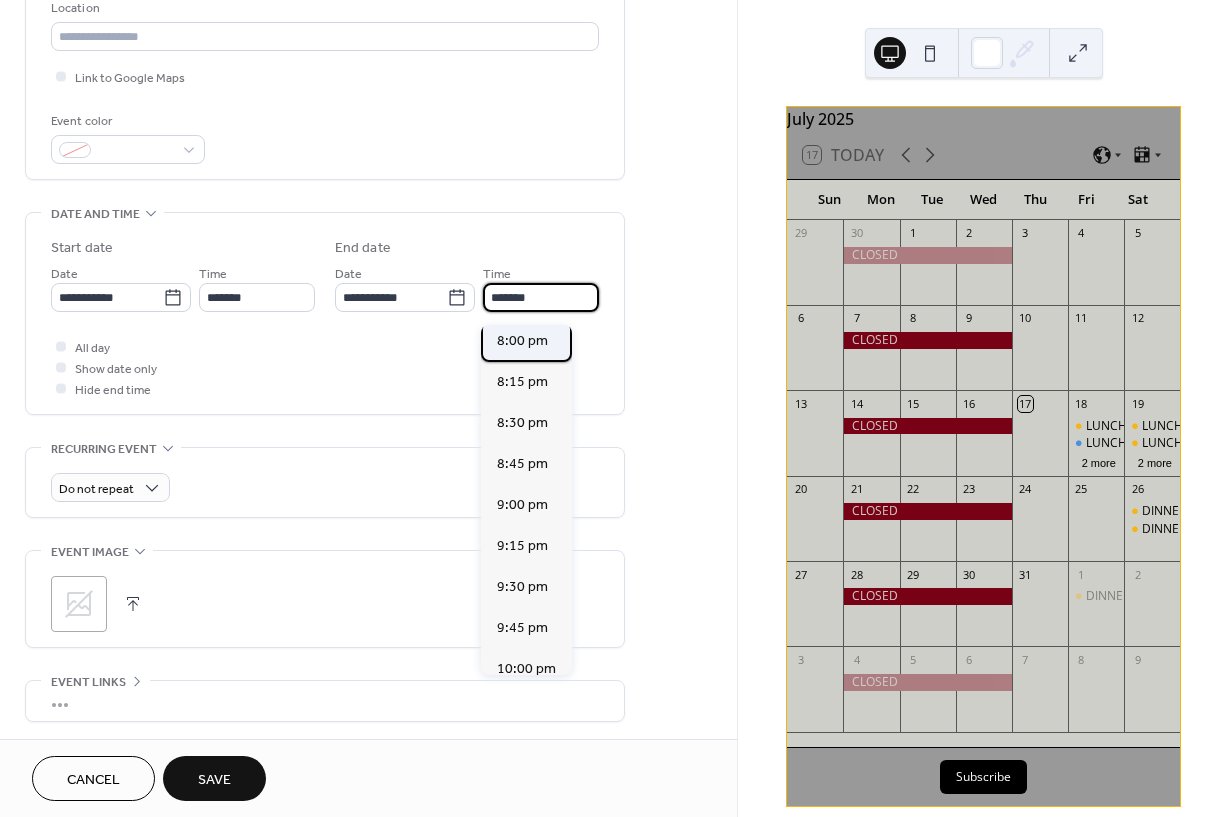 click on "8:00 pm" at bounding box center [526, 341] 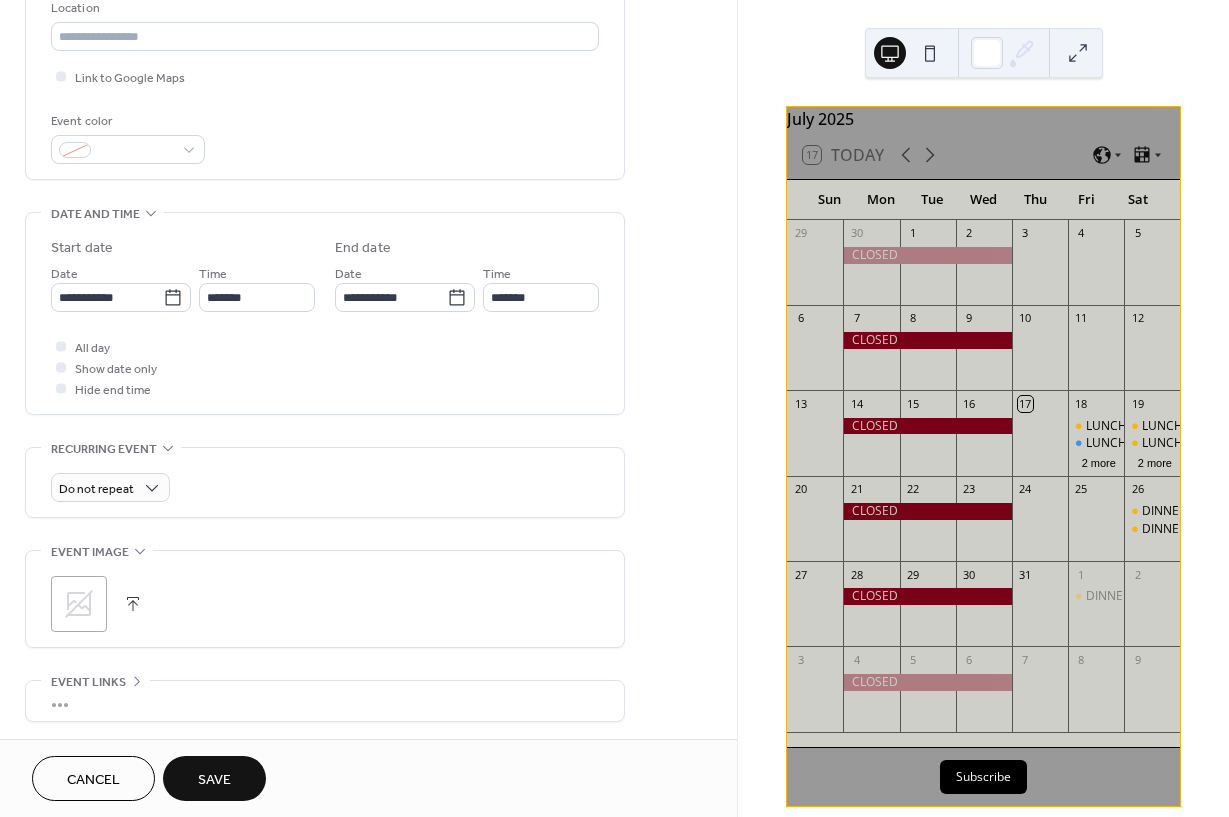 click on "Save" at bounding box center [214, 780] 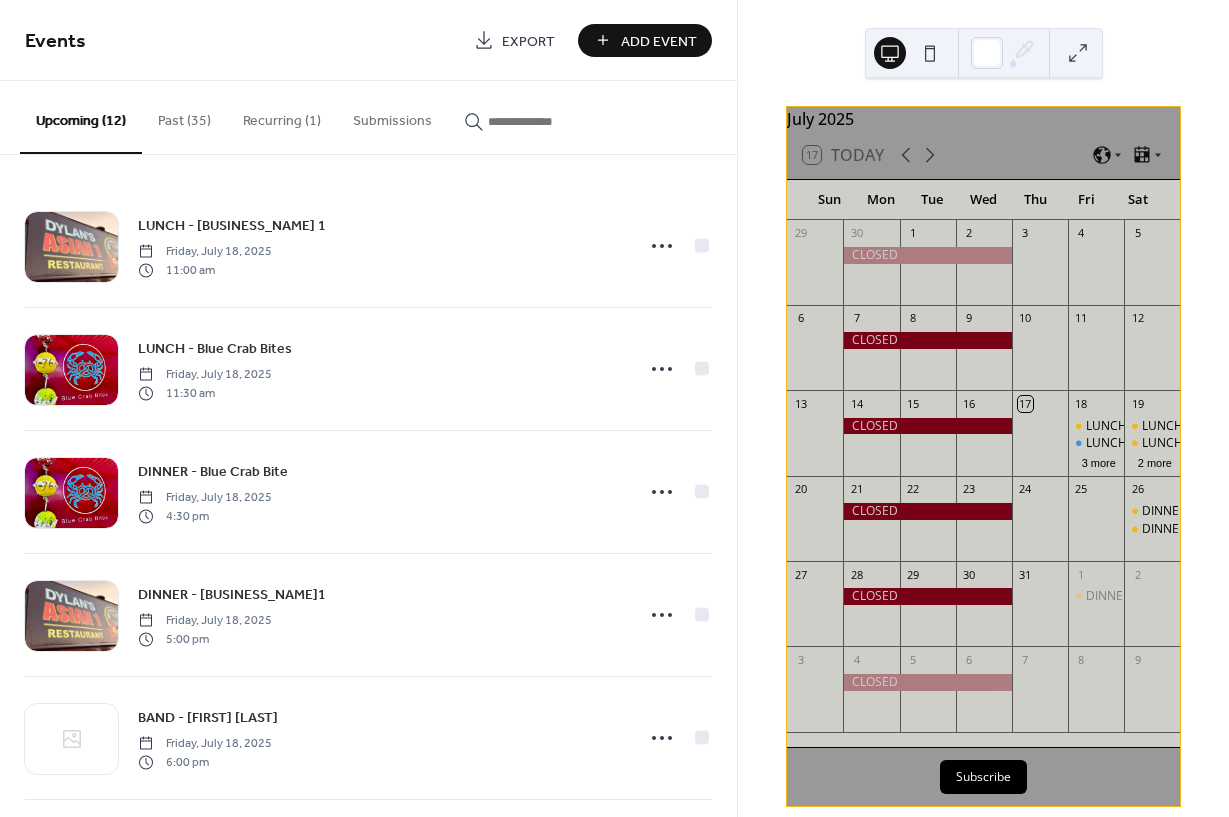 click on "Add Event" at bounding box center [659, 41] 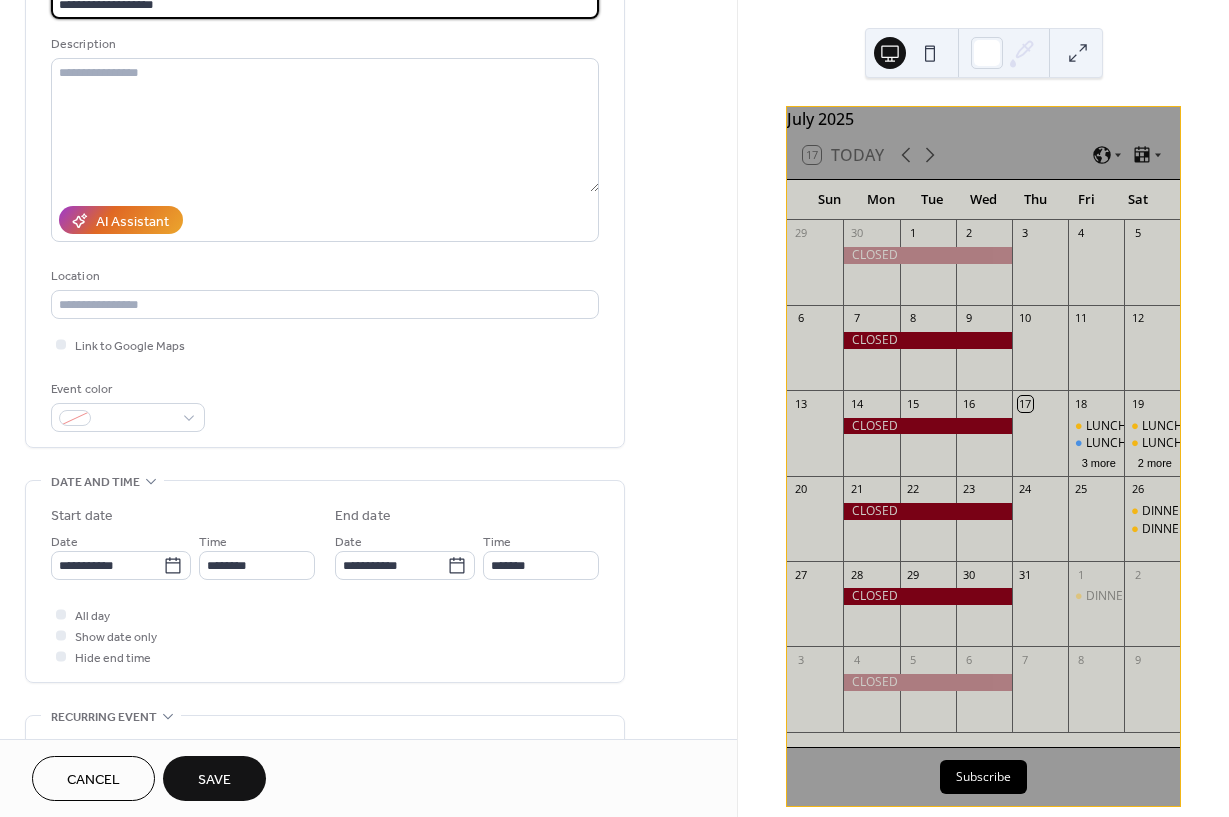 scroll, scrollTop: 171, scrollLeft: 0, axis: vertical 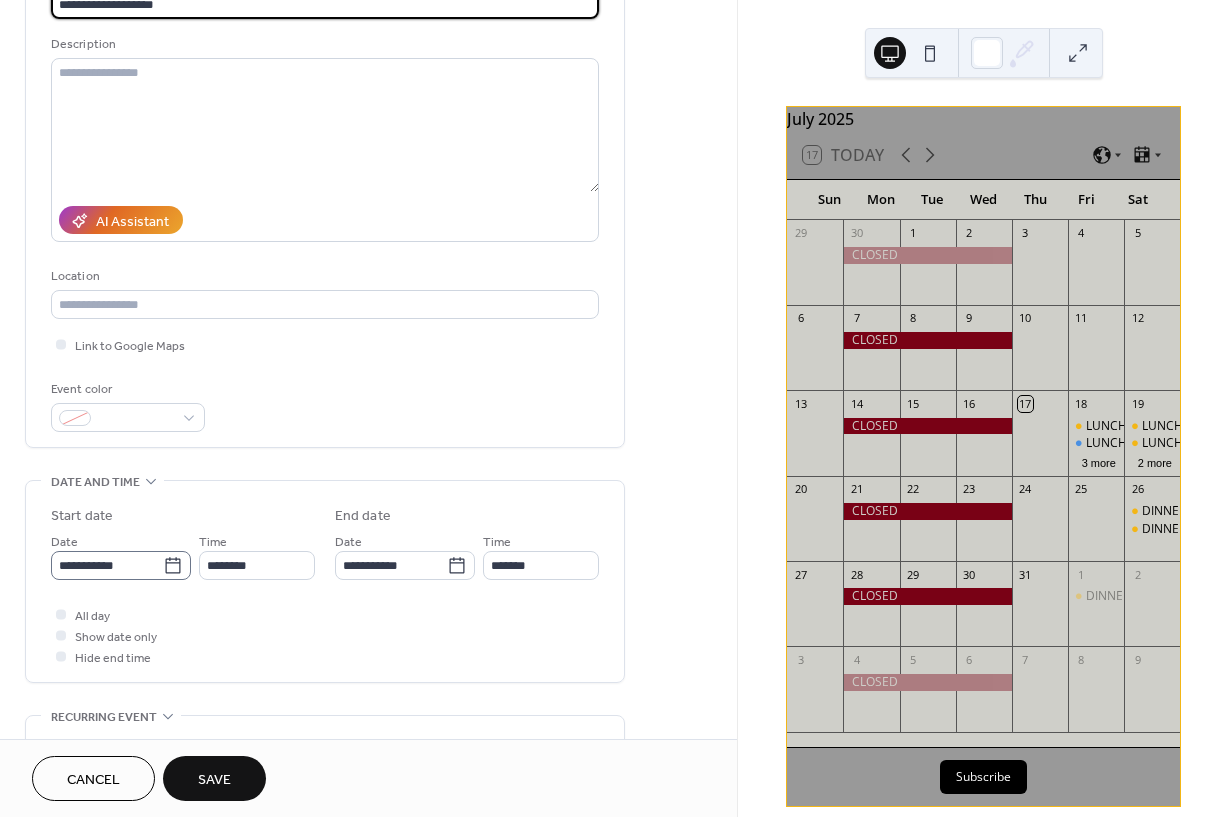 type on "**********" 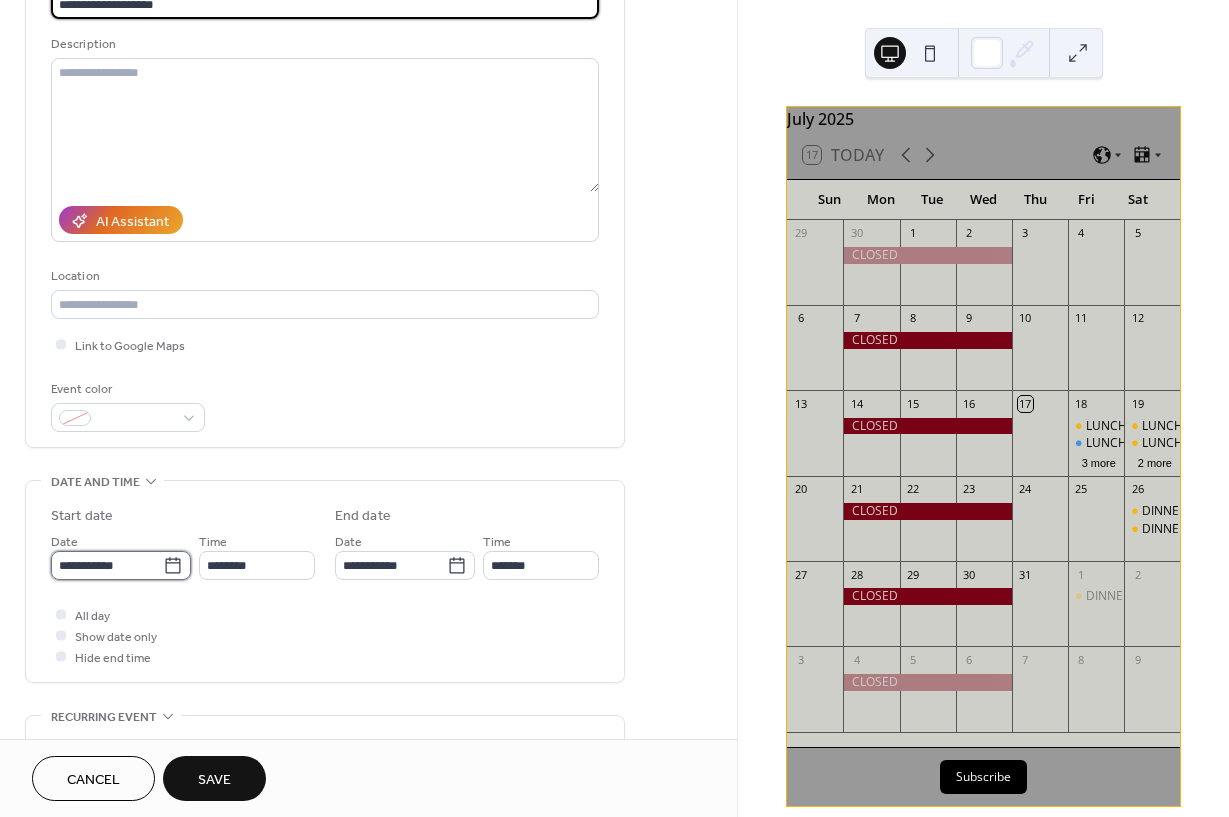 click on "**********" at bounding box center [107, 565] 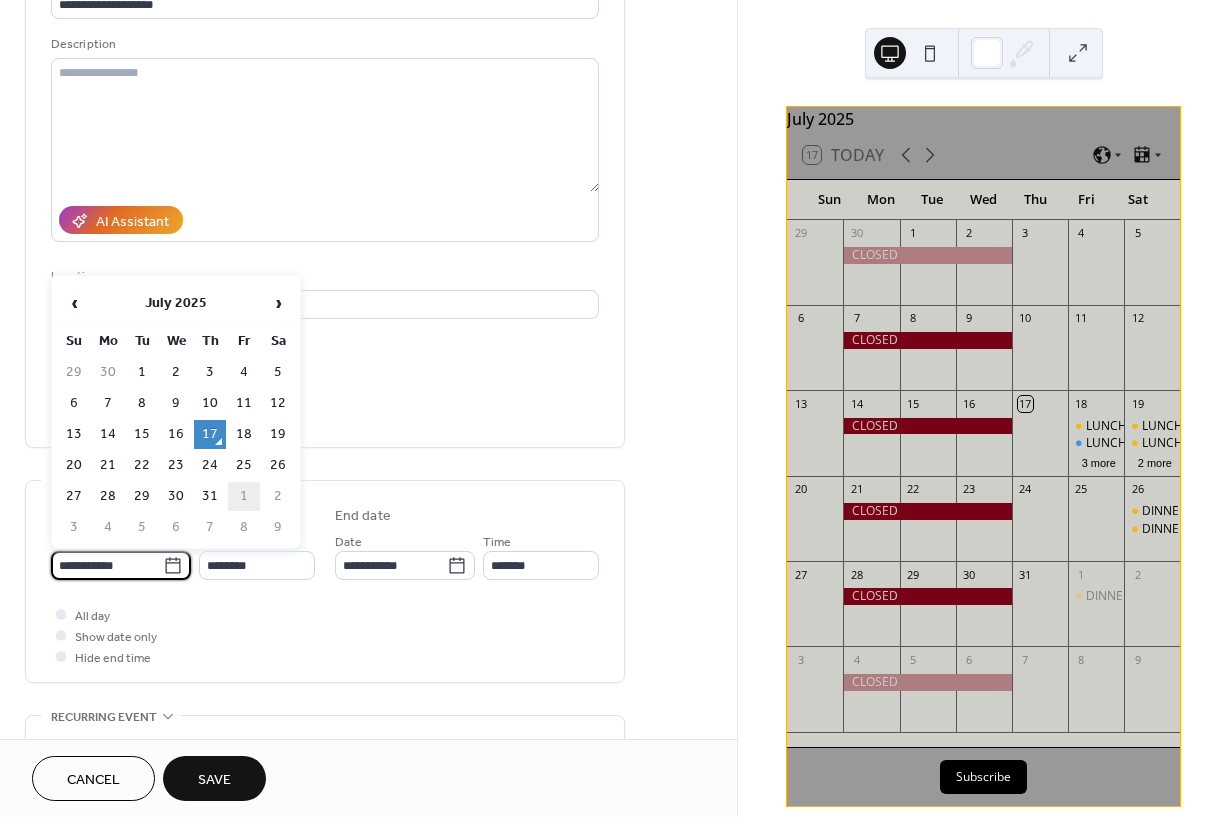 click on "1" at bounding box center [244, 496] 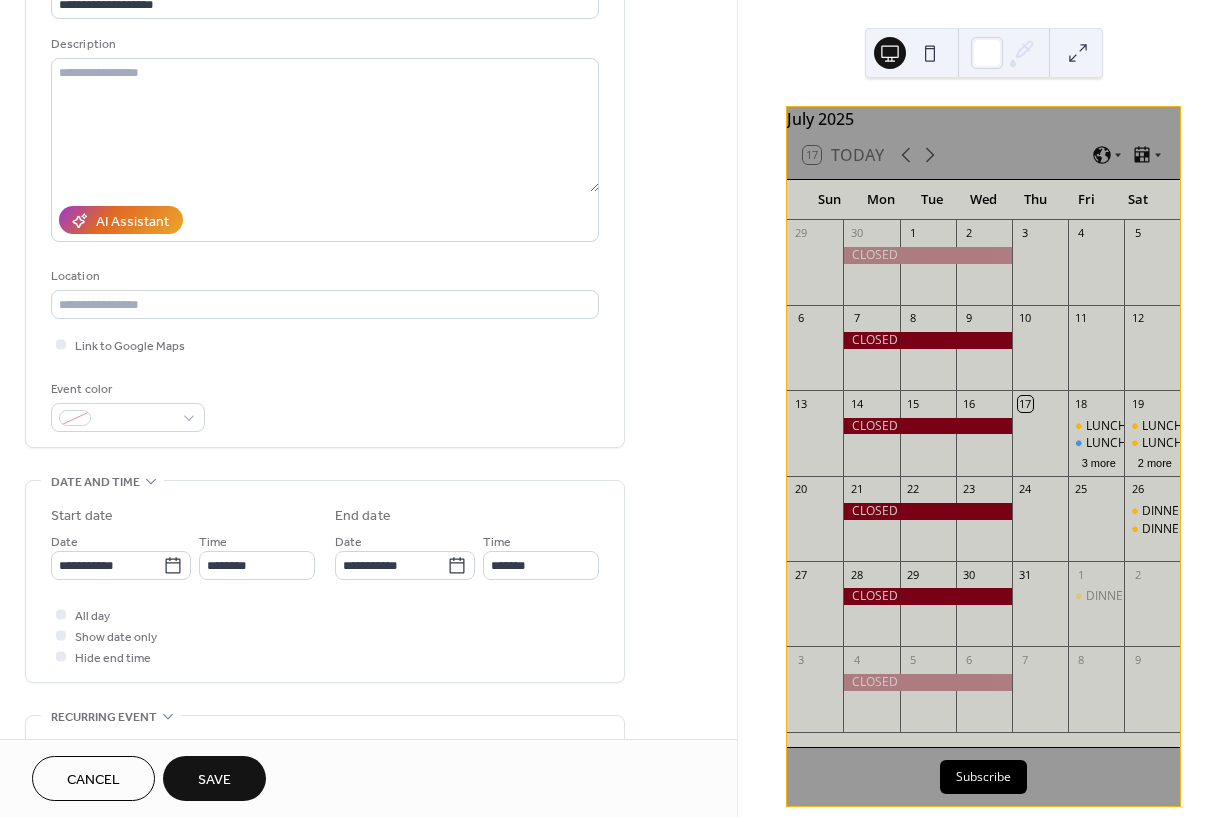 type on "**********" 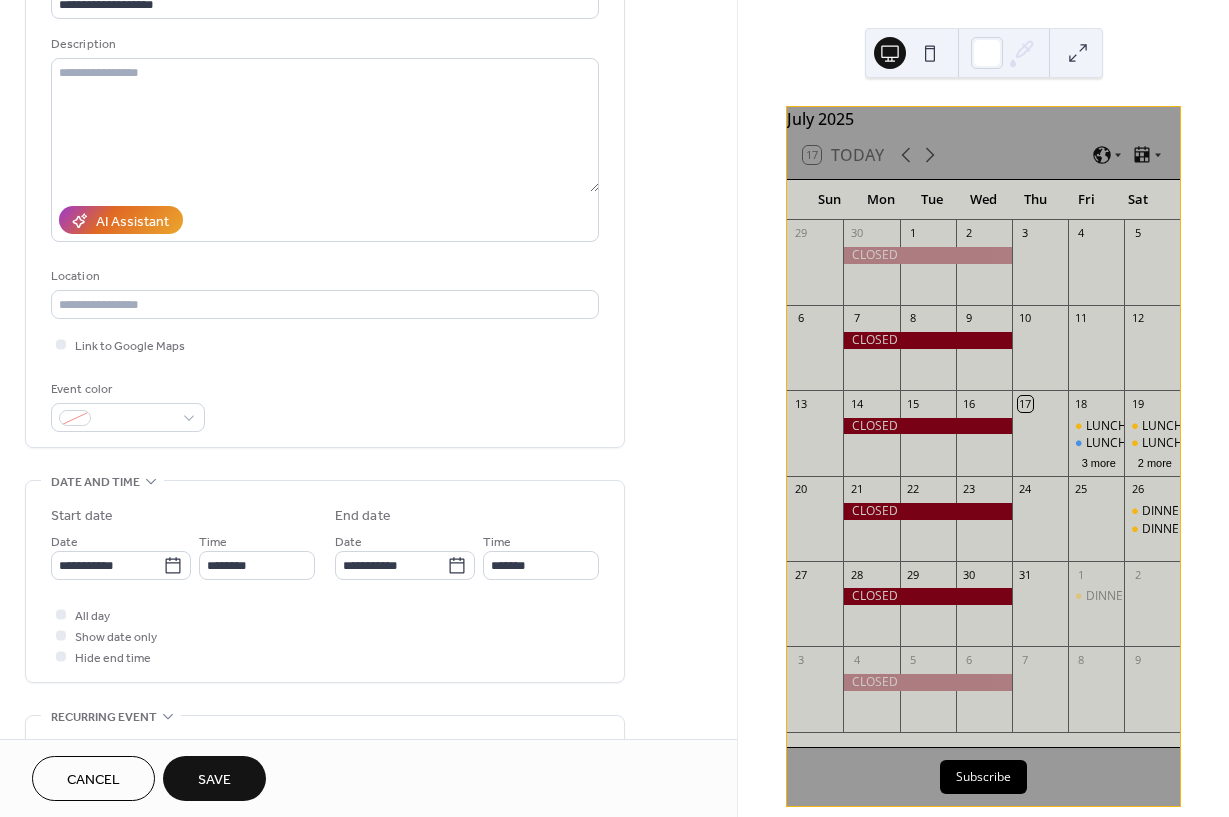 type on "**********" 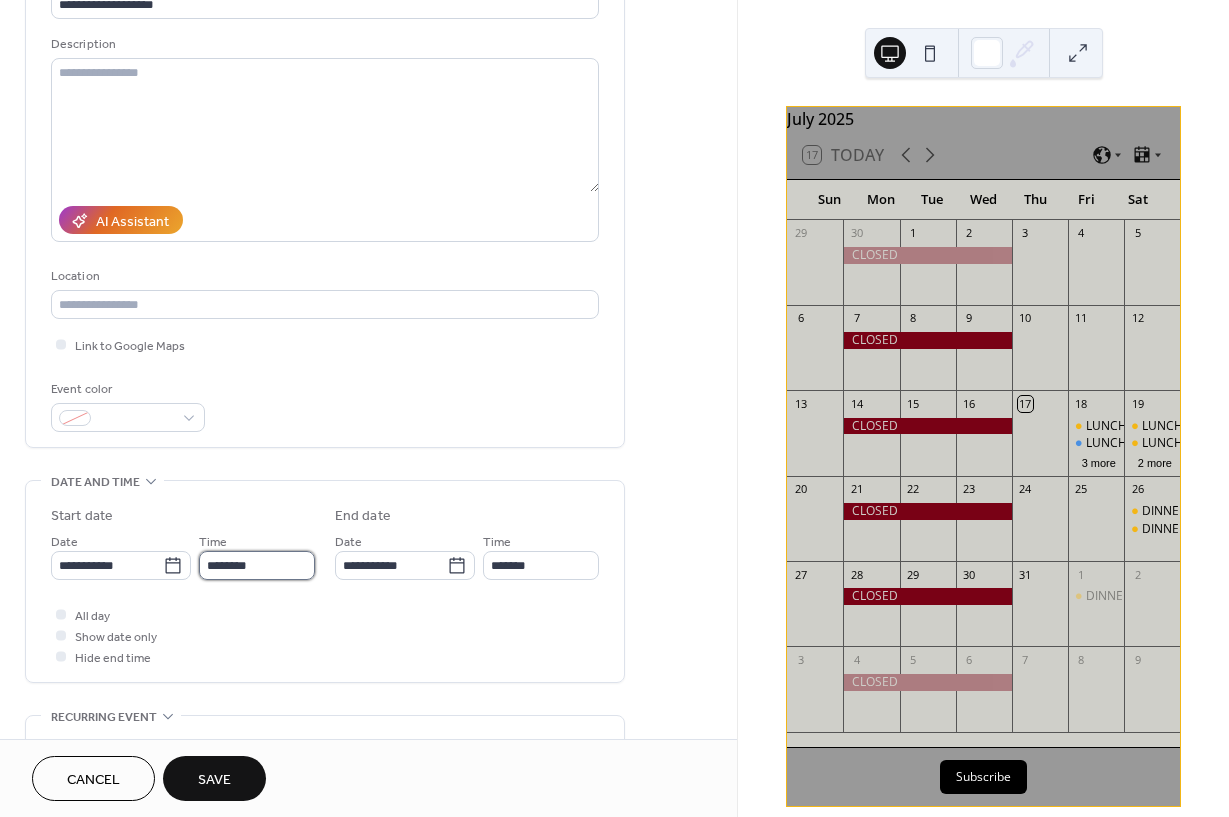 click on "********" at bounding box center (257, 565) 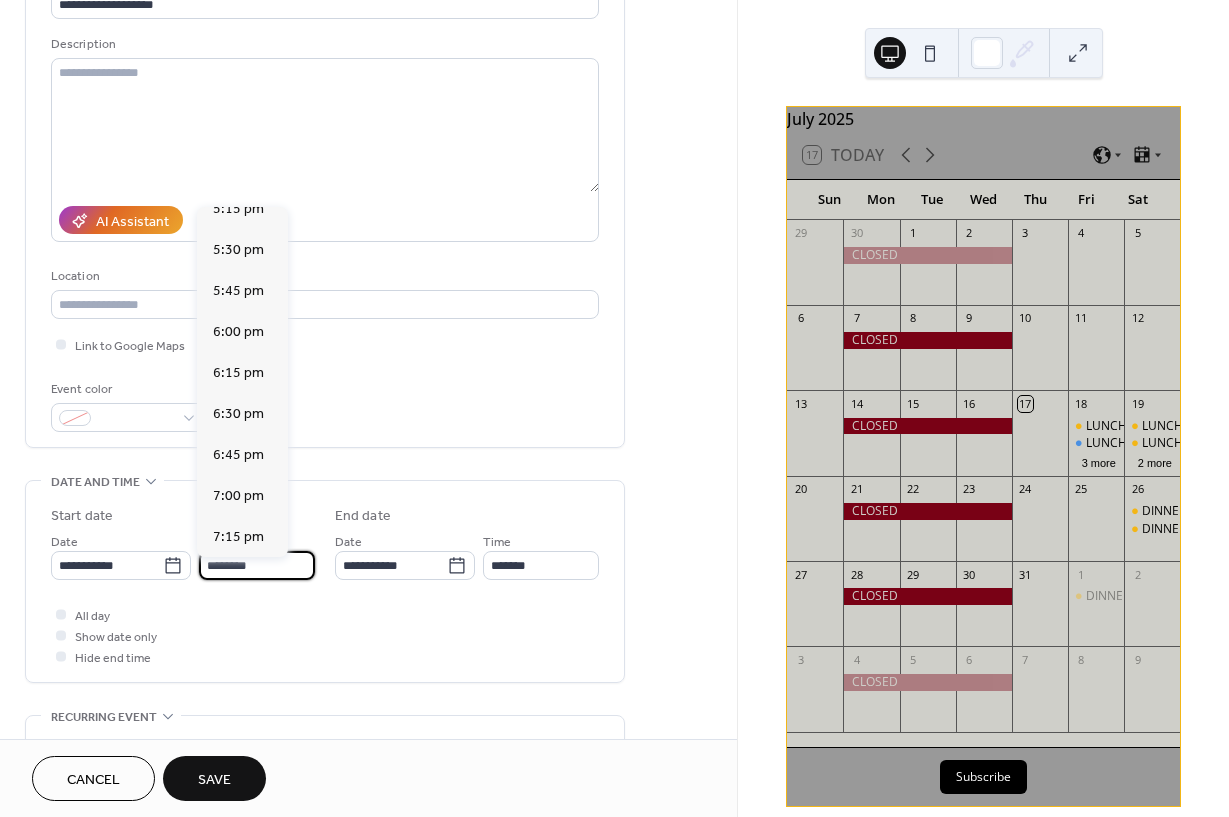 scroll, scrollTop: 2848, scrollLeft: 0, axis: vertical 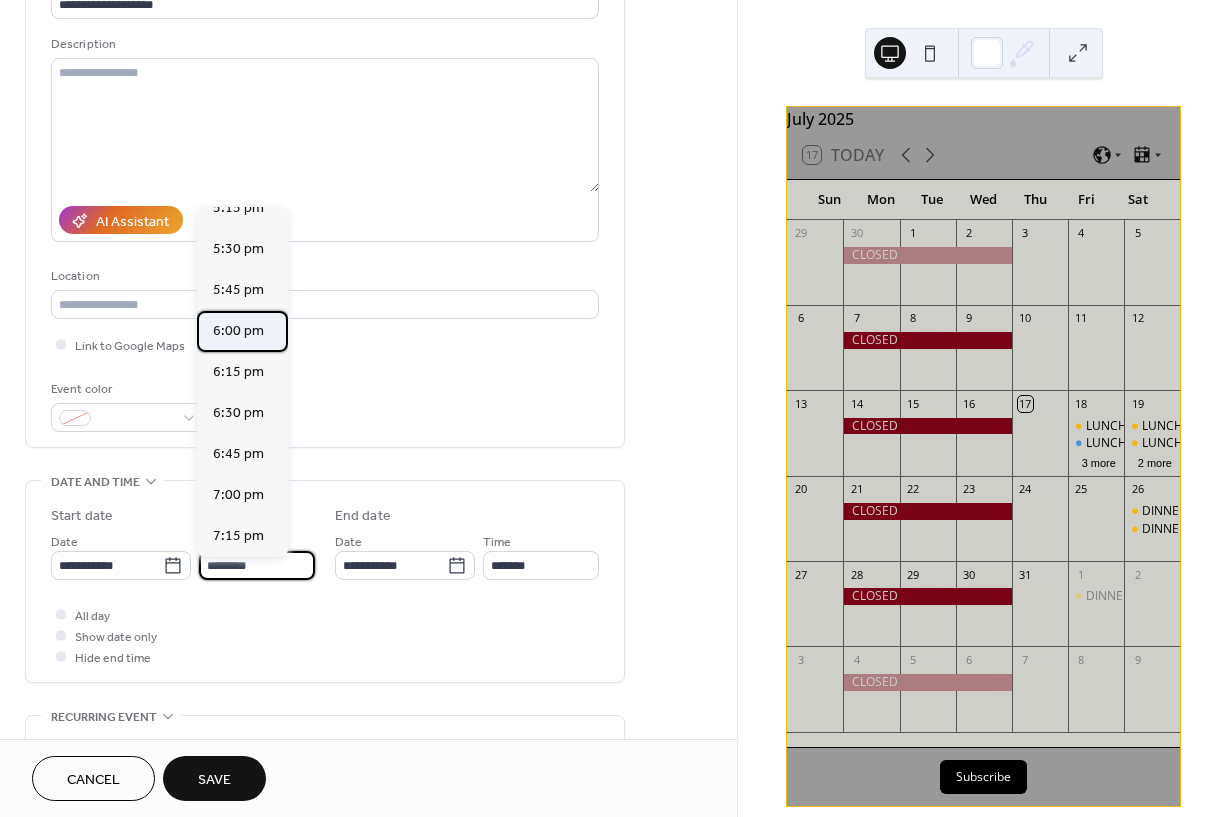 click on "6:00 pm" at bounding box center (238, 331) 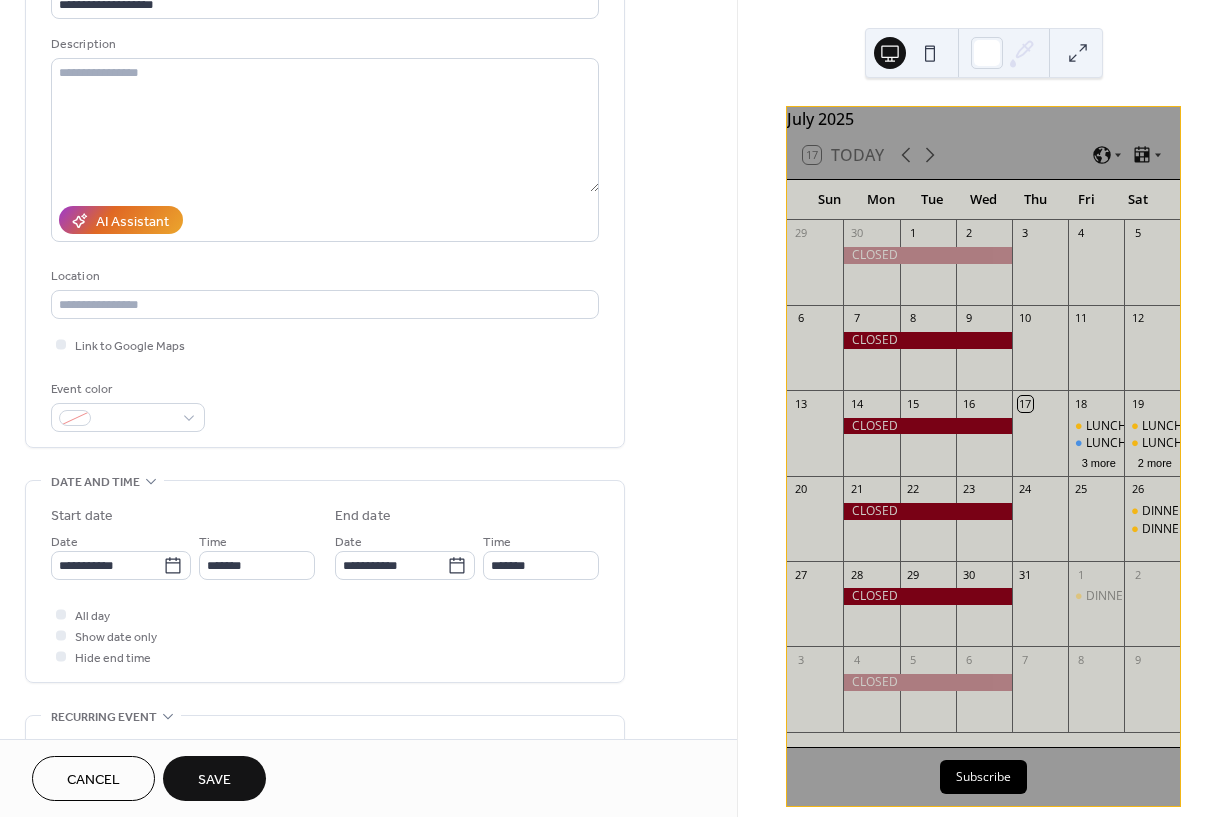 type on "*******" 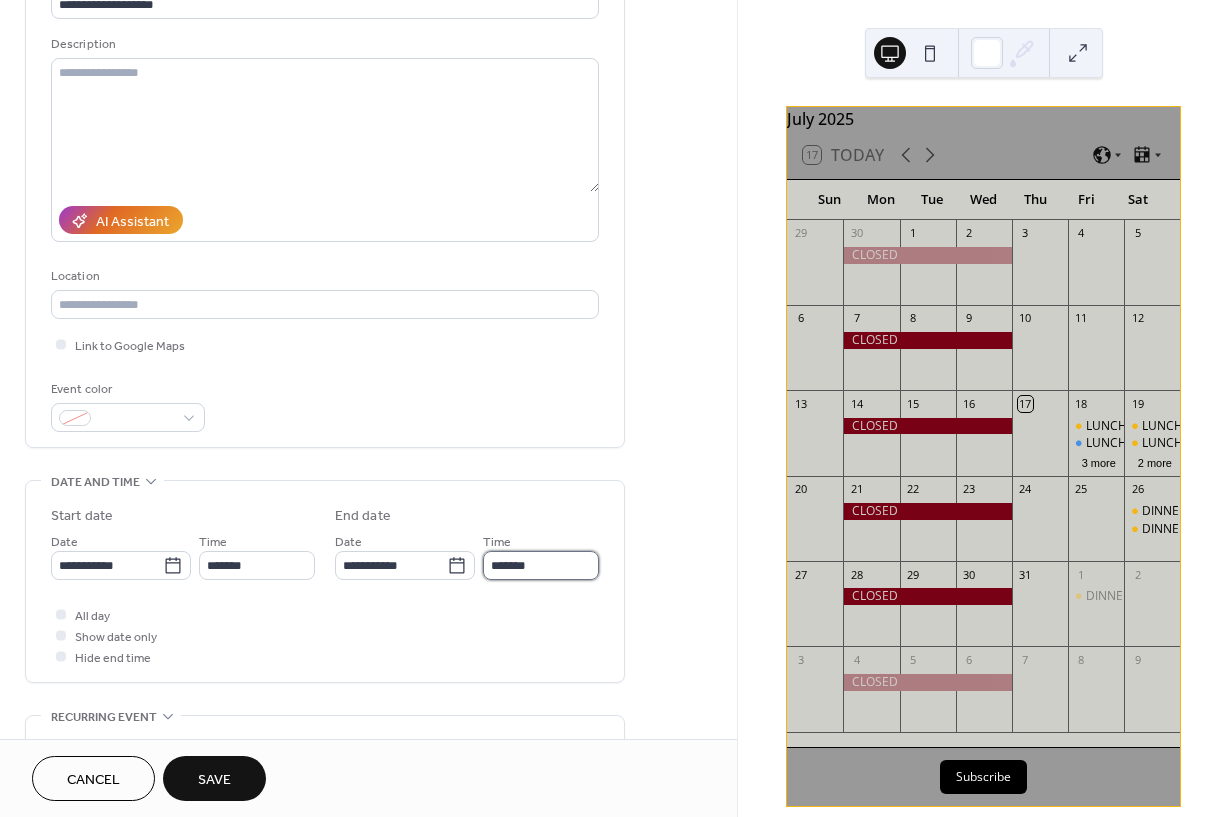 click on "*******" at bounding box center (541, 565) 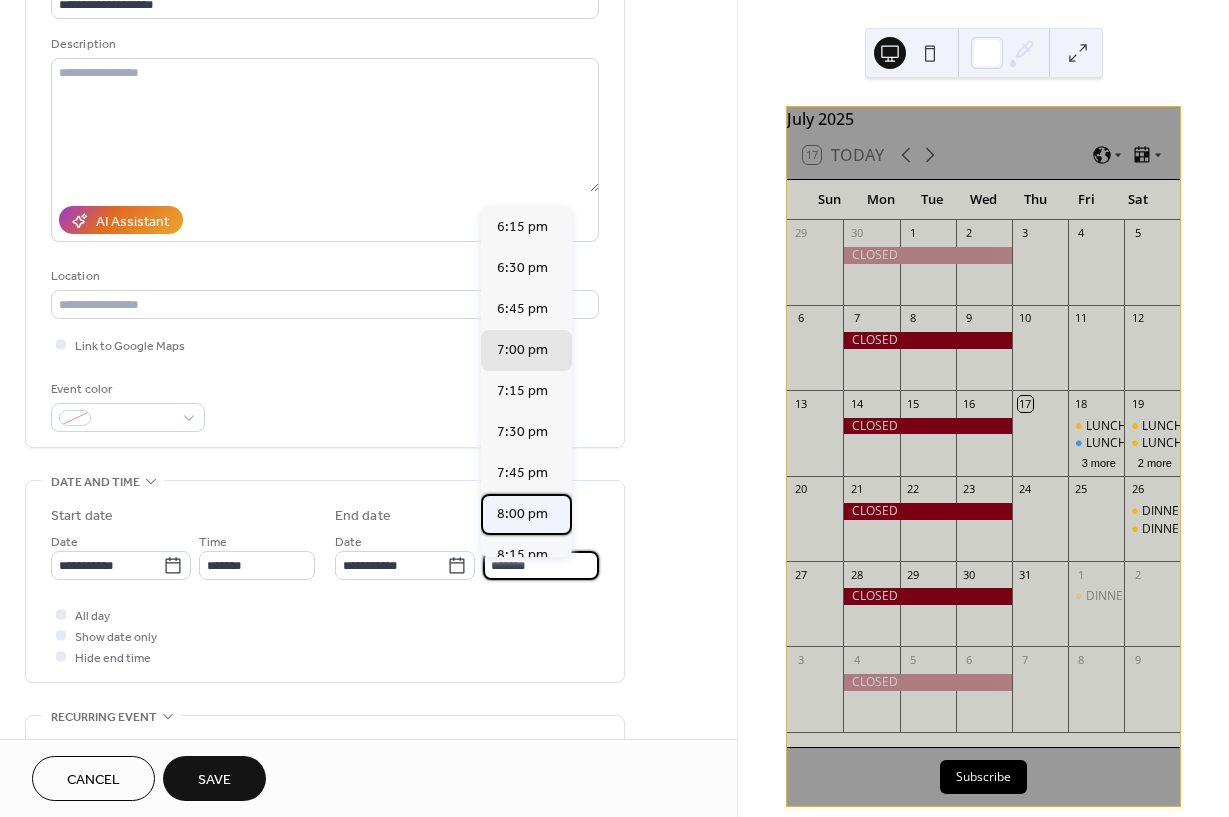 click on "8:00 pm" at bounding box center [522, 514] 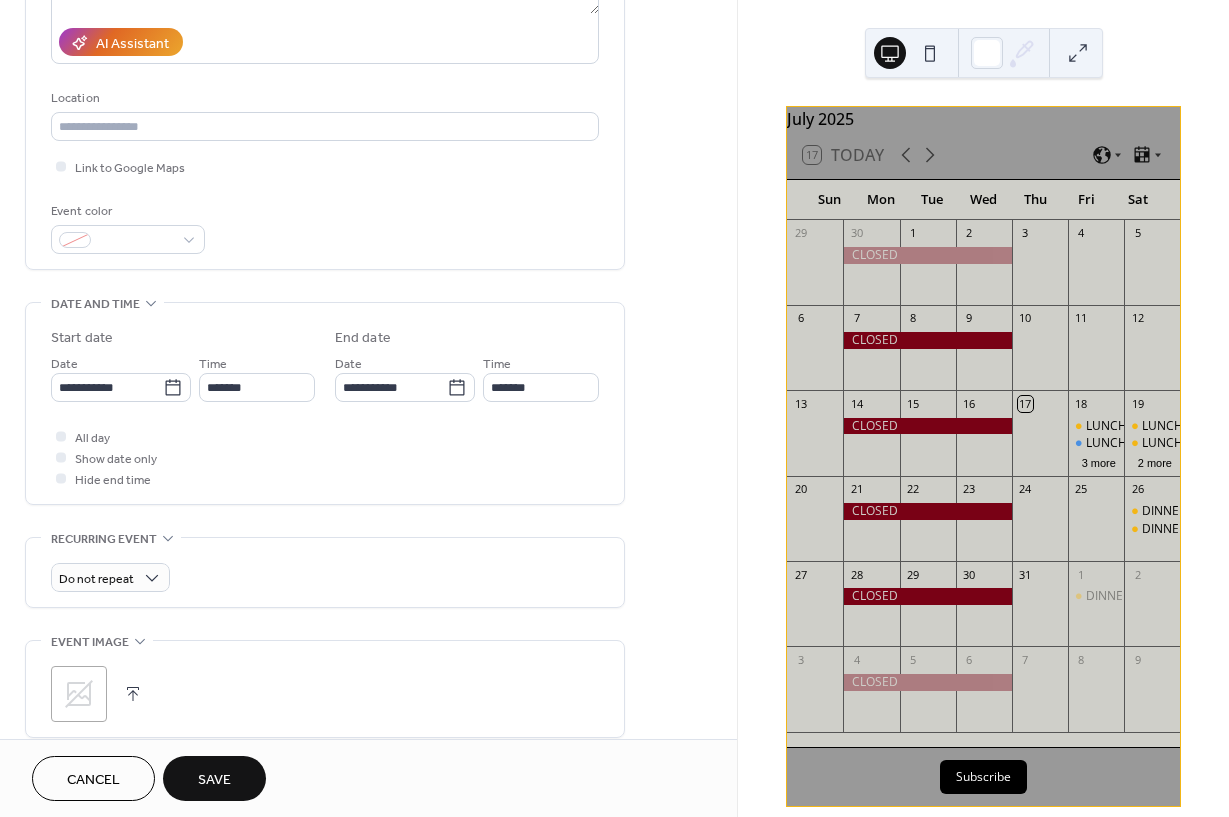 scroll, scrollTop: 354, scrollLeft: 0, axis: vertical 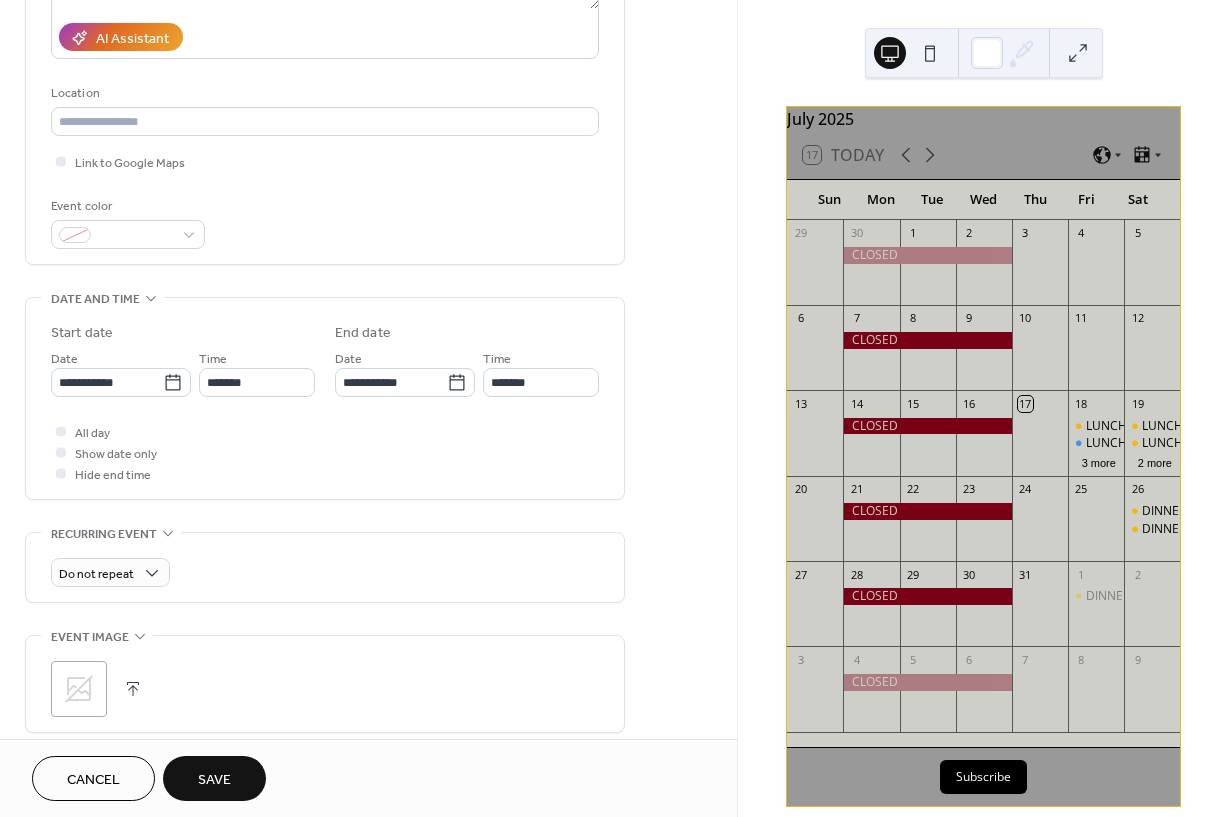 click 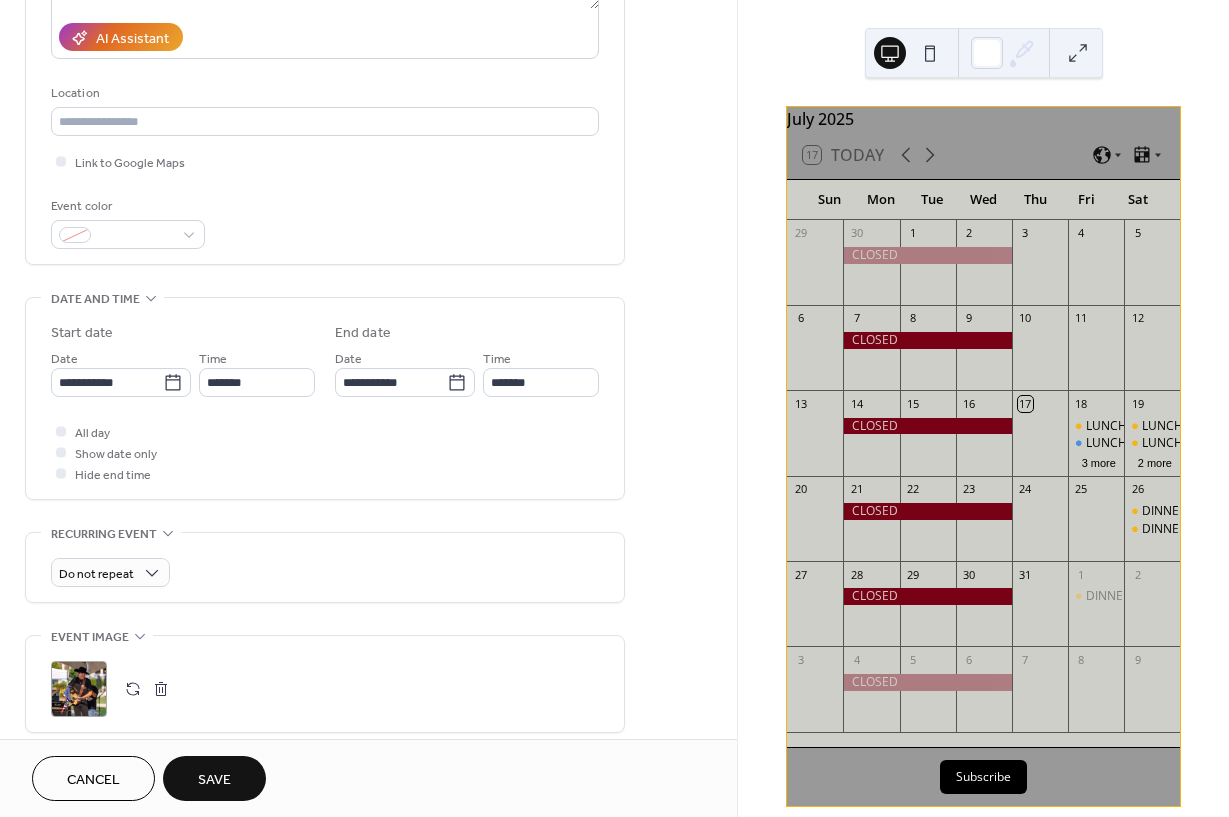 click on "Save" at bounding box center (214, 780) 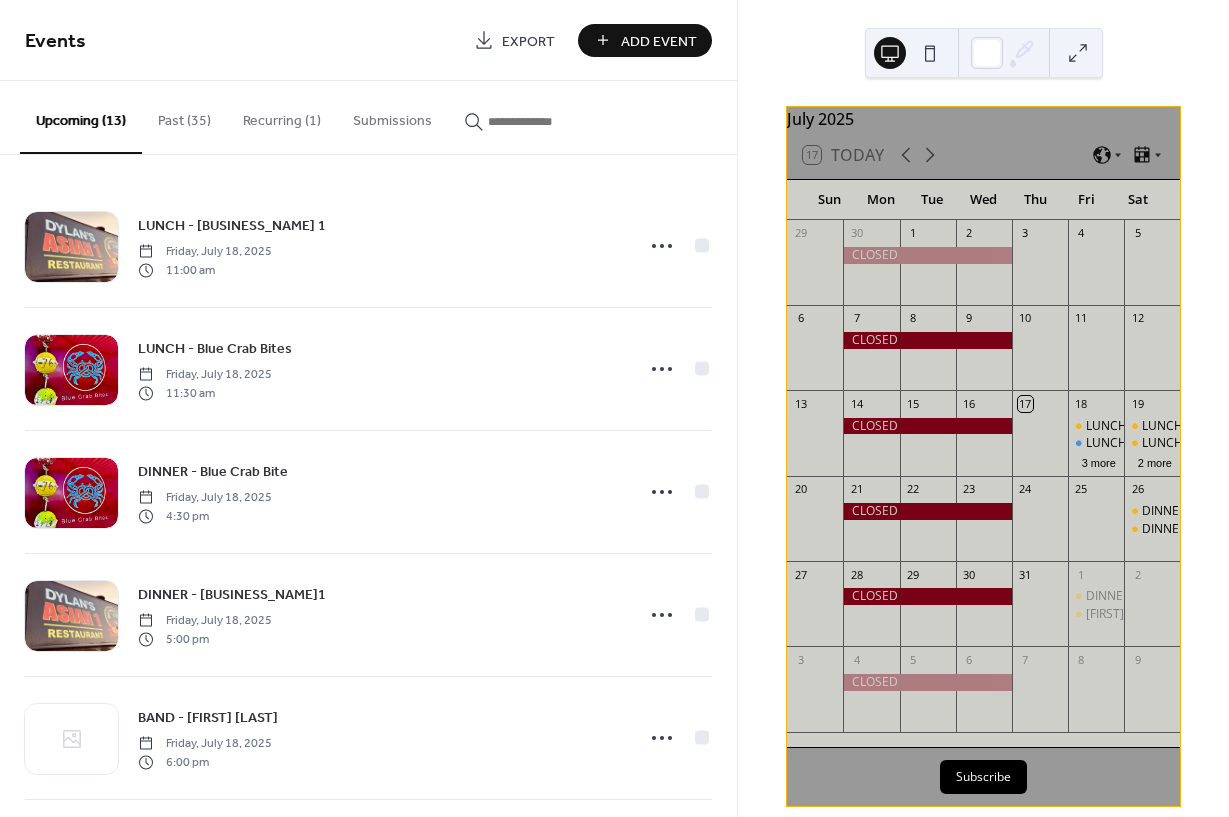 click on "Add Event" at bounding box center (659, 41) 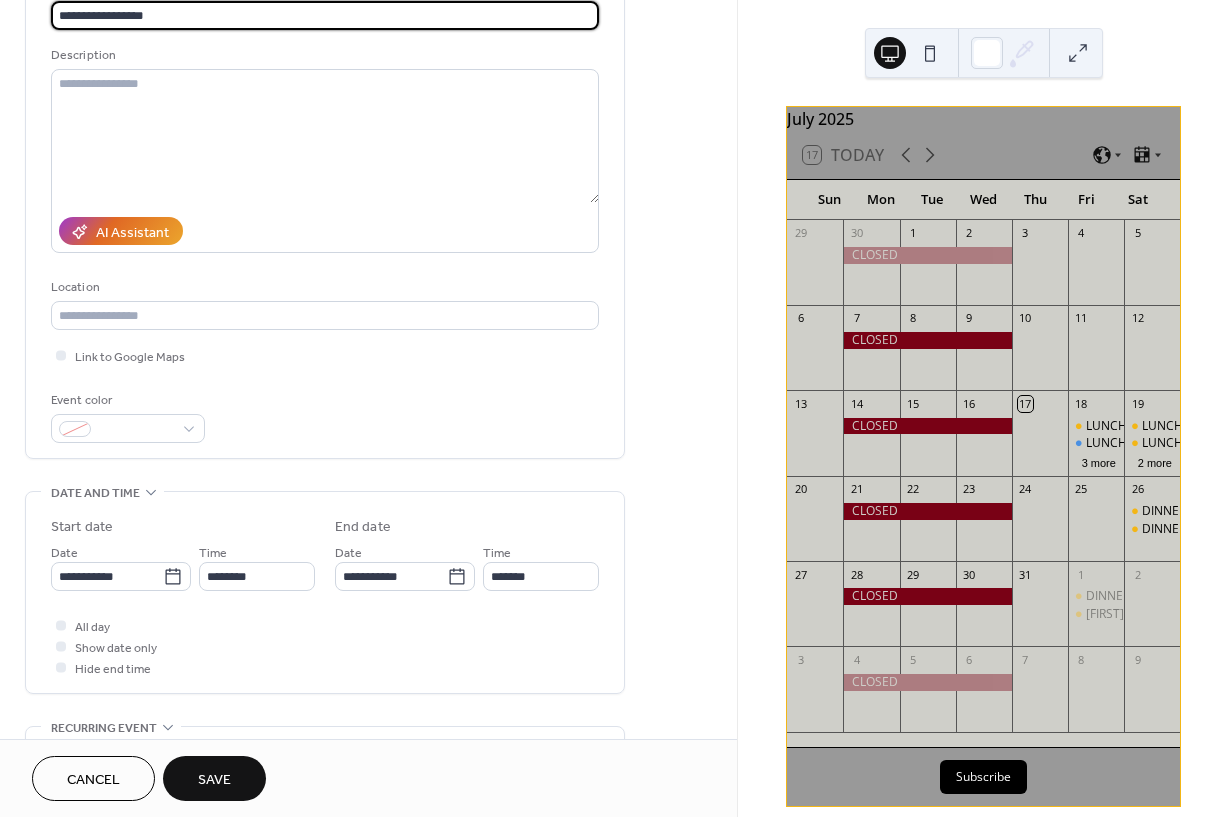 scroll, scrollTop: 159, scrollLeft: 0, axis: vertical 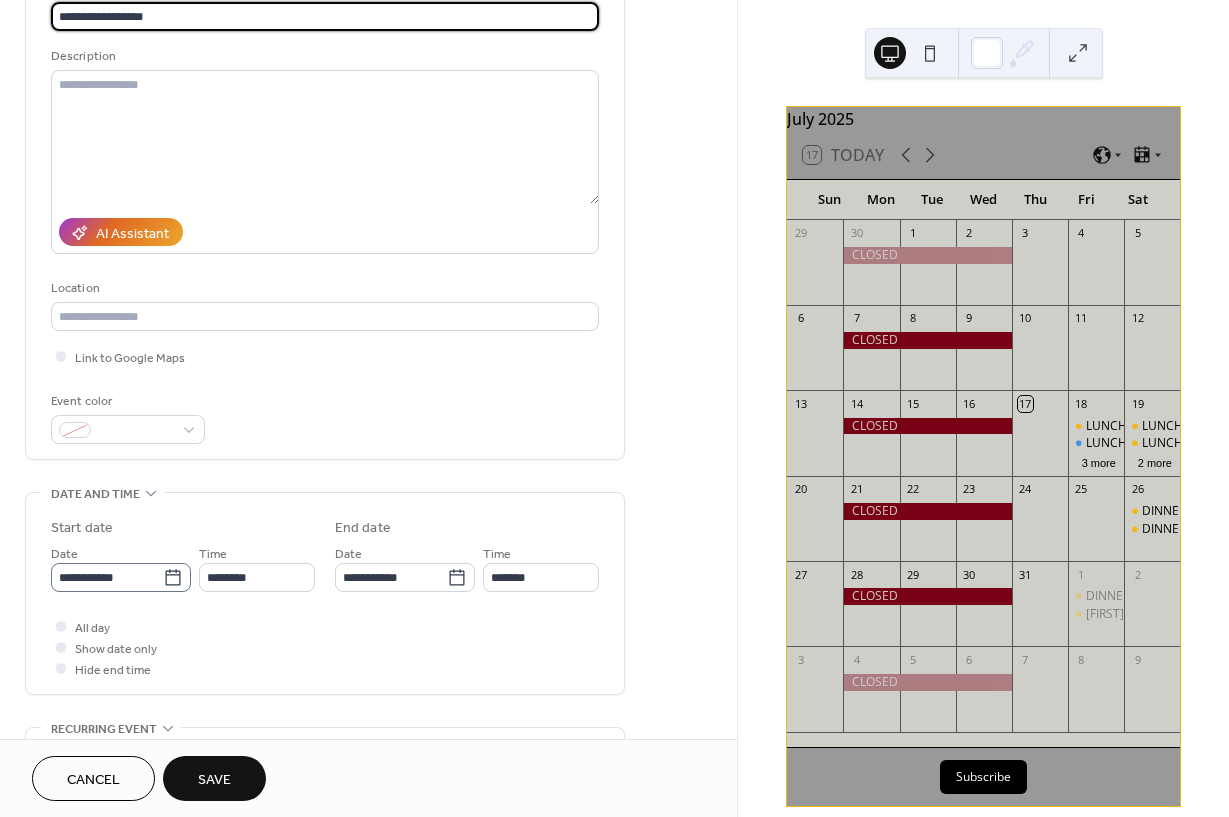 type on "**********" 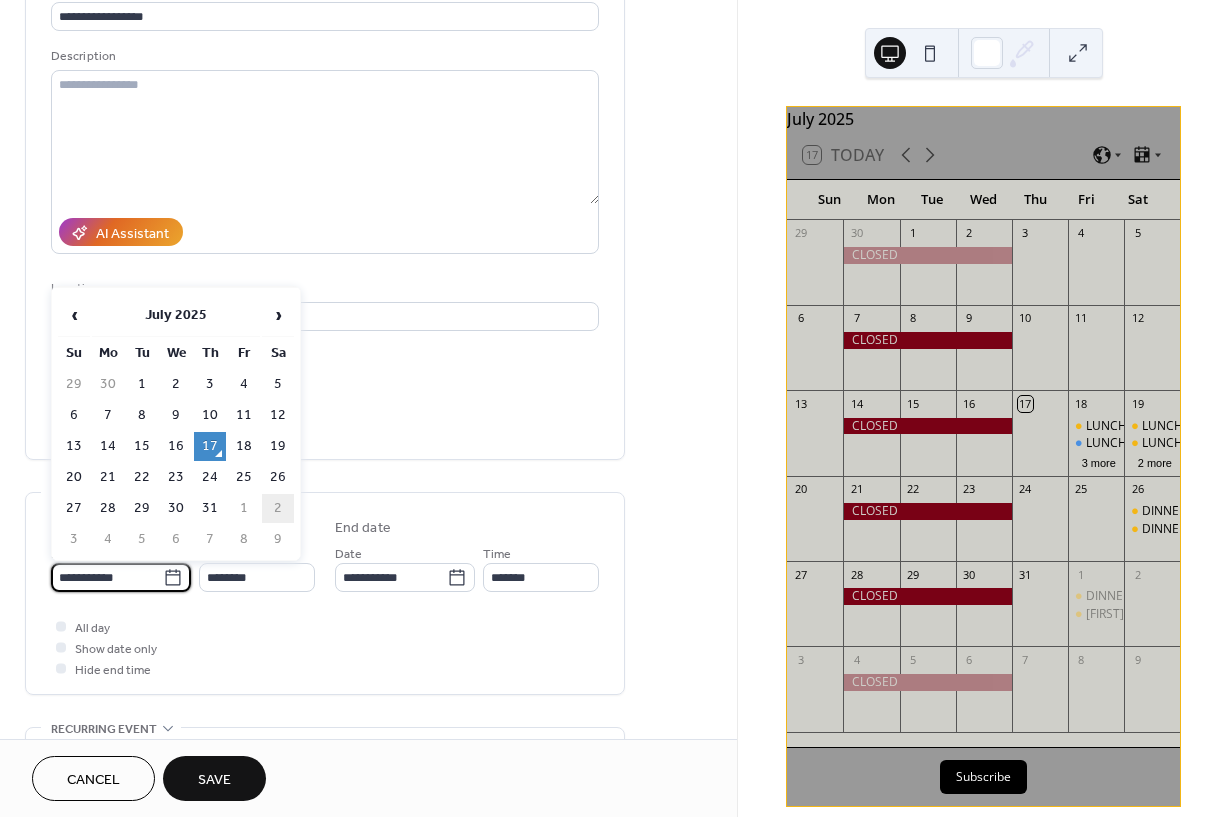 click on "2" at bounding box center (278, 508) 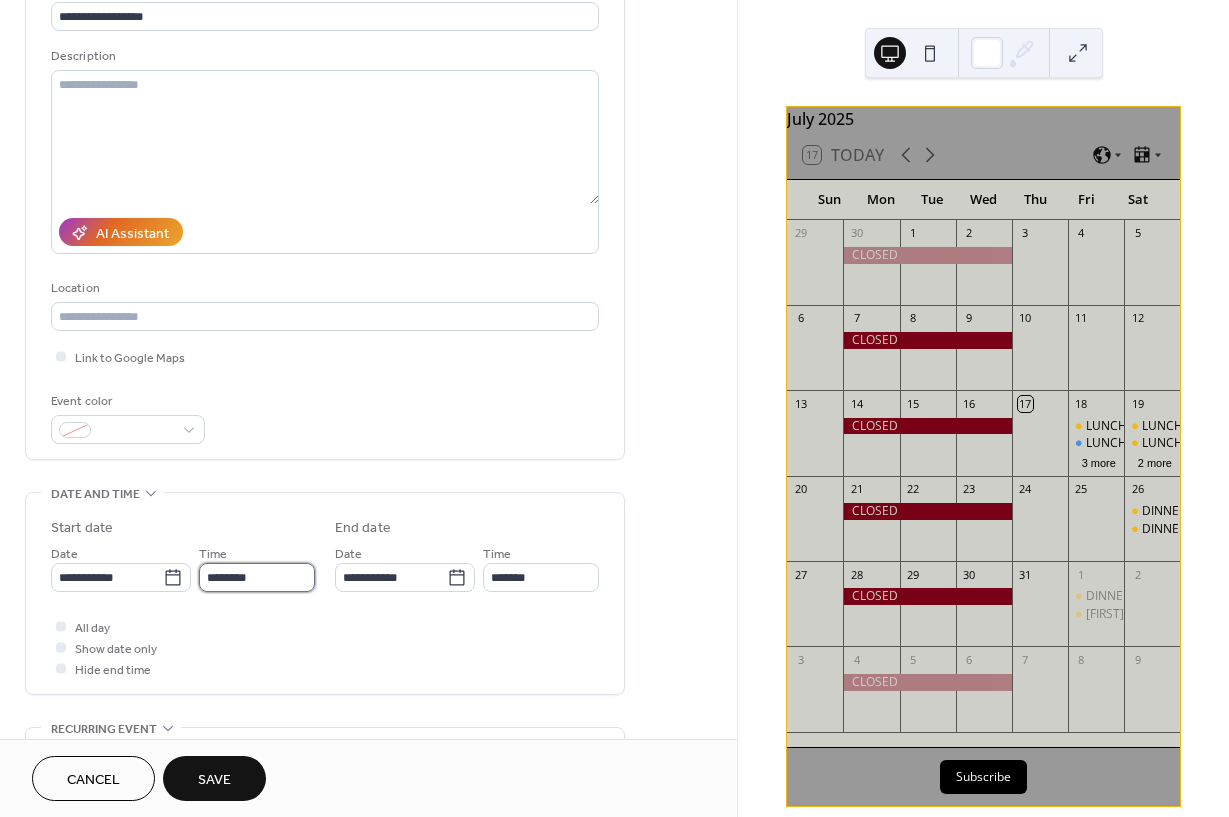click on "********" at bounding box center (257, 577) 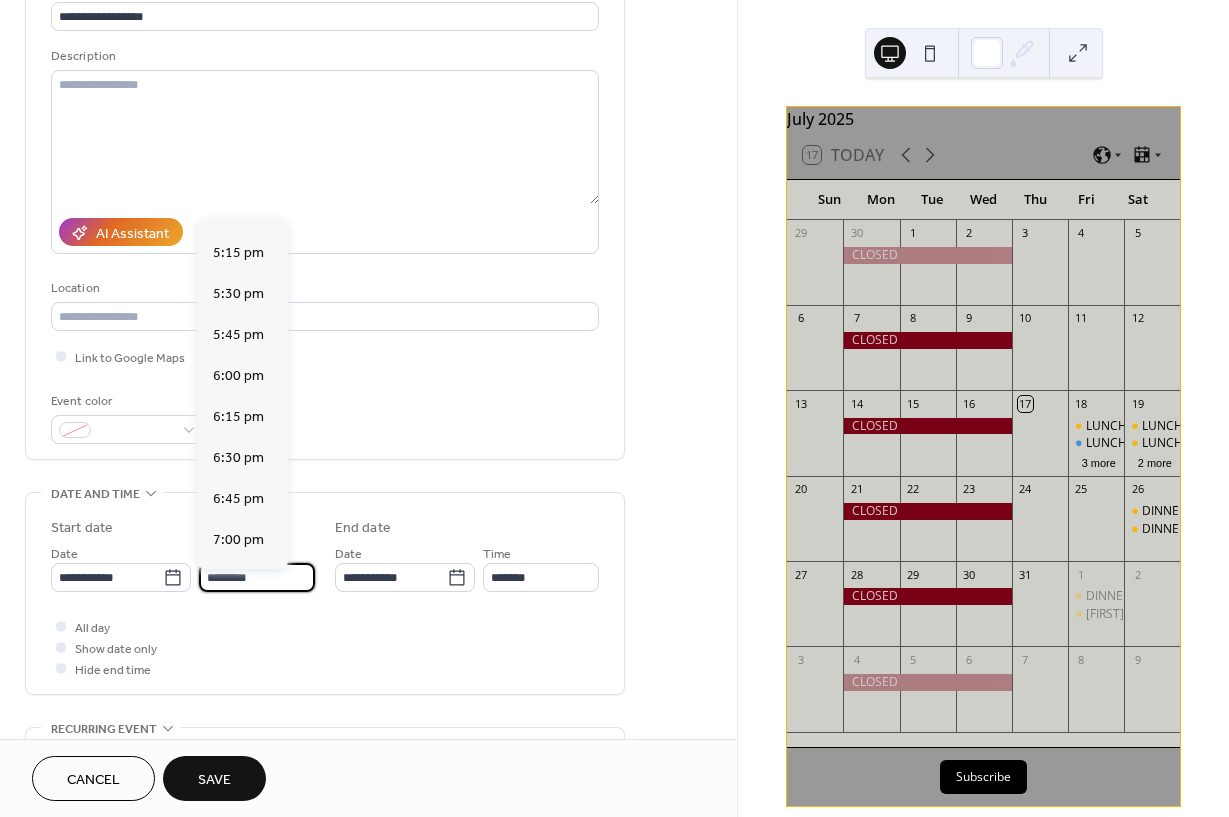 scroll, scrollTop: 2816, scrollLeft: 0, axis: vertical 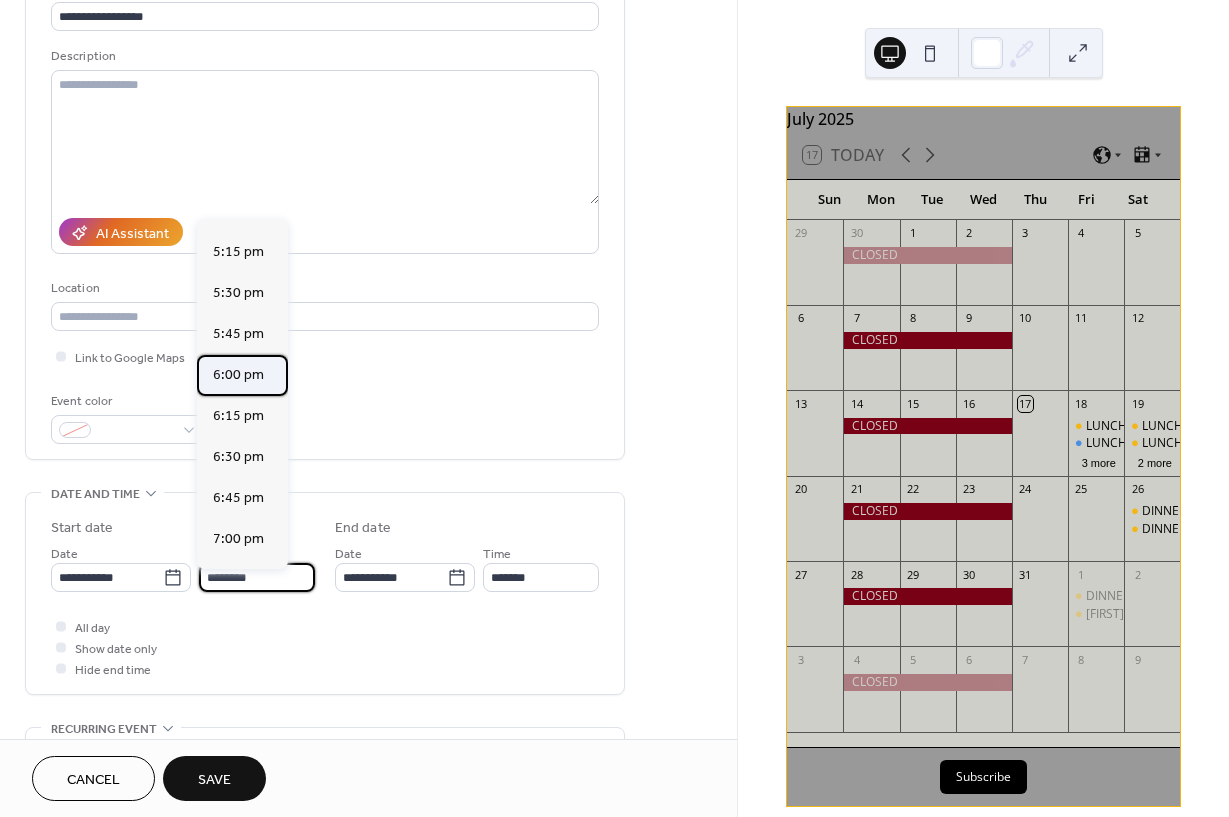 click on "6:00 pm" at bounding box center (238, 375) 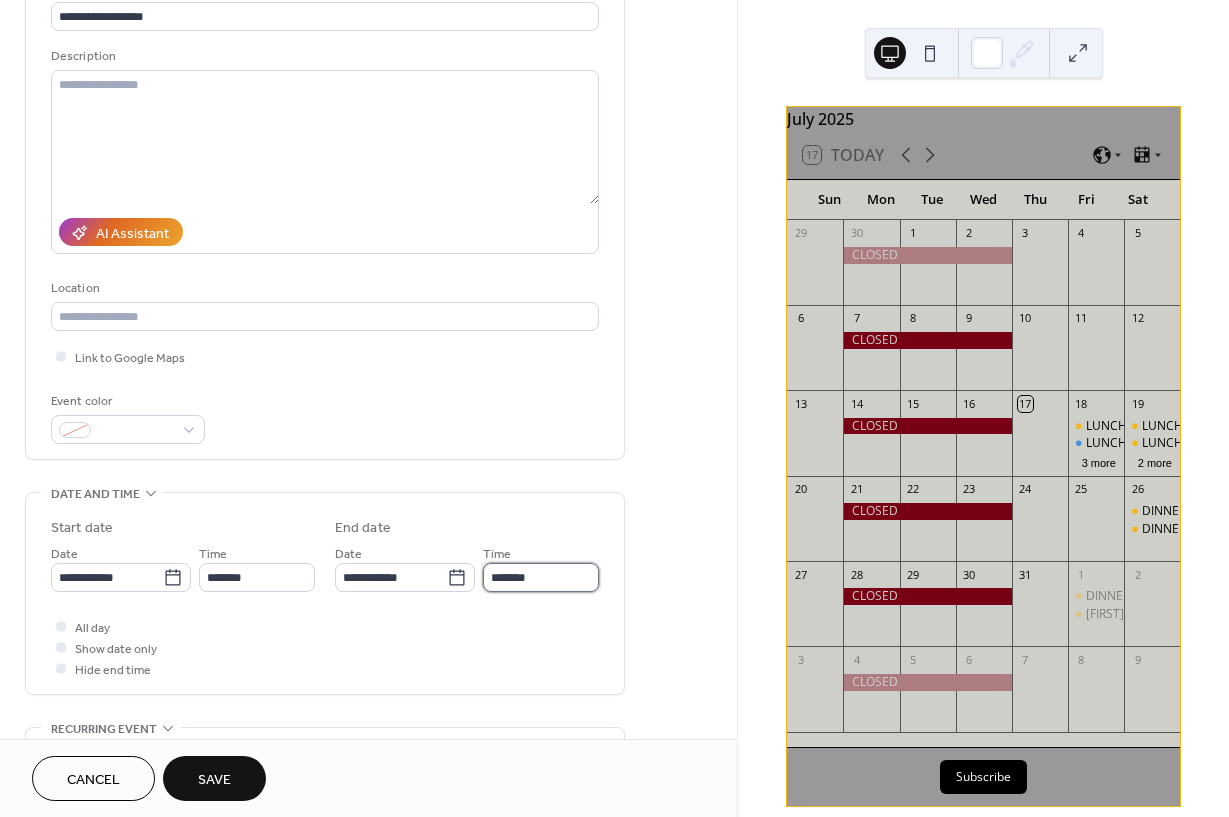 click on "*******" at bounding box center [541, 577] 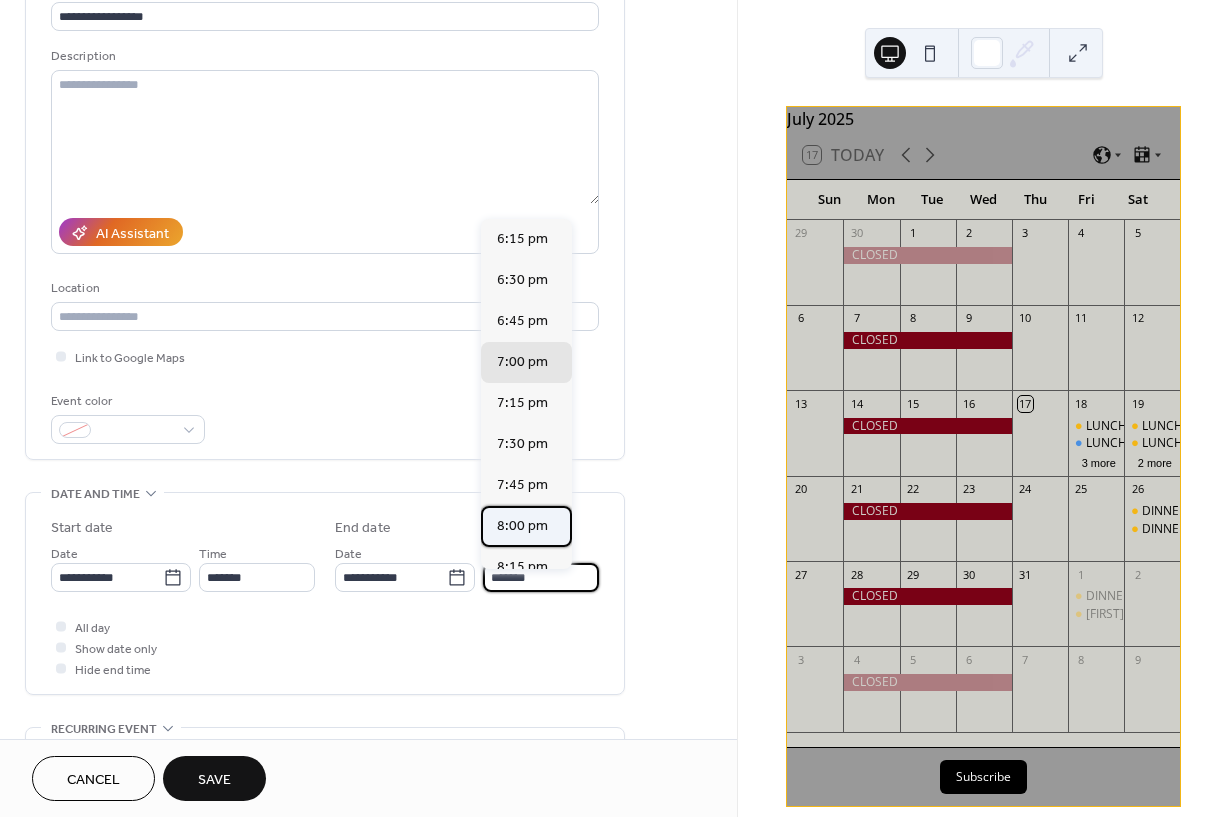 click on "8:00 pm" at bounding box center (522, 526) 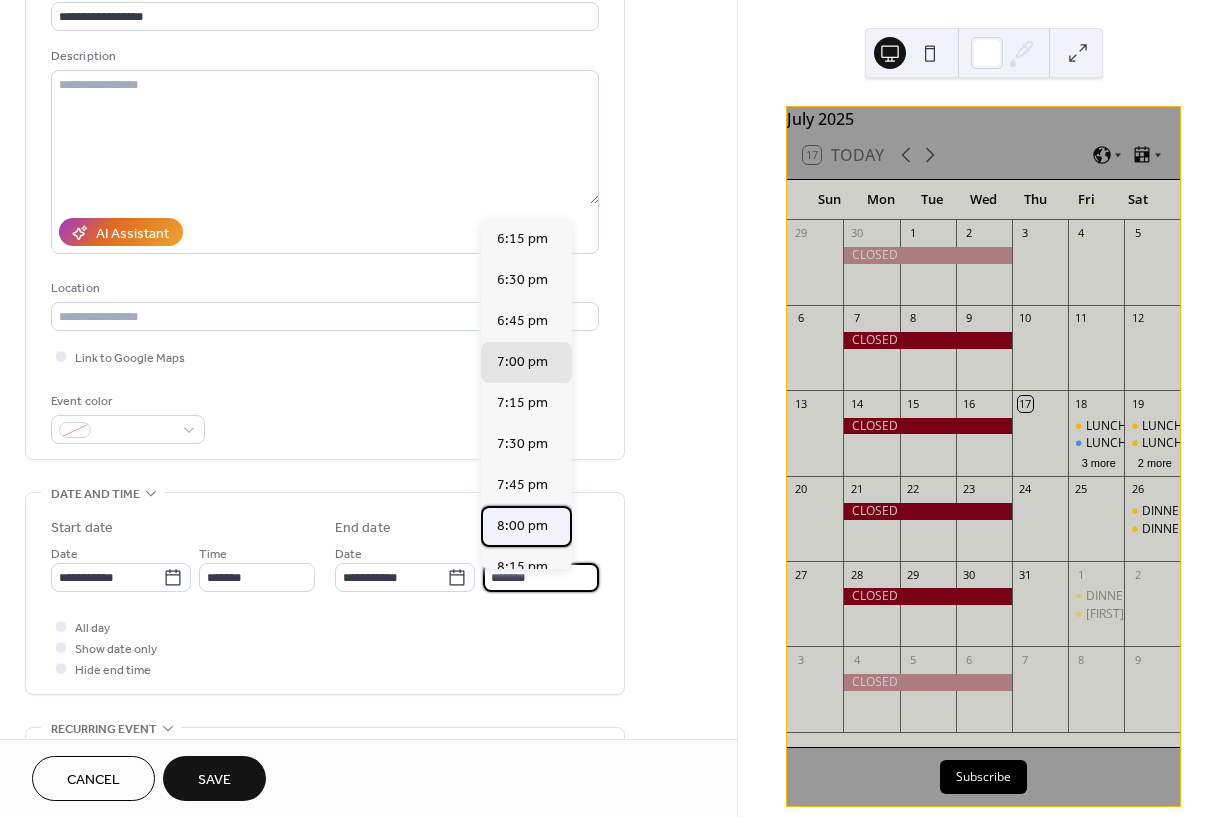 type on "*******" 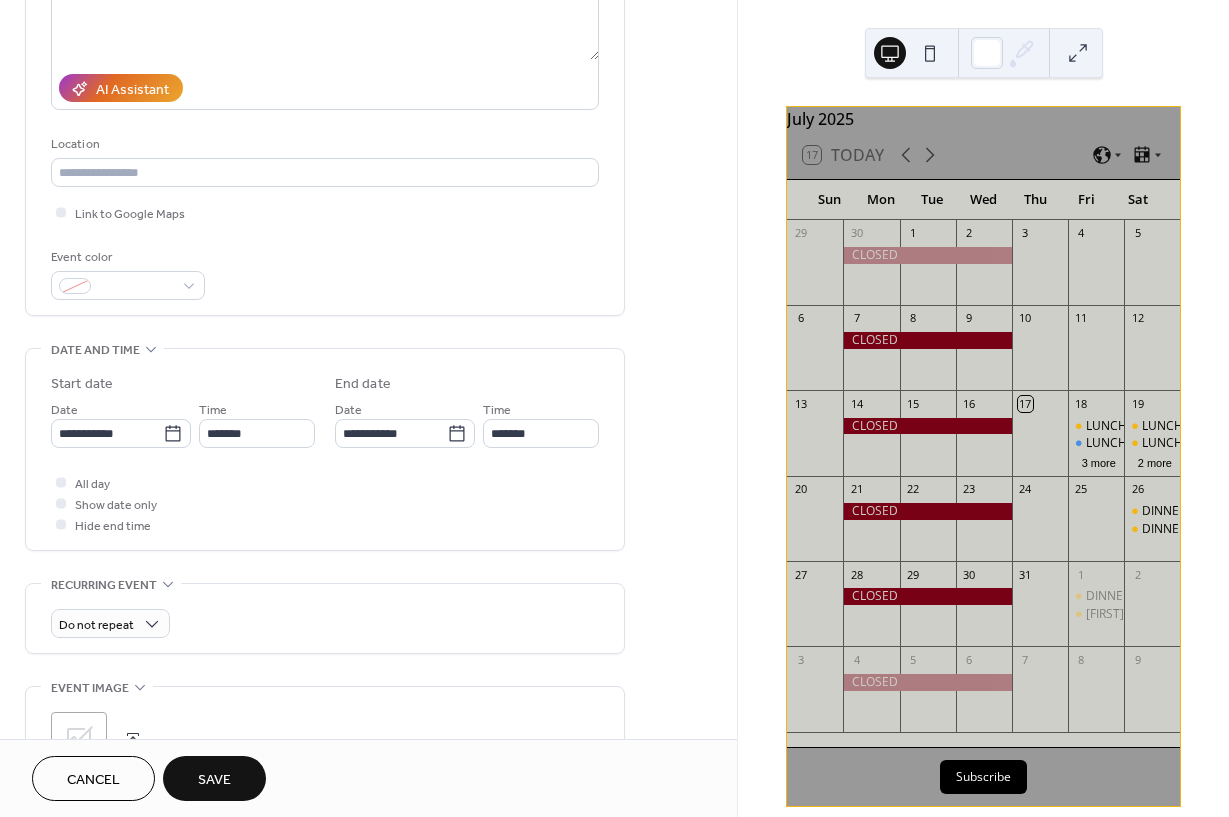 scroll, scrollTop: 311, scrollLeft: 0, axis: vertical 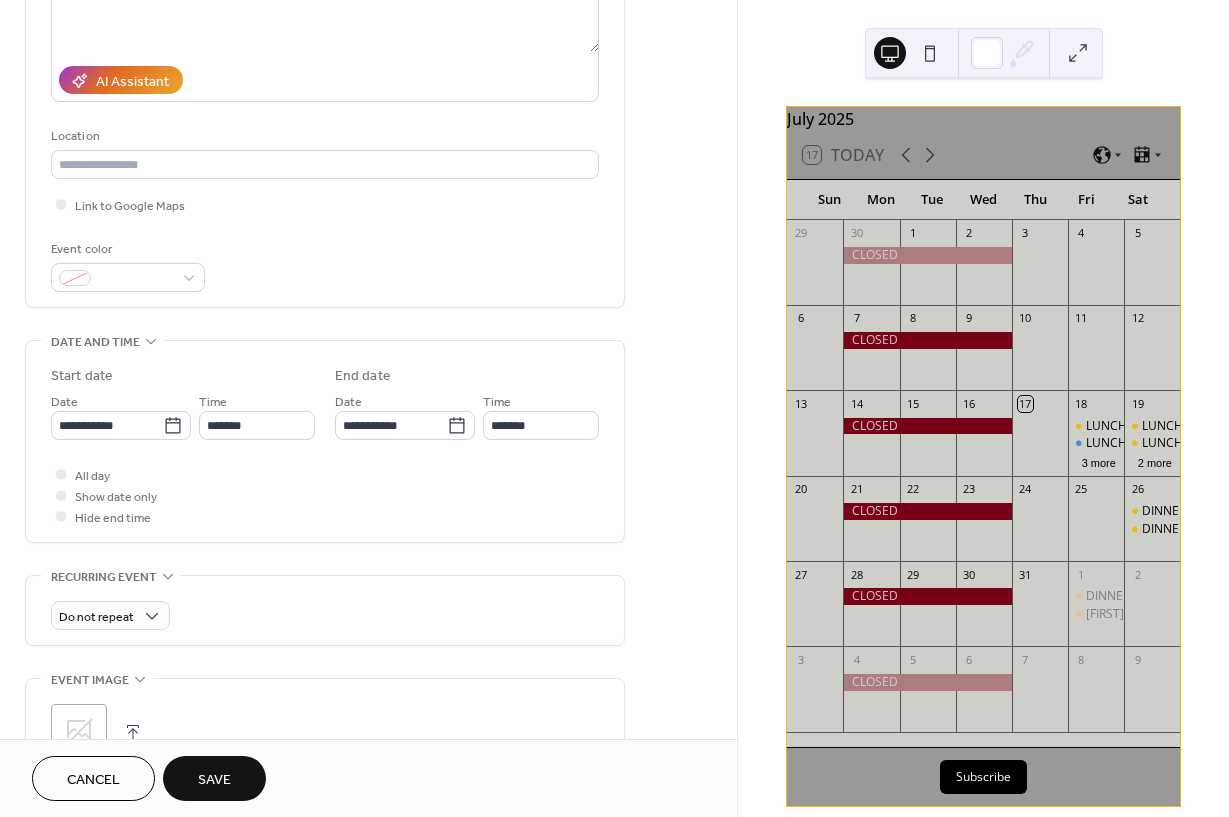 click on "Save" at bounding box center [214, 780] 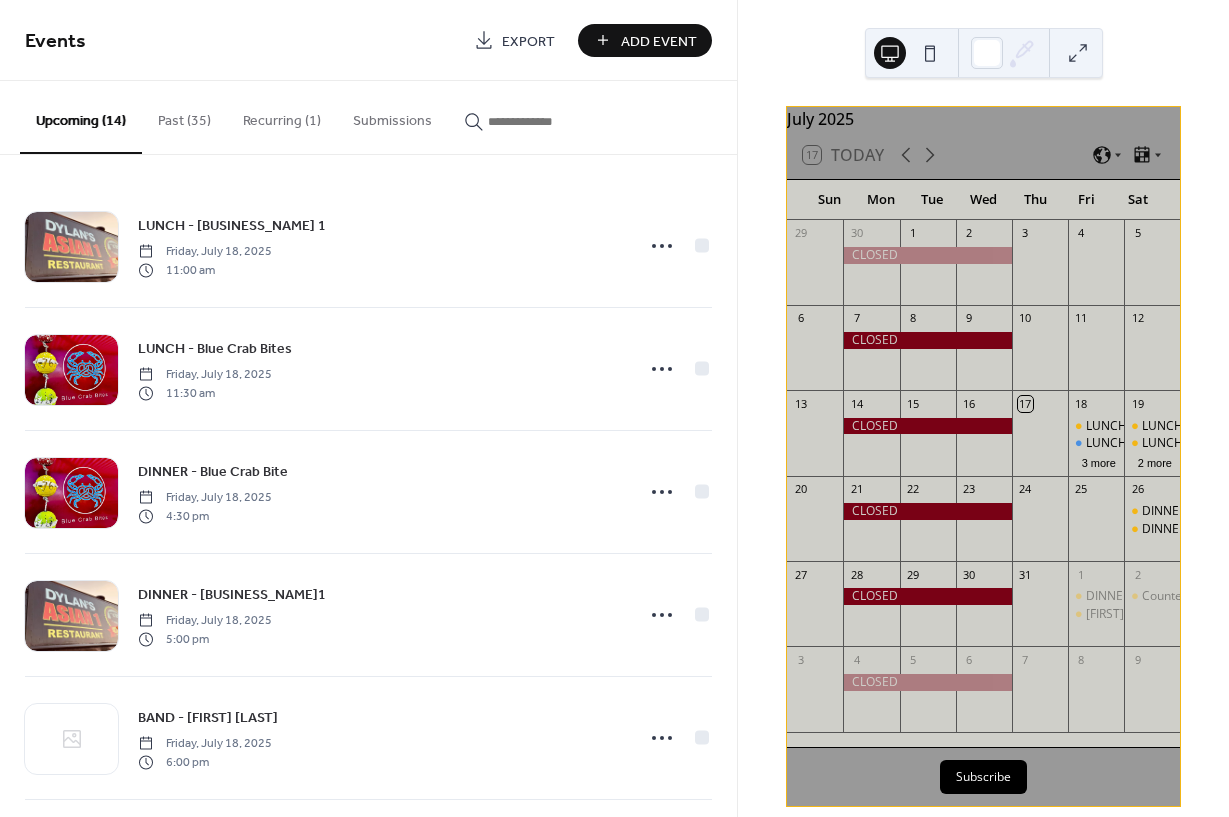 click on "Add Event" at bounding box center (659, 41) 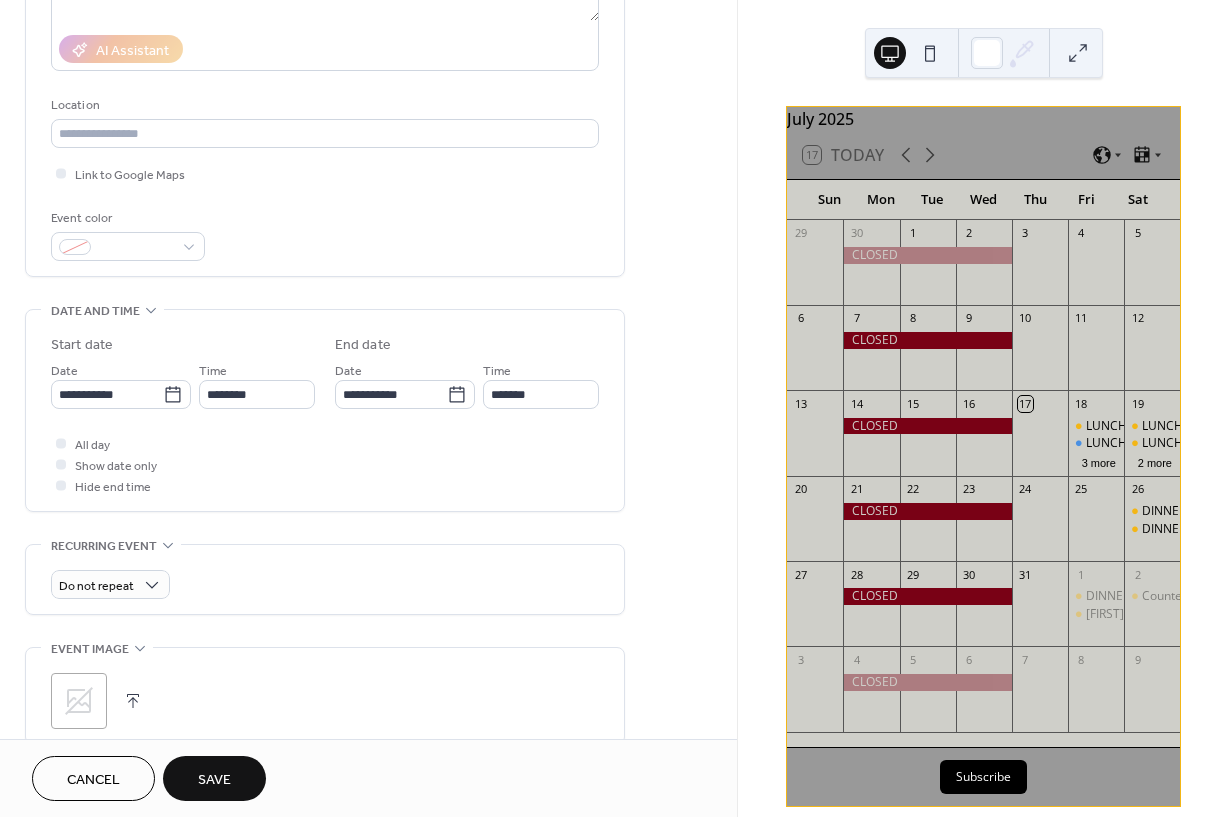 scroll, scrollTop: 349, scrollLeft: 0, axis: vertical 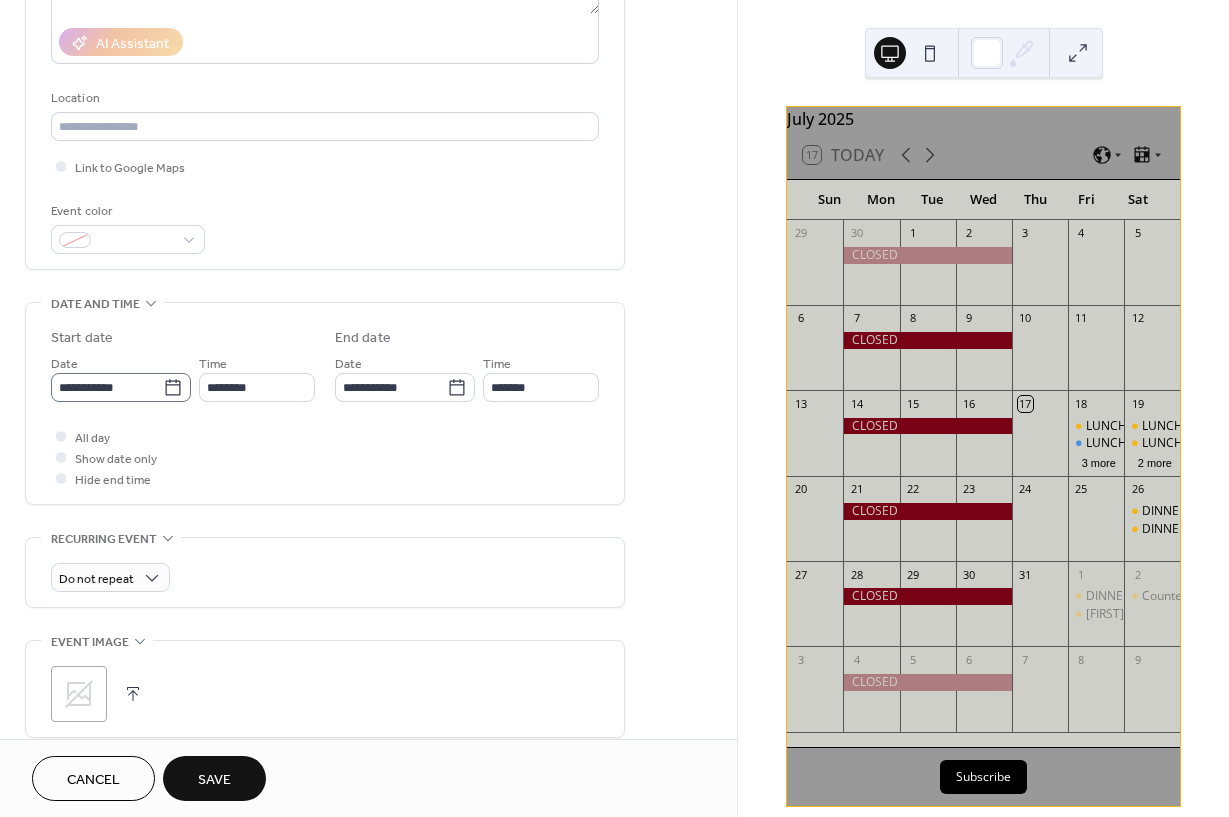 type on "**********" 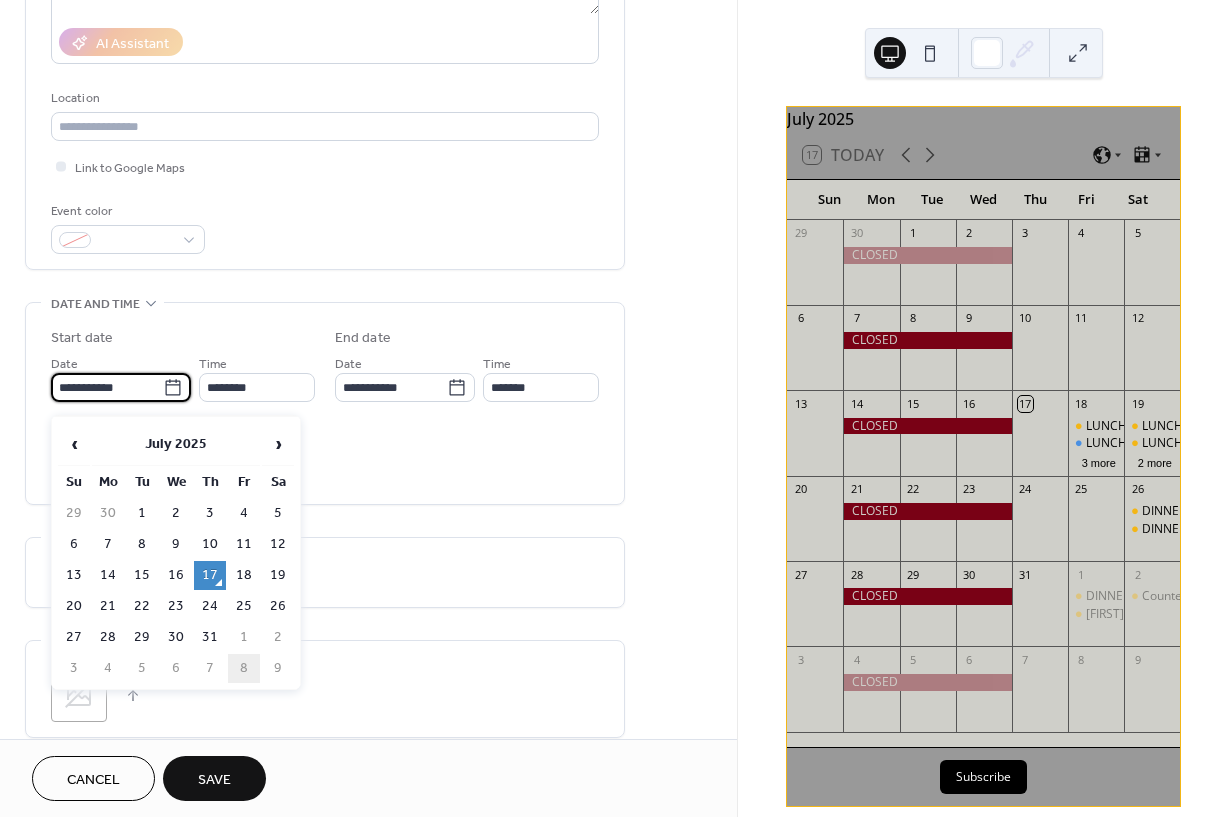 click on "8" at bounding box center (244, 668) 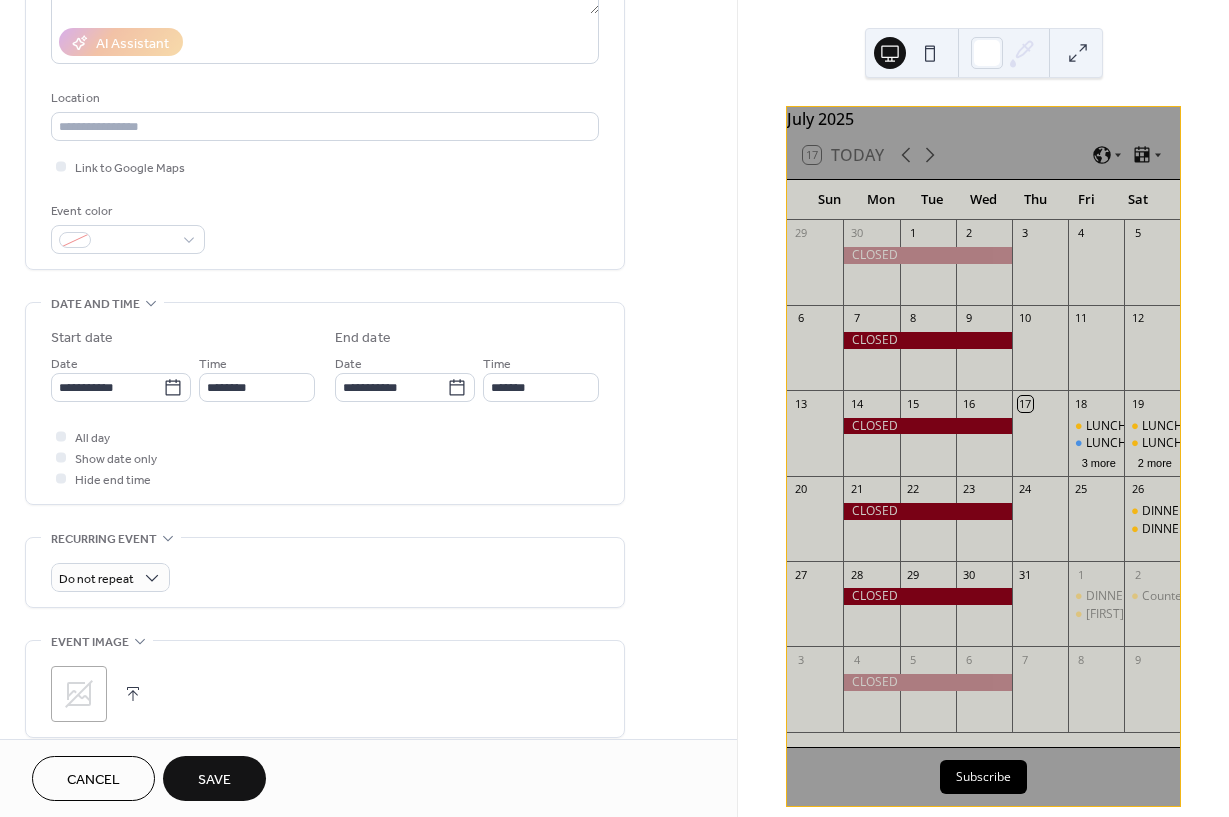 type on "**********" 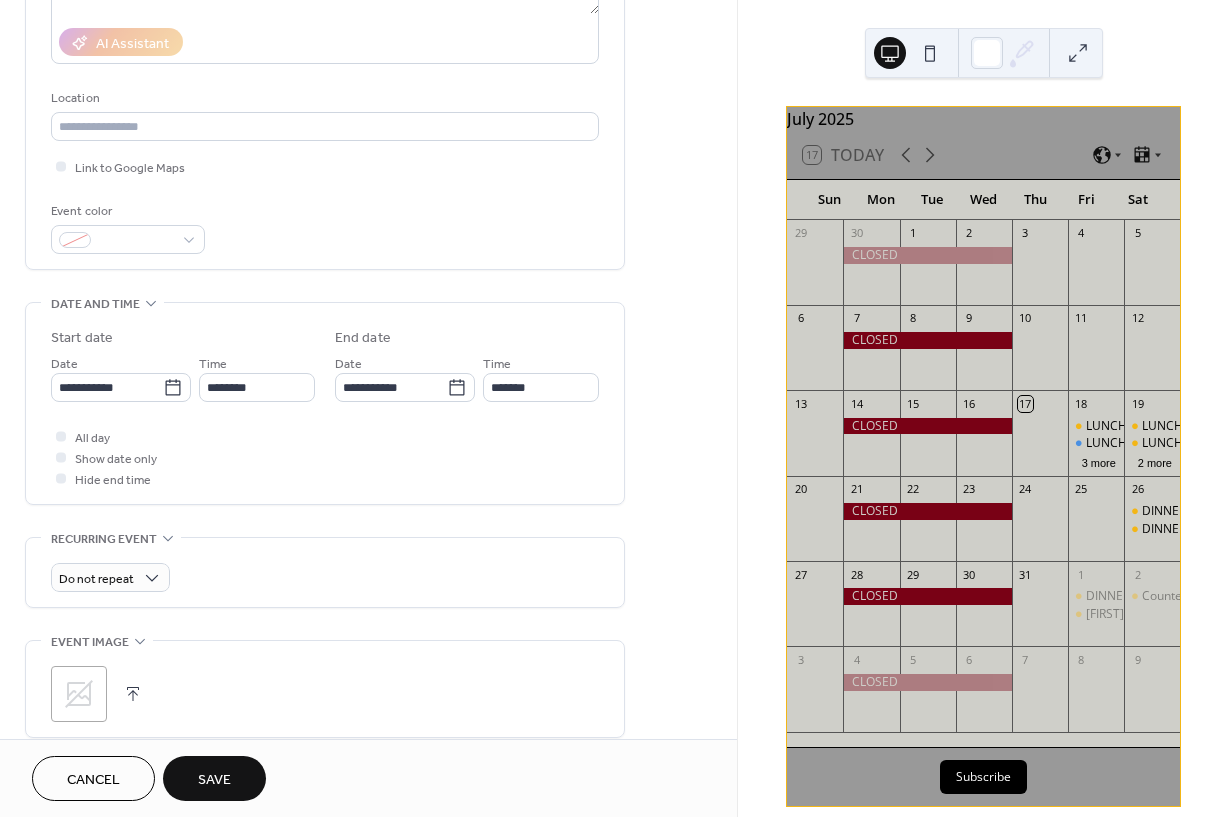 type on "**********" 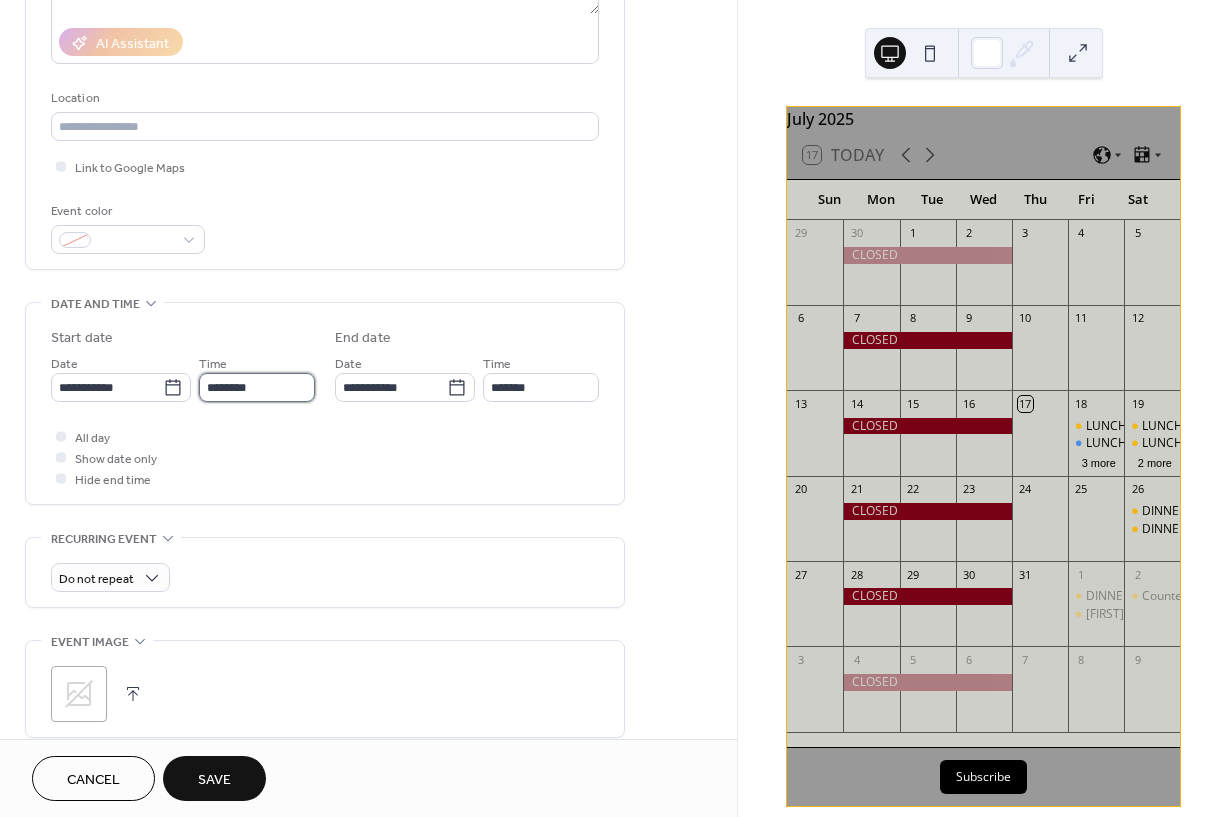 click on "********" at bounding box center [257, 387] 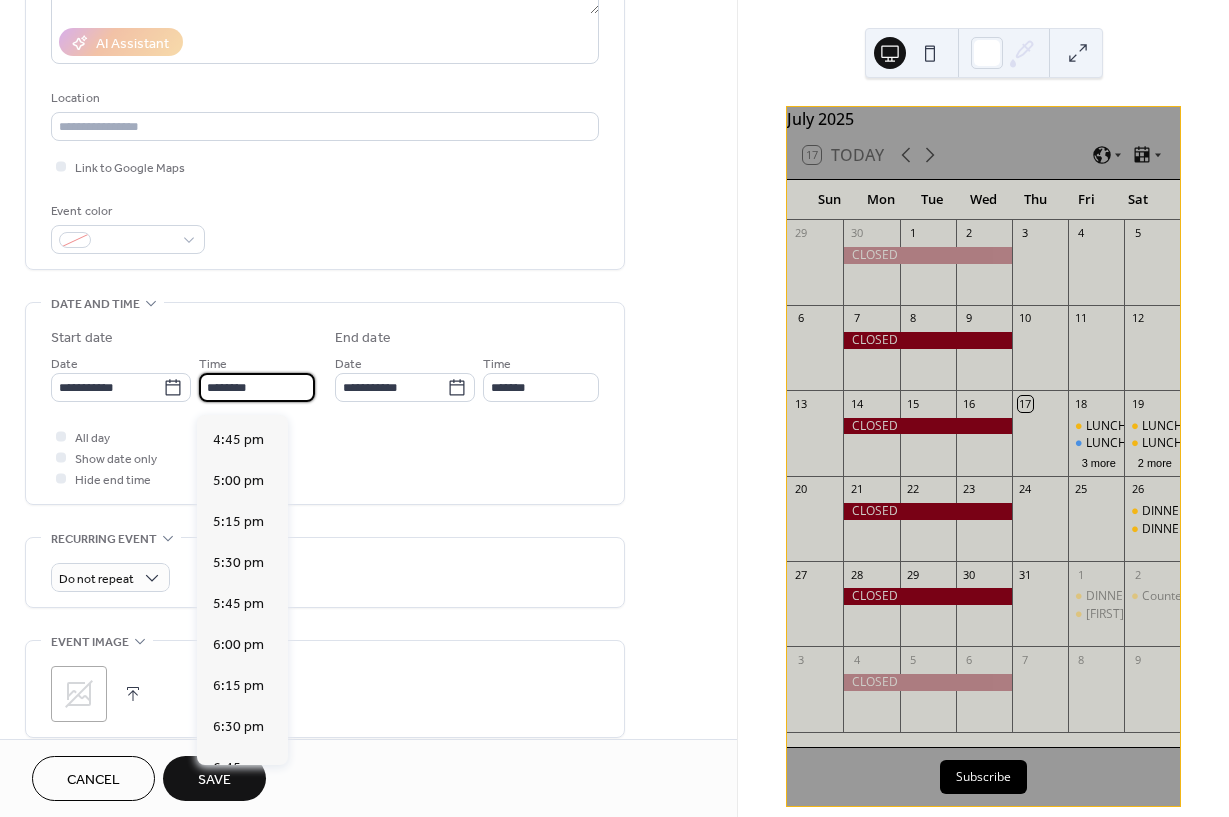 scroll, scrollTop: 2754, scrollLeft: 0, axis: vertical 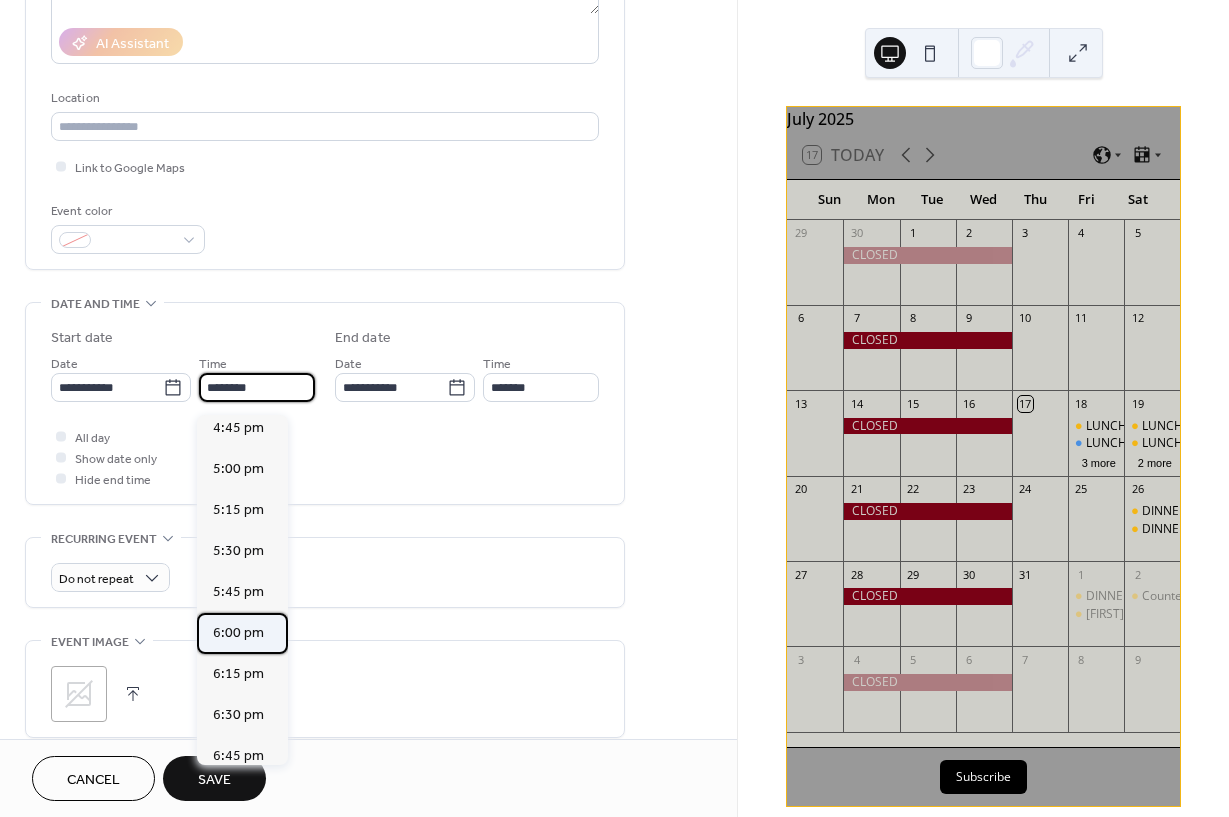 click on "6:00 pm" at bounding box center (238, 633) 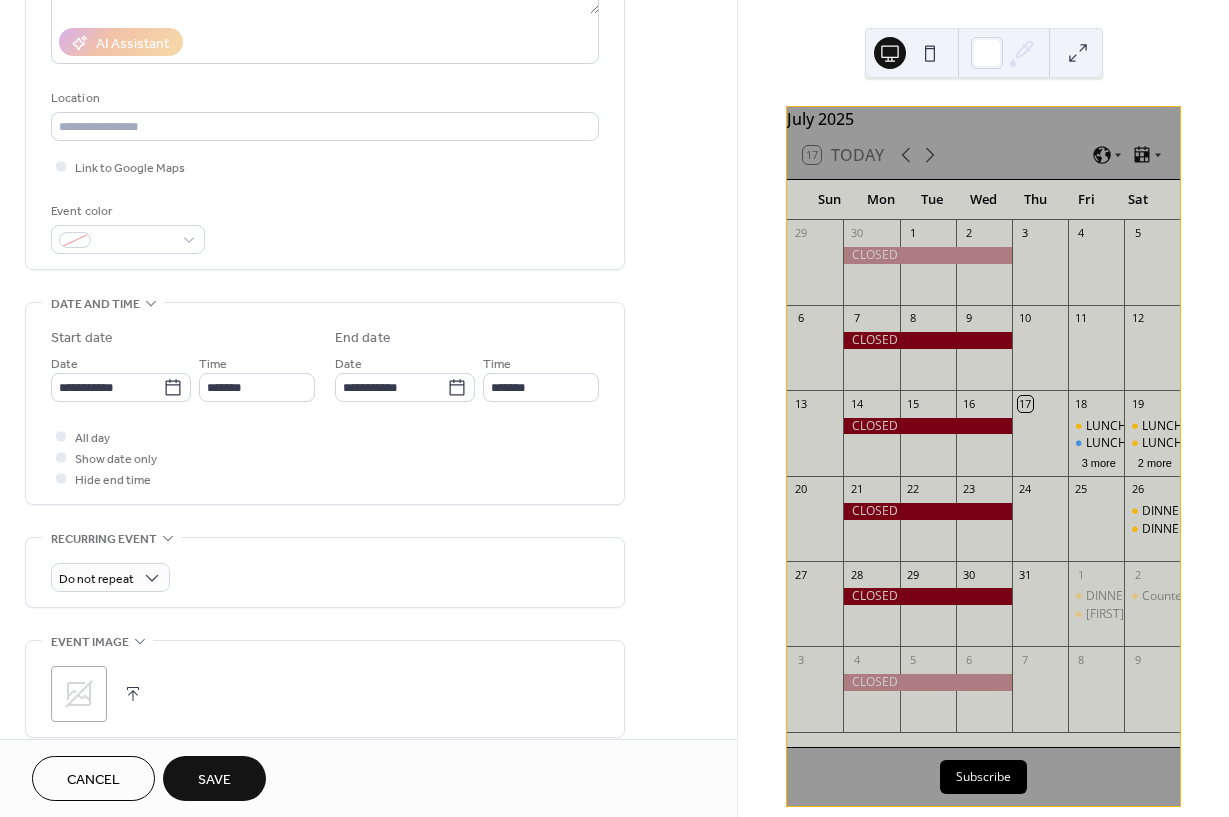 type on "*******" 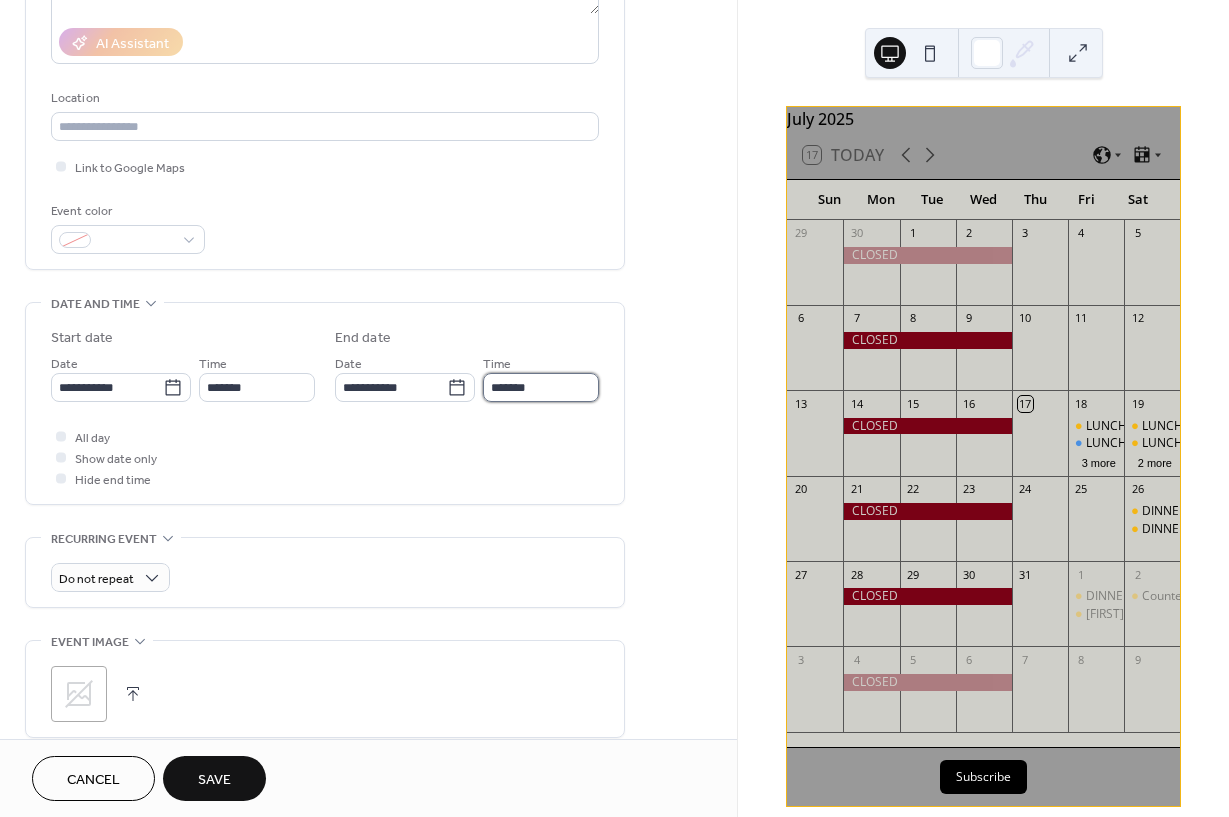 click on "*******" at bounding box center [541, 387] 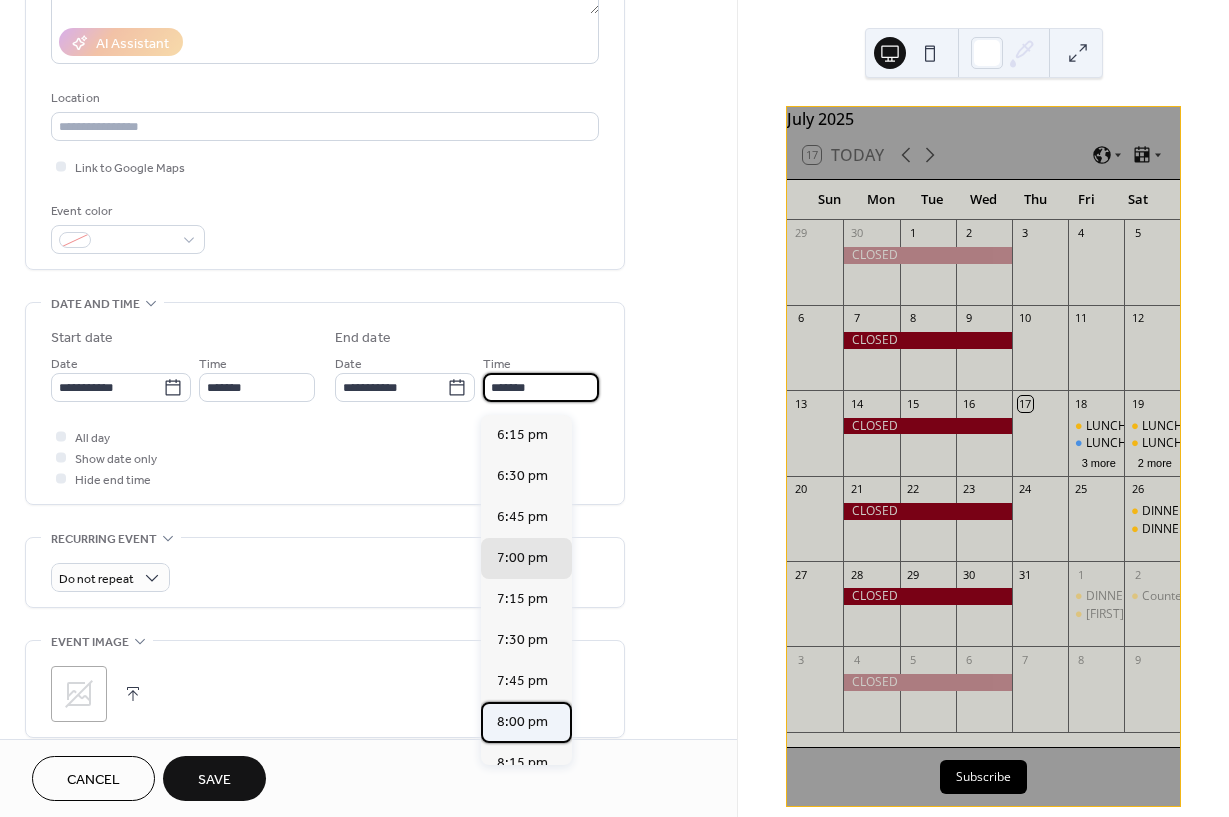 click on "8:00 pm" at bounding box center (522, 722) 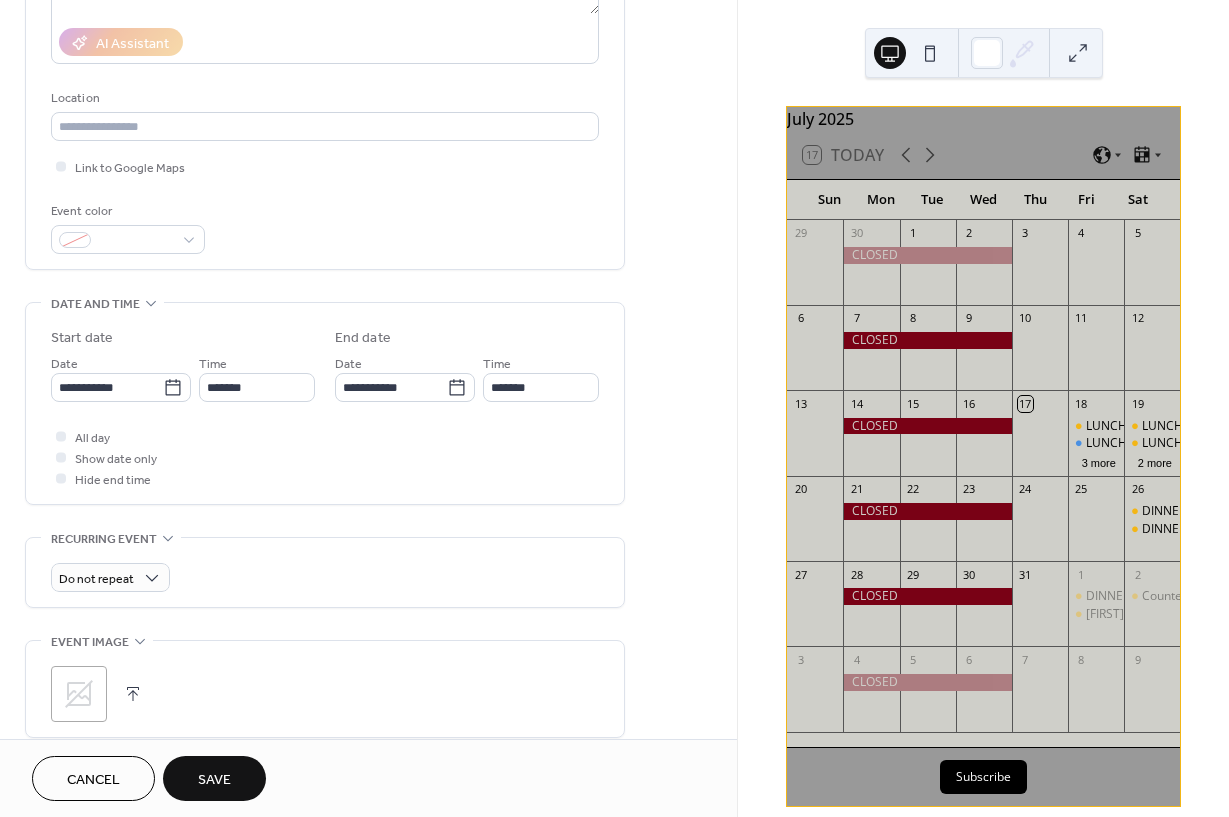 type on "*******" 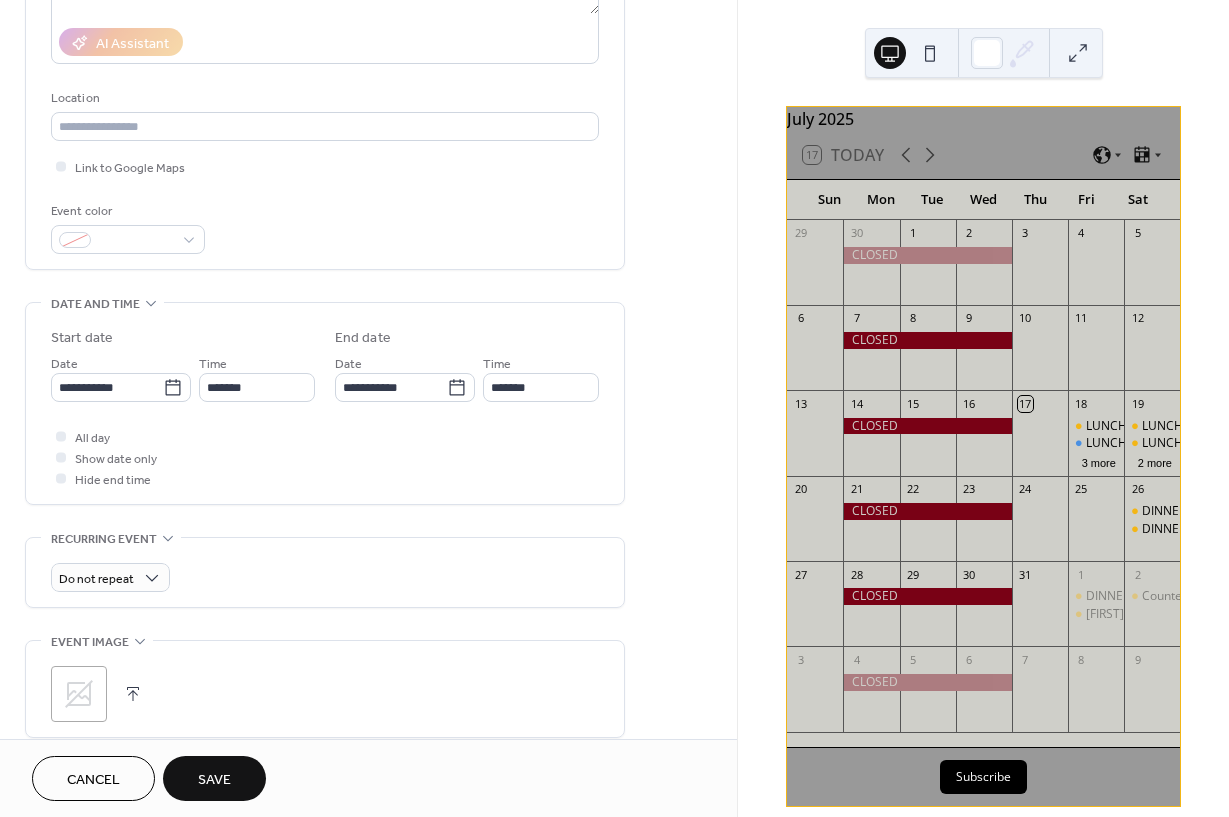 click 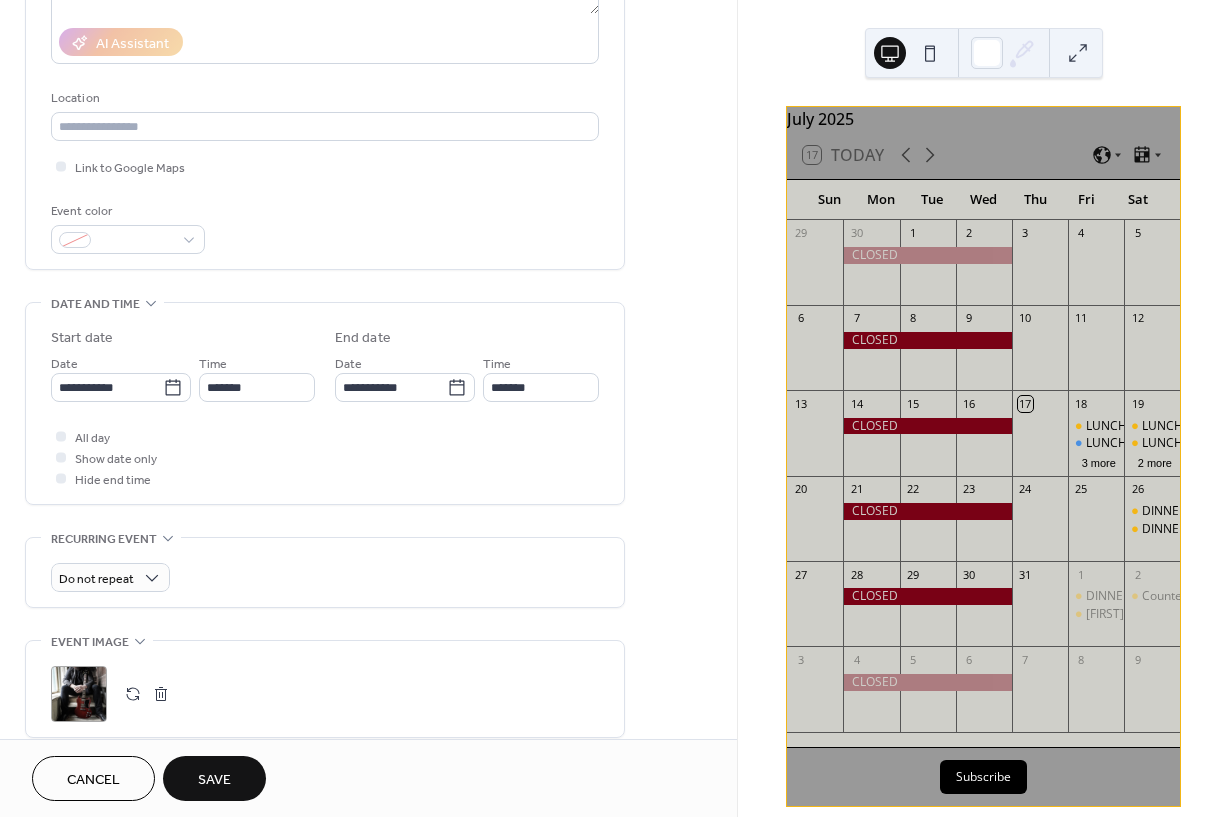 click on "Save" at bounding box center (214, 780) 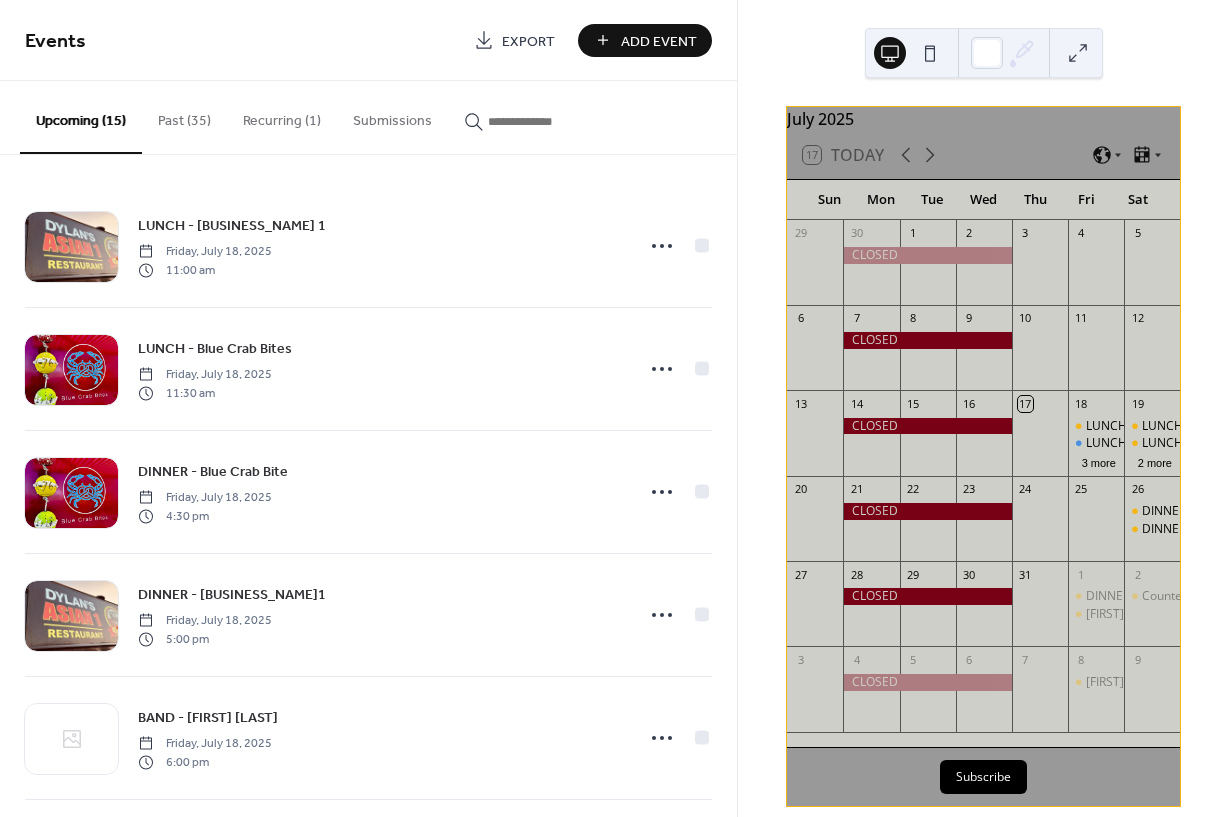 click on "Add Event" at bounding box center [659, 41] 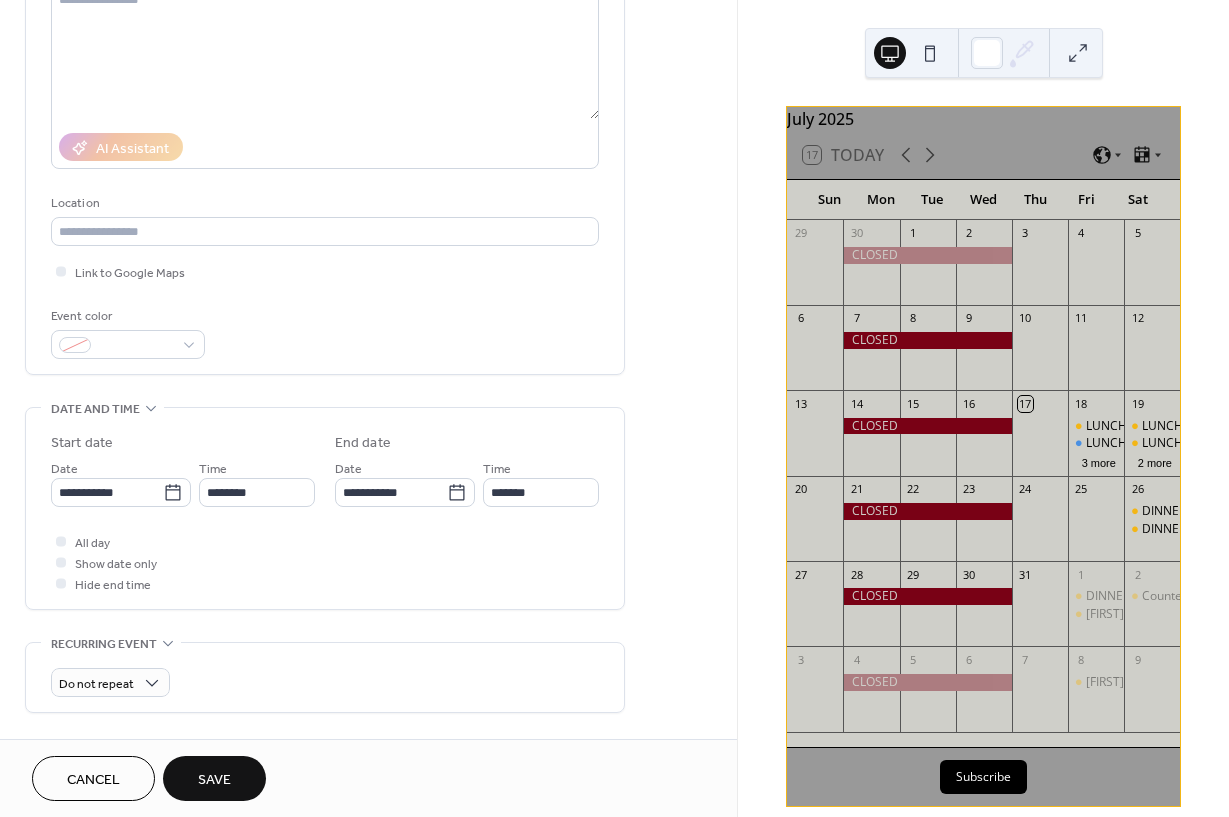 scroll, scrollTop: 246, scrollLeft: 0, axis: vertical 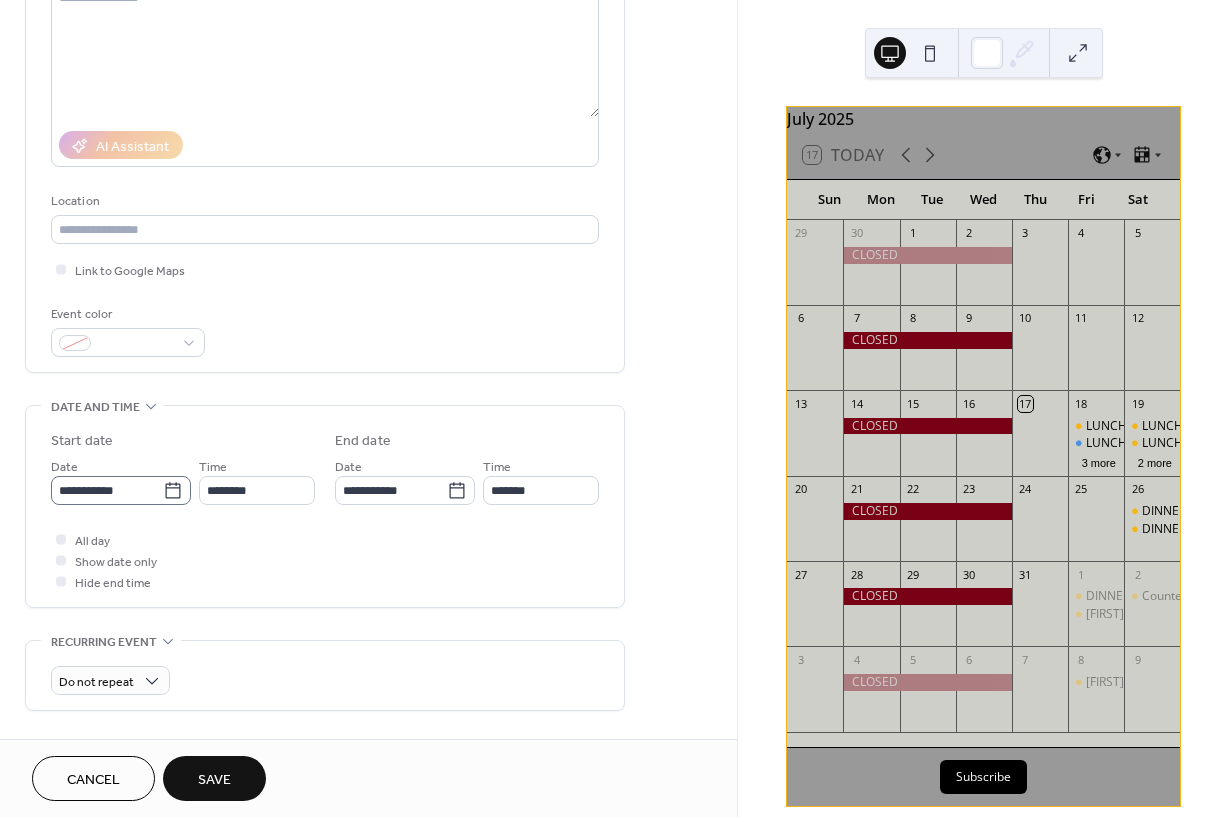 type on "*********" 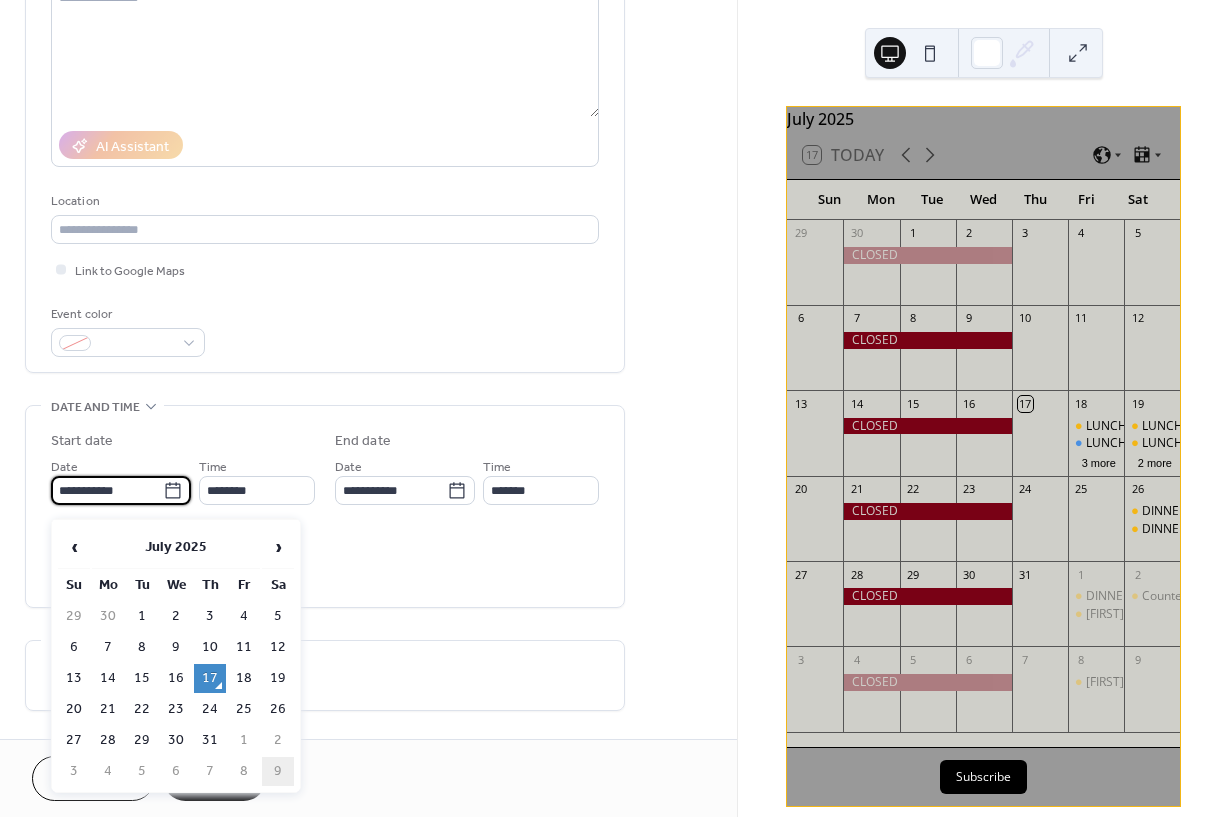 click on "9" at bounding box center (278, 771) 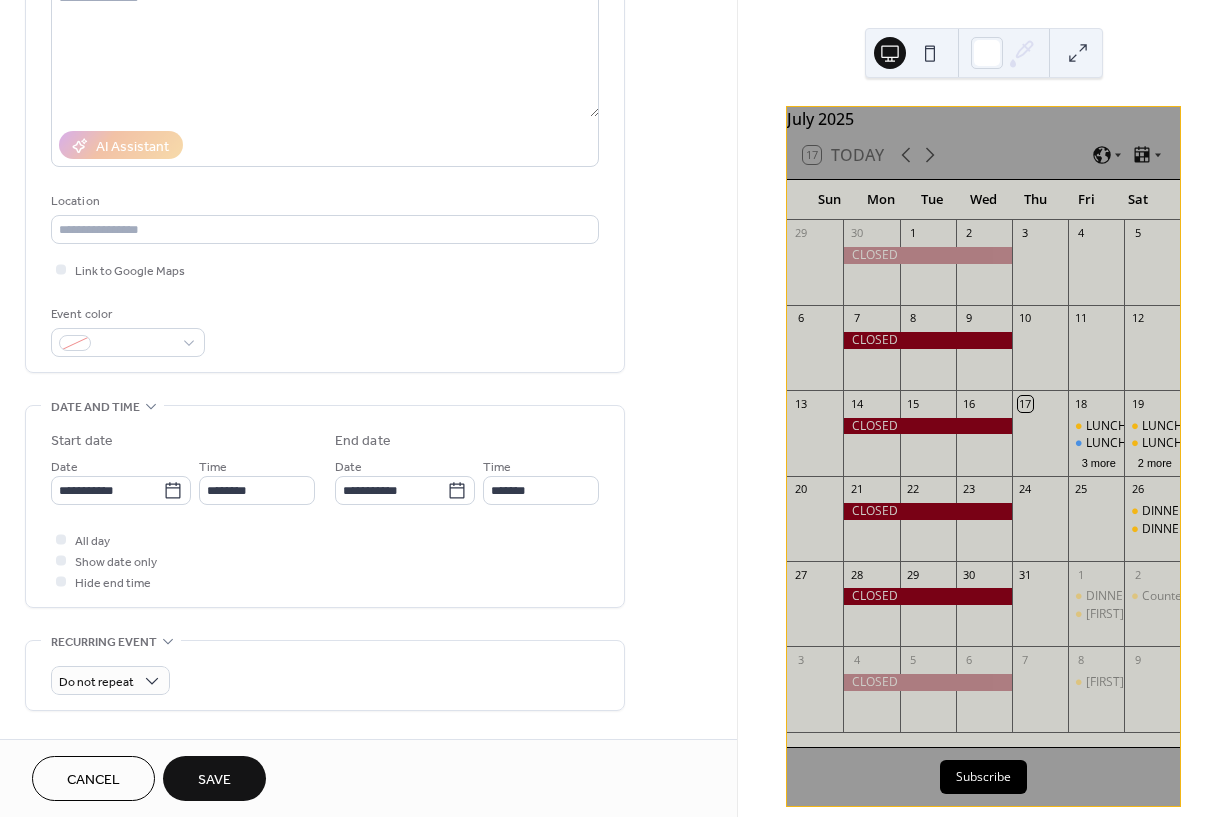type on "**********" 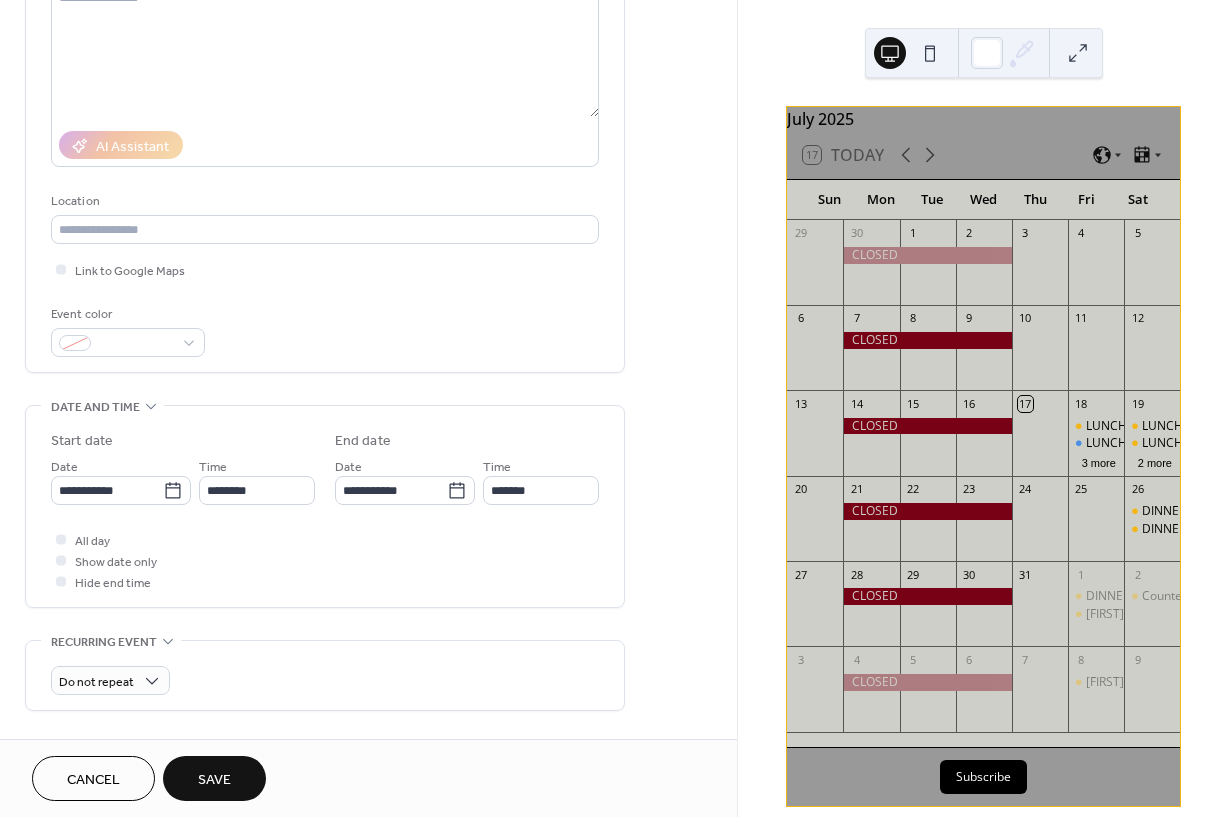 type on "**********" 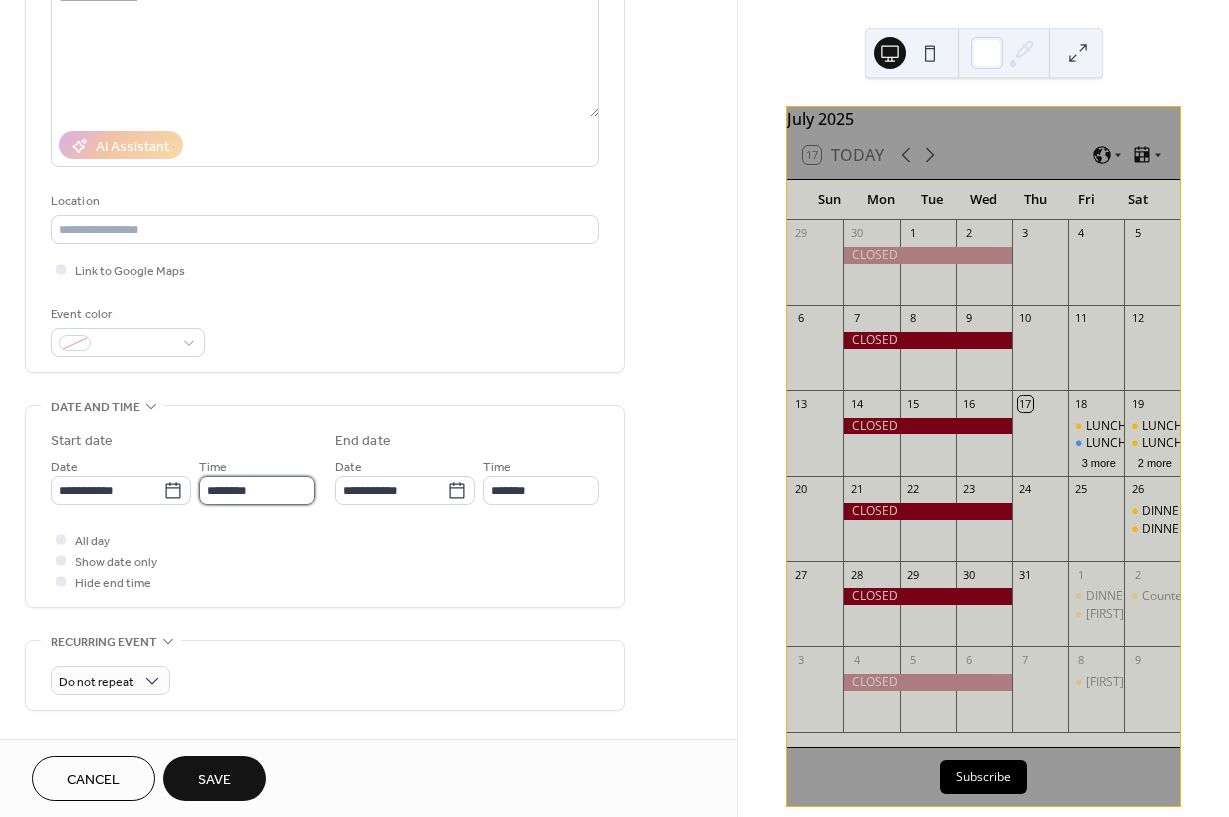 click on "********" at bounding box center (257, 490) 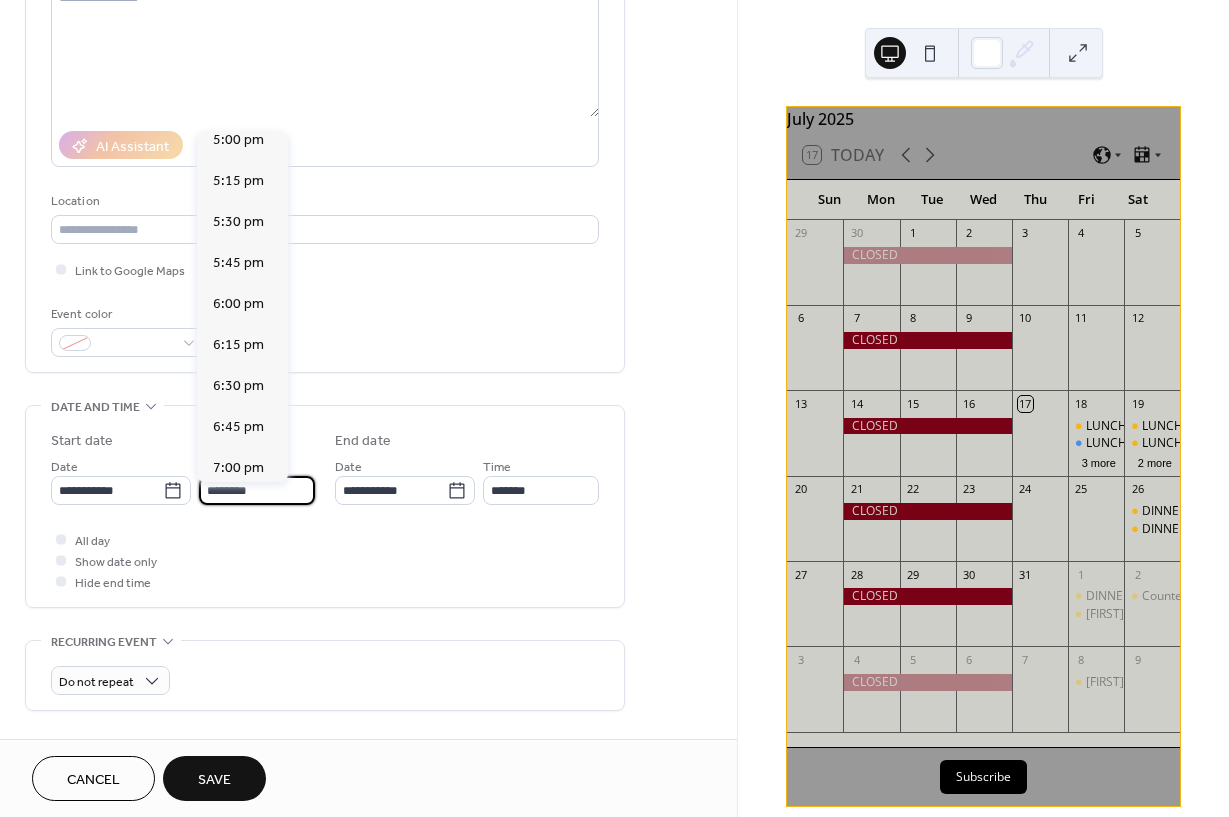 scroll, scrollTop: 2801, scrollLeft: 0, axis: vertical 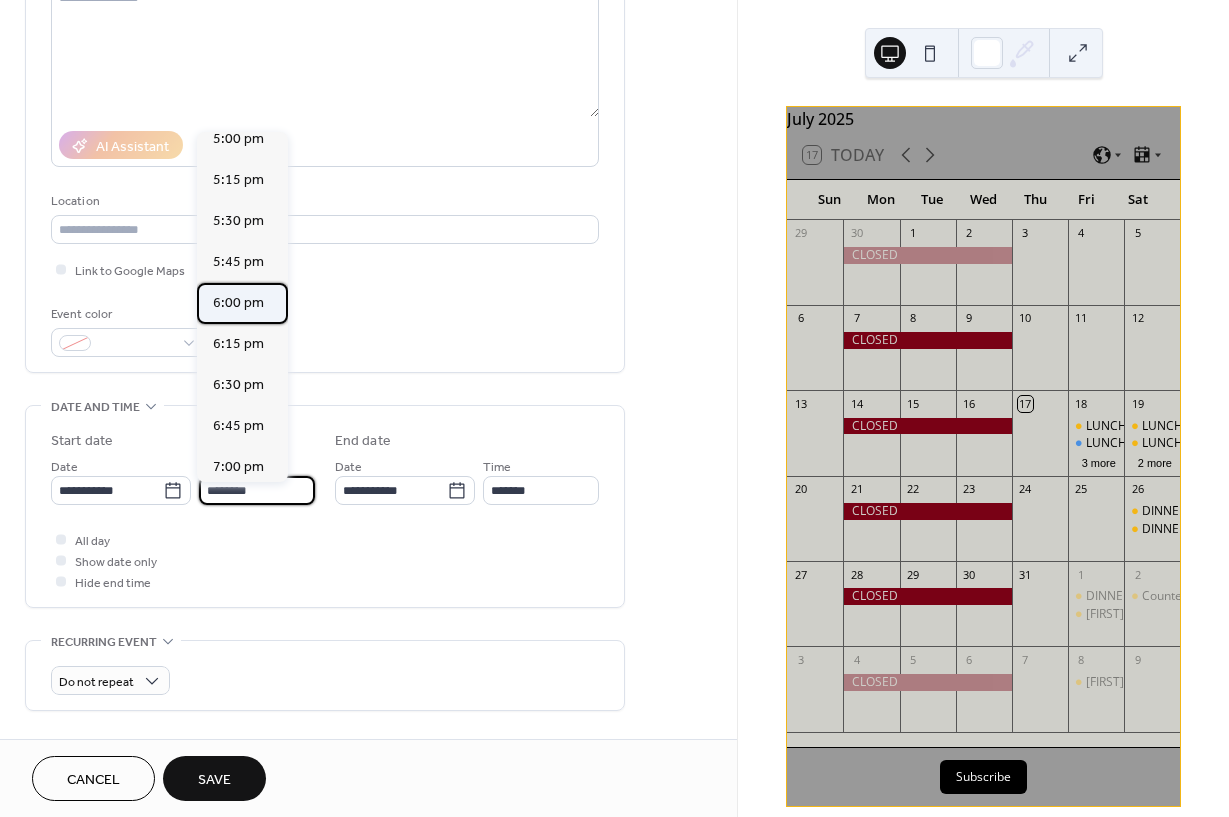 click on "6:00 pm" at bounding box center [242, 303] 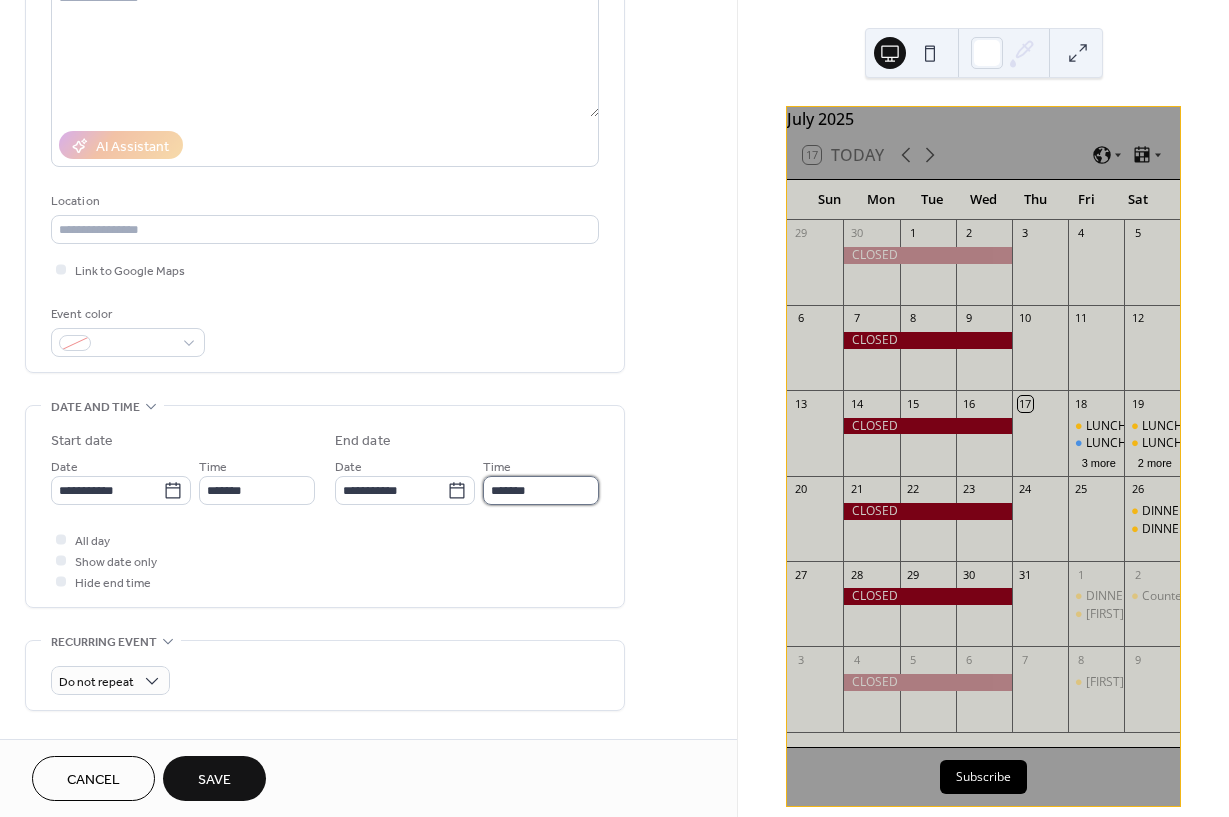 click on "*******" at bounding box center [541, 490] 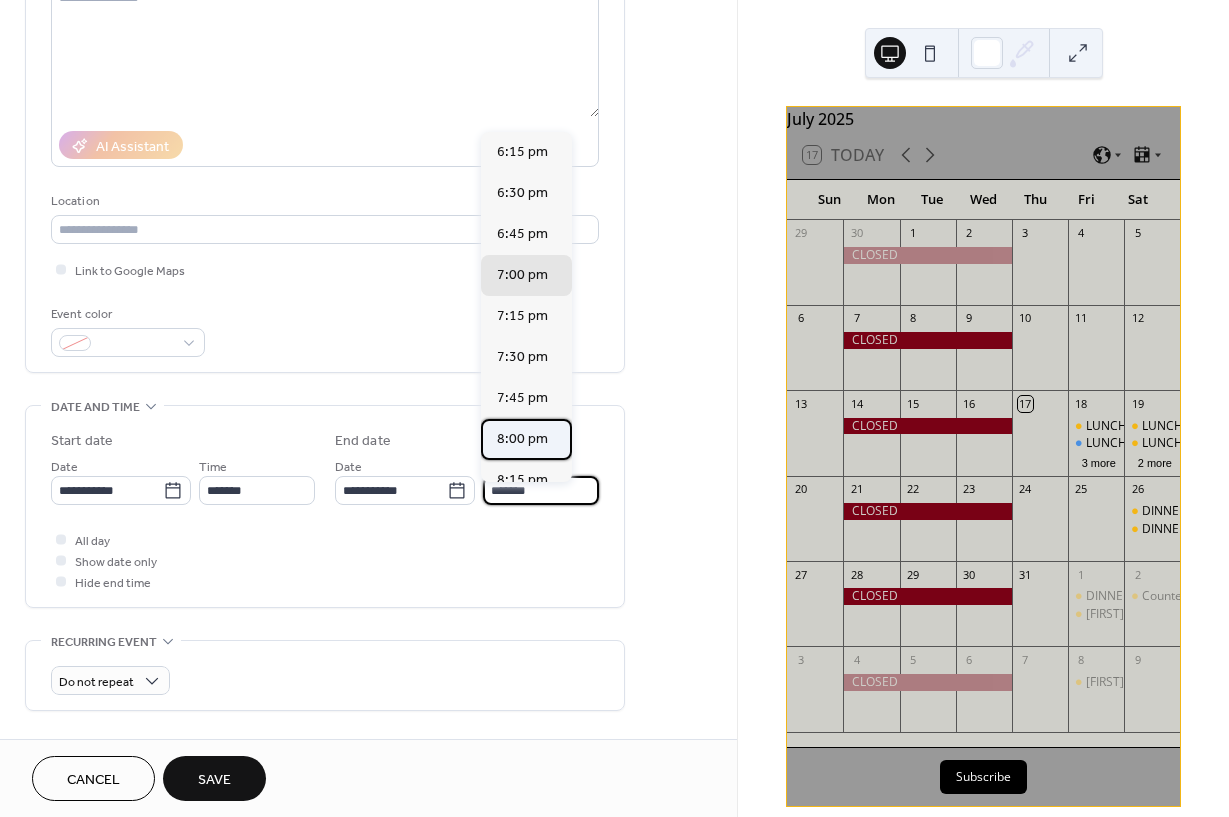 click on "8:00 pm" at bounding box center [522, 439] 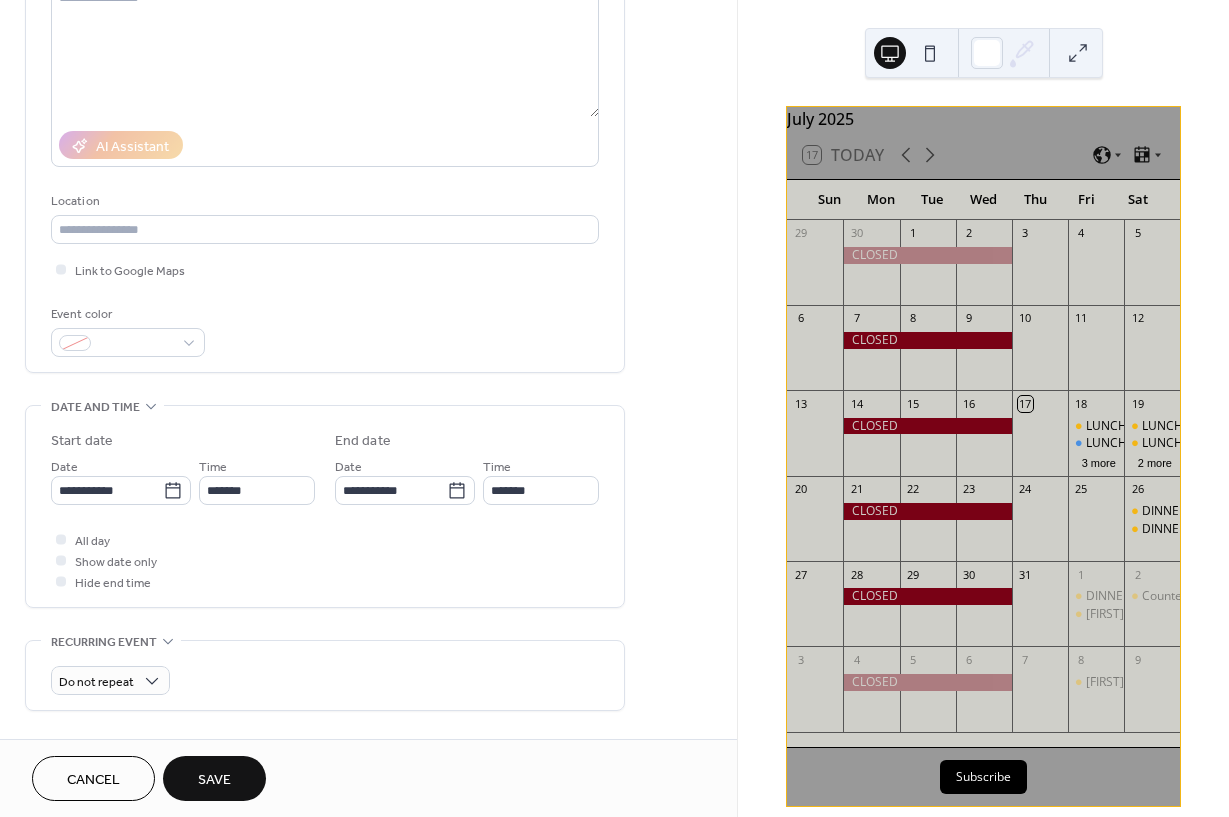 type on "*******" 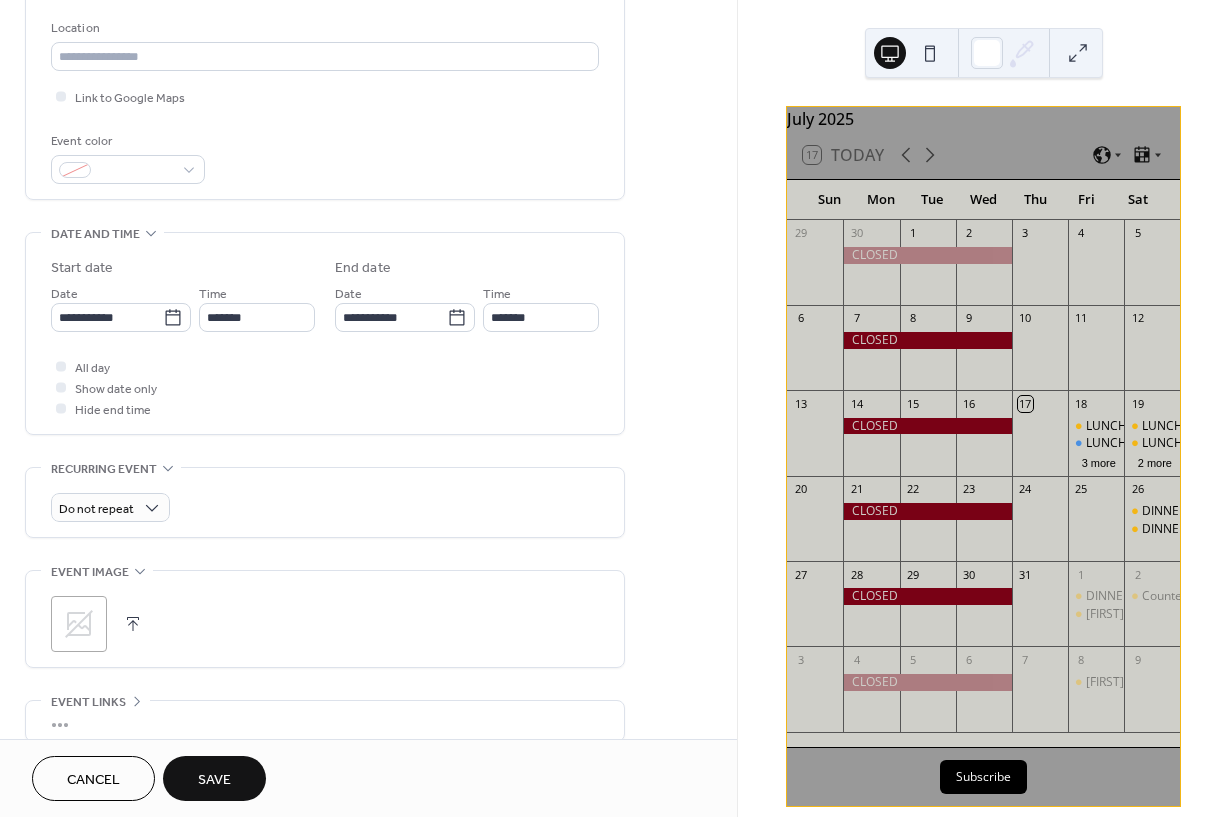 scroll, scrollTop: 494, scrollLeft: 0, axis: vertical 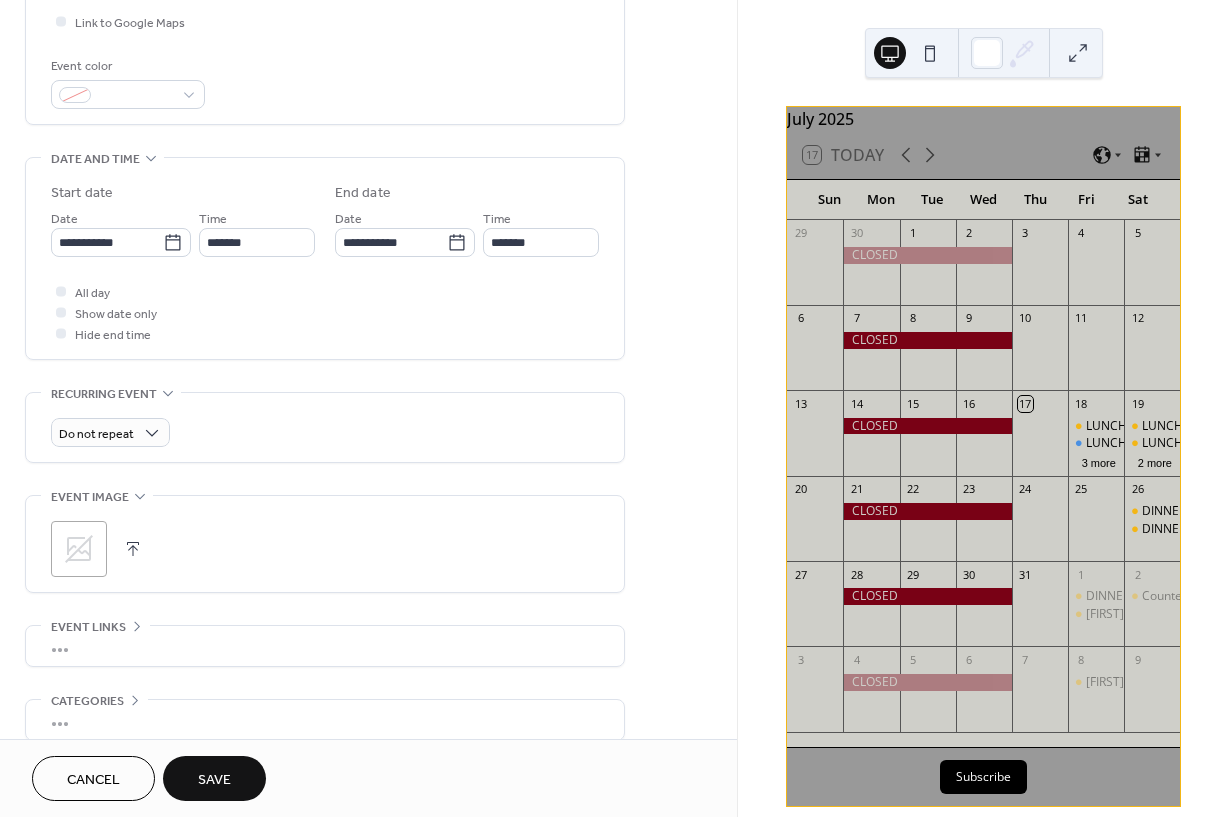 click 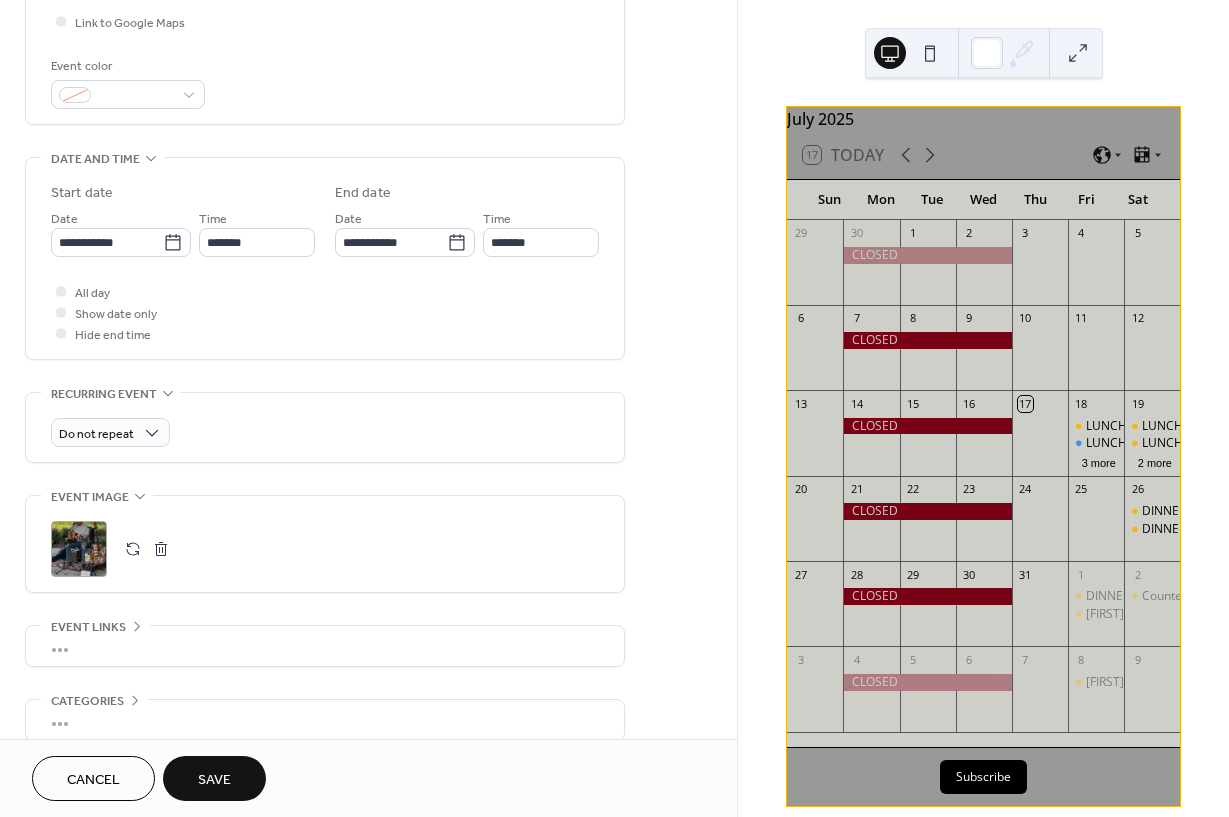 click on "Save" at bounding box center (214, 780) 